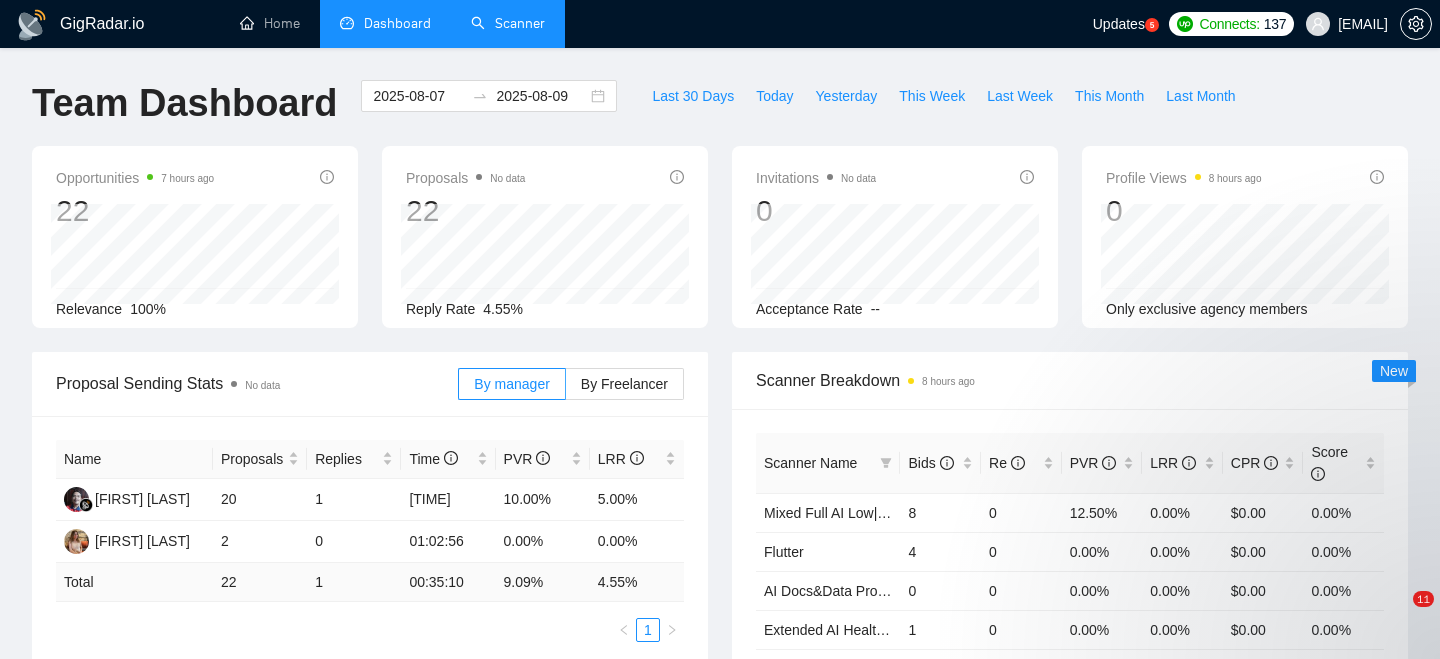 scroll, scrollTop: 786, scrollLeft: 0, axis: vertical 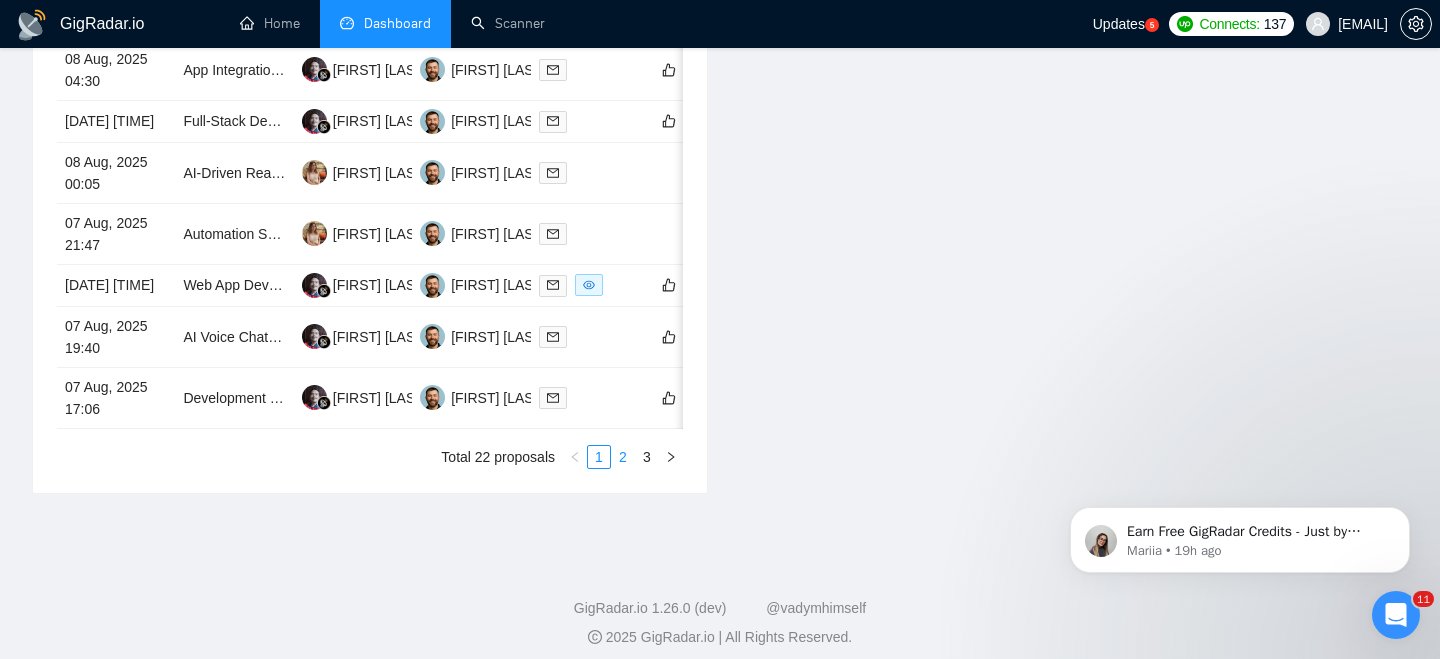 click on "2" at bounding box center (623, 457) 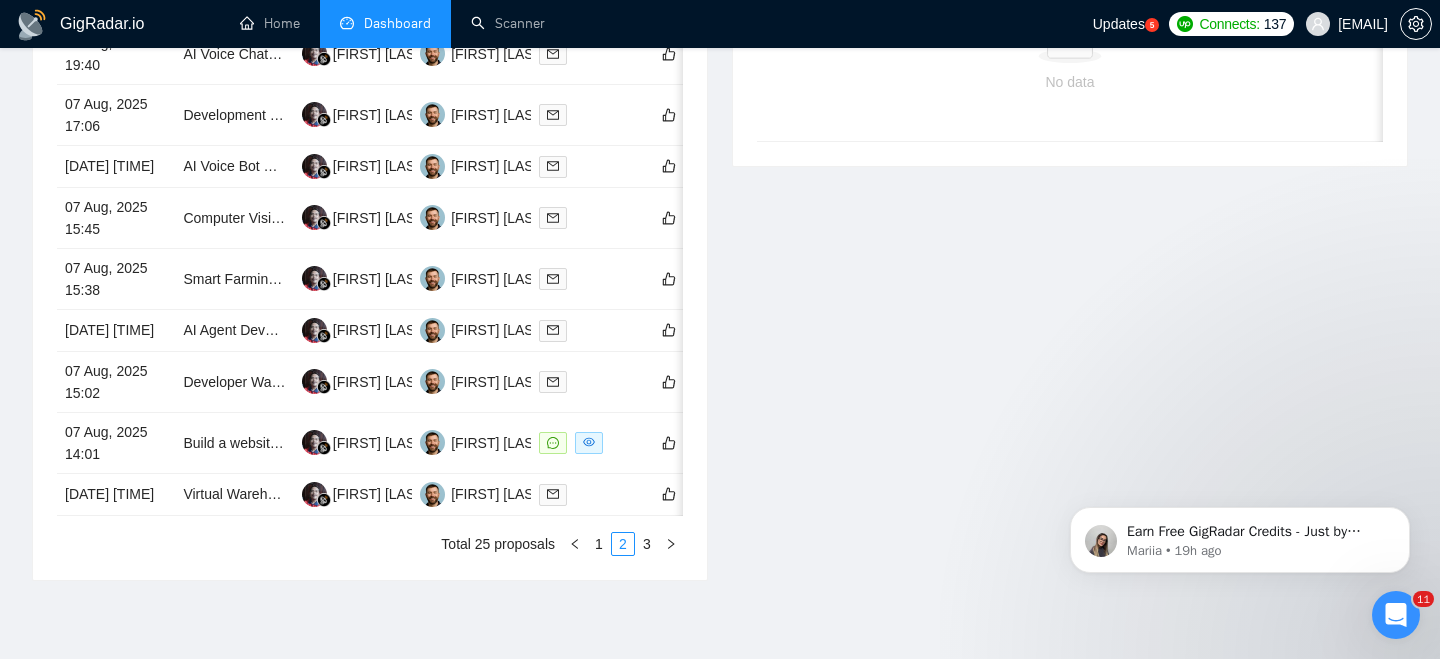 scroll, scrollTop: 1035, scrollLeft: 0, axis: vertical 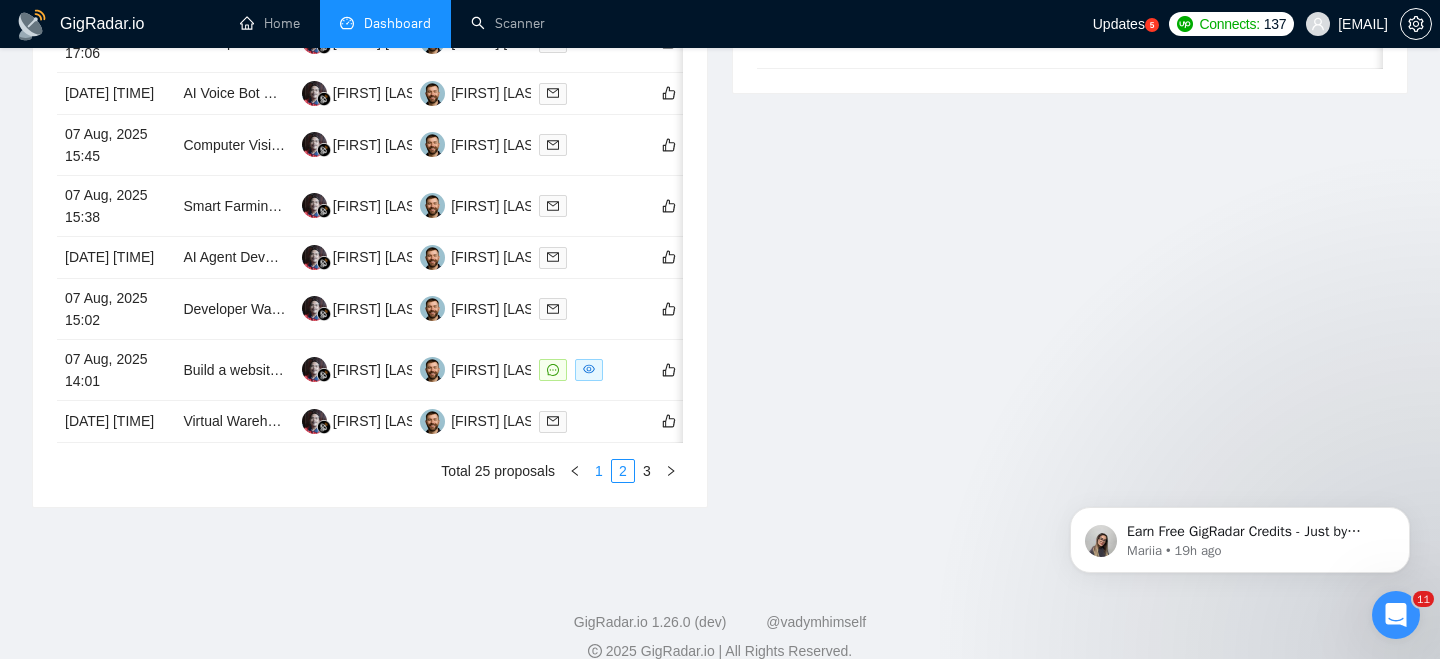 click on "1" at bounding box center (599, 471) 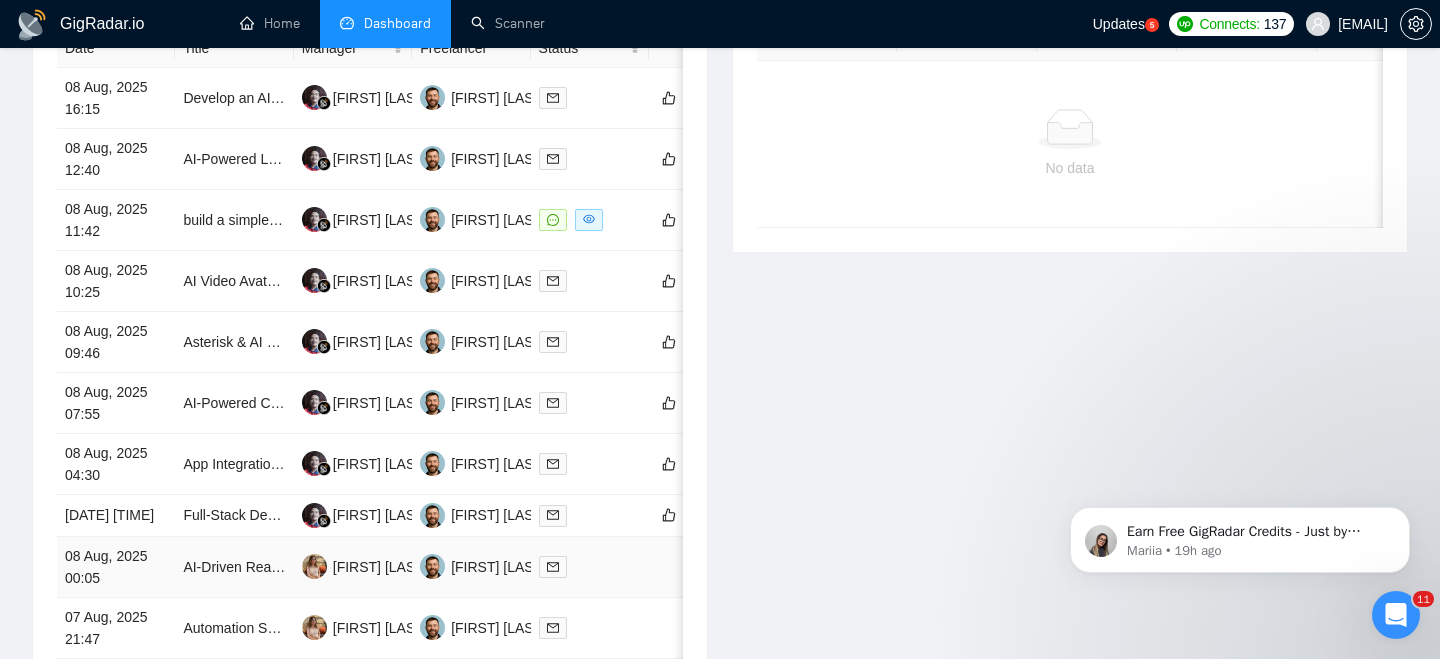 scroll, scrollTop: 621, scrollLeft: 0, axis: vertical 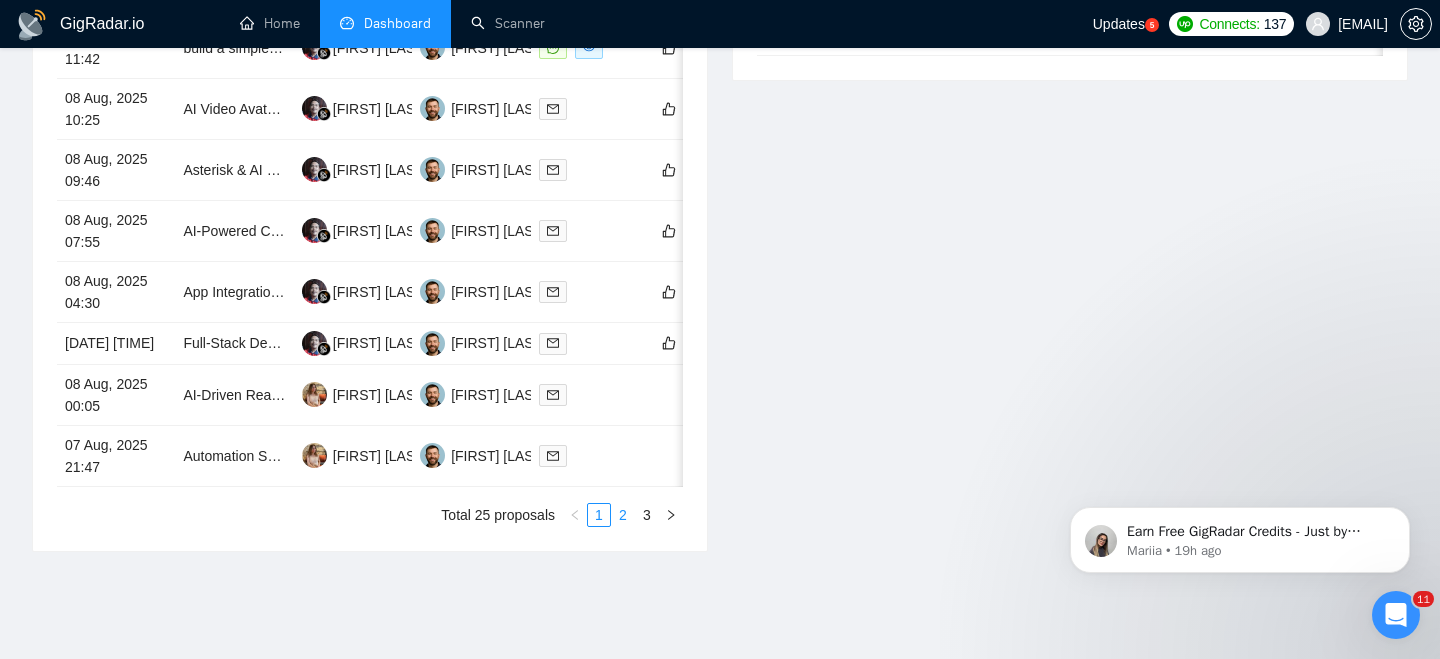 click on "2" at bounding box center (623, 515) 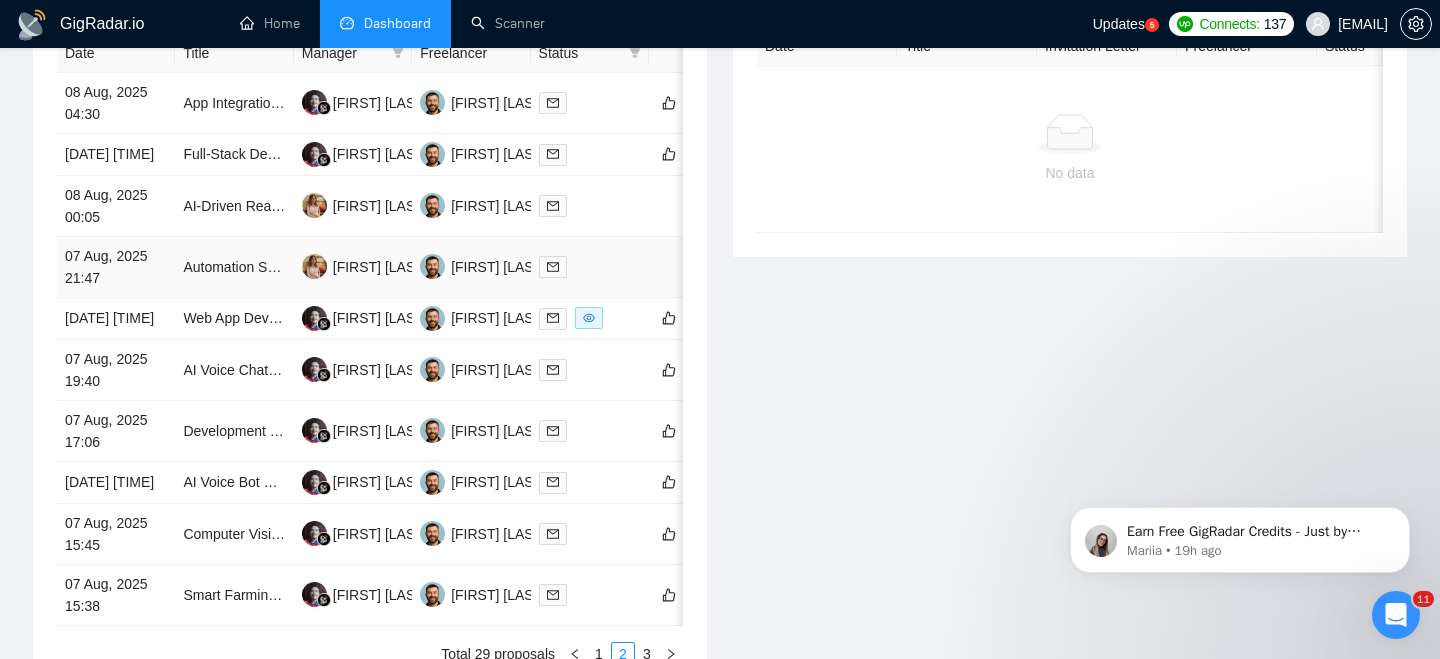 scroll, scrollTop: 862, scrollLeft: 0, axis: vertical 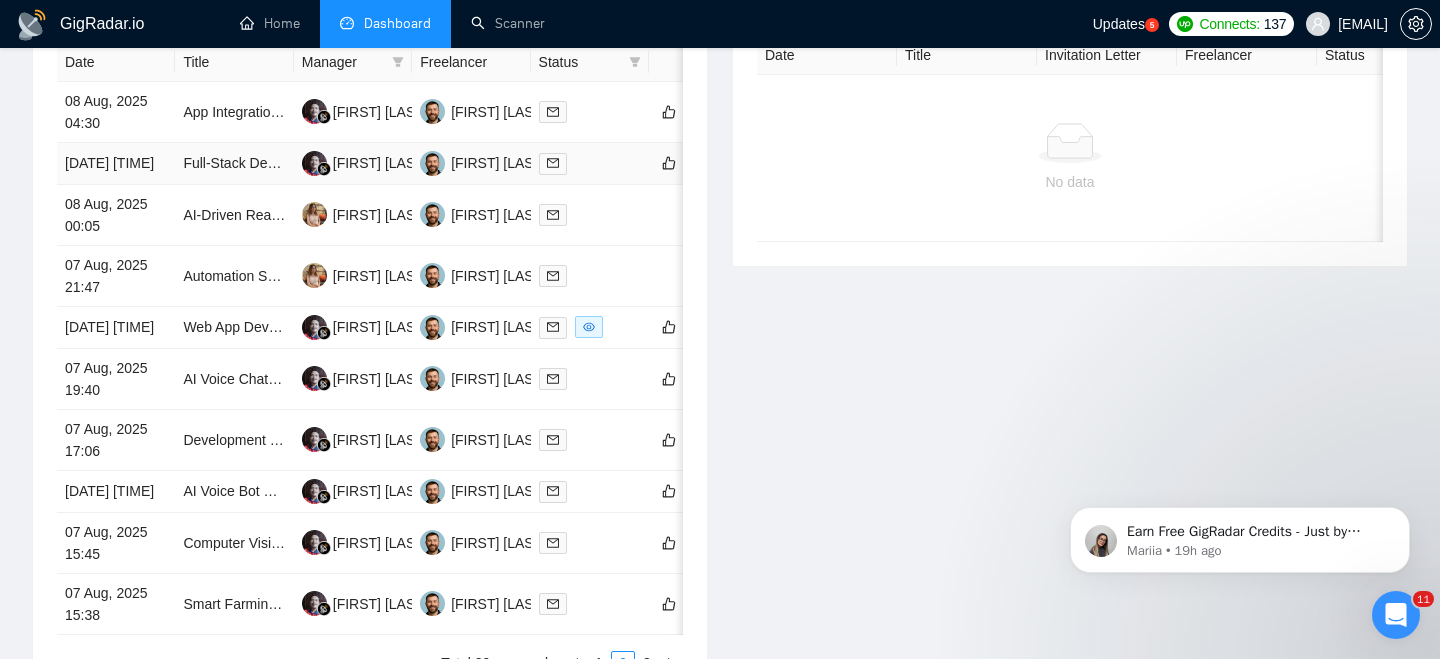 click on "Full-Stack Developer for Secure Legal Practice Management App (MVP + Ongoing Development)" at bounding box center (234, 164) 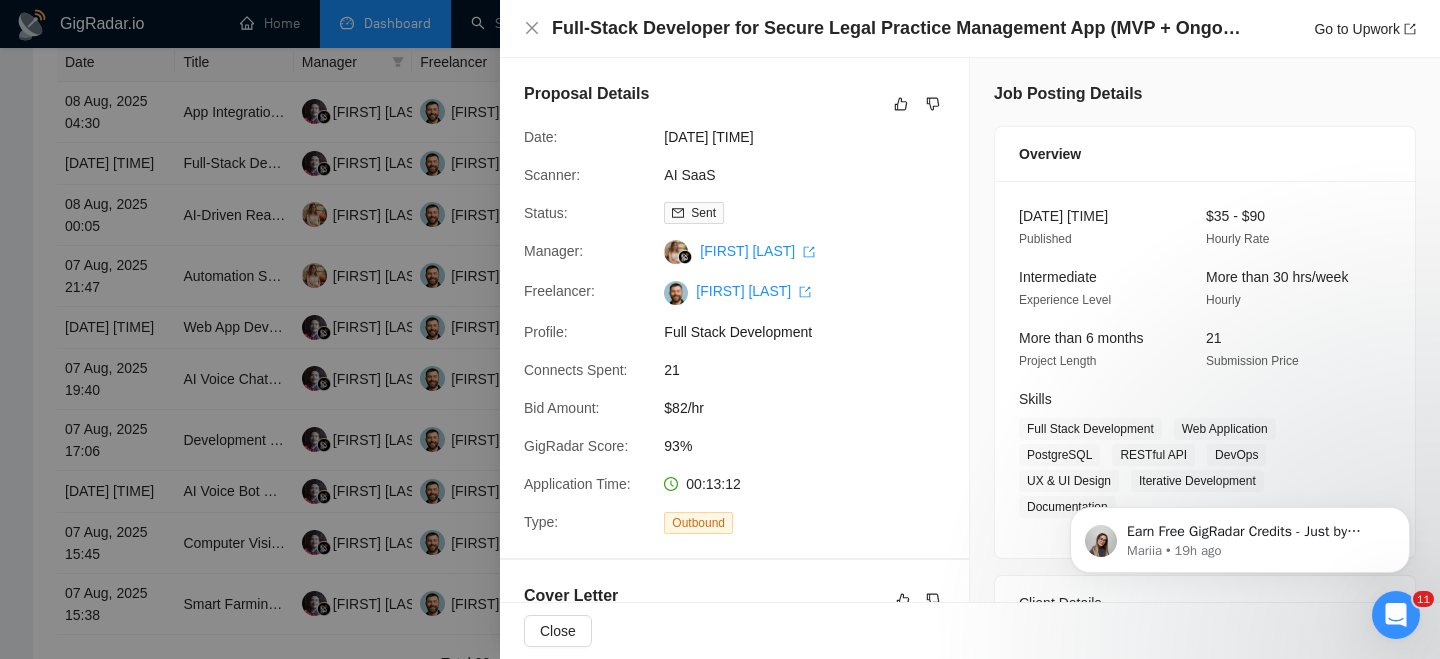 click on "Full-Stack Developer for Secure Legal Practice Management App (MVP + Ongoing Development)" at bounding box center [897, 28] 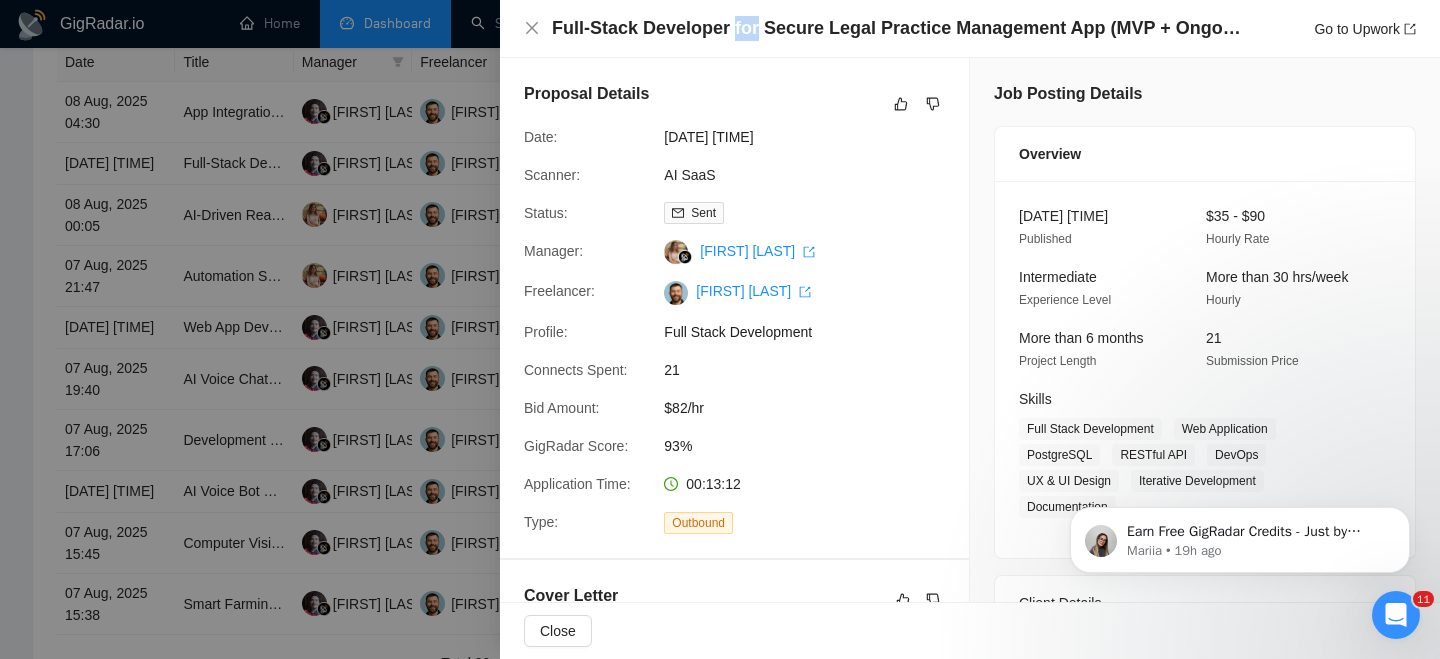 click on "Full-Stack Developer for Secure Legal Practice Management App (MVP + Ongoing Development)" at bounding box center [897, 28] 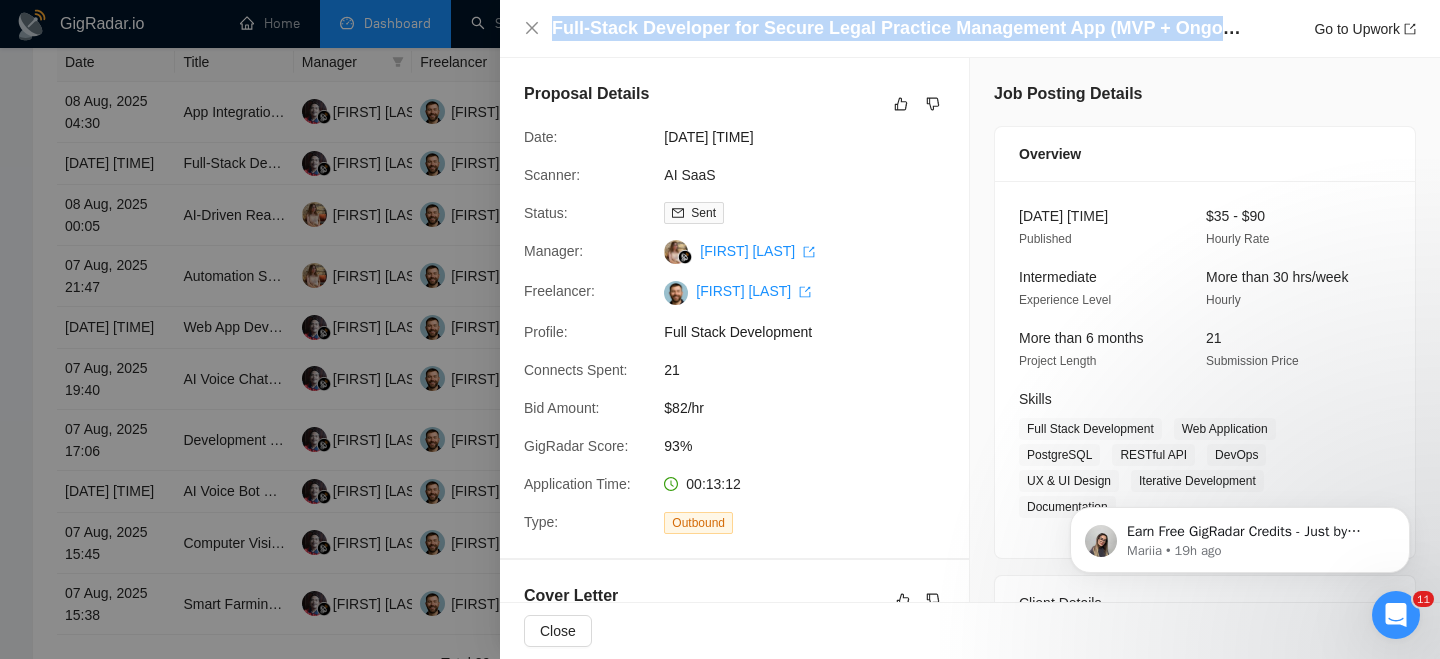 click on "Full-Stack Developer for Secure Legal Practice Management App (MVP + Ongoing Development)" at bounding box center (897, 28) 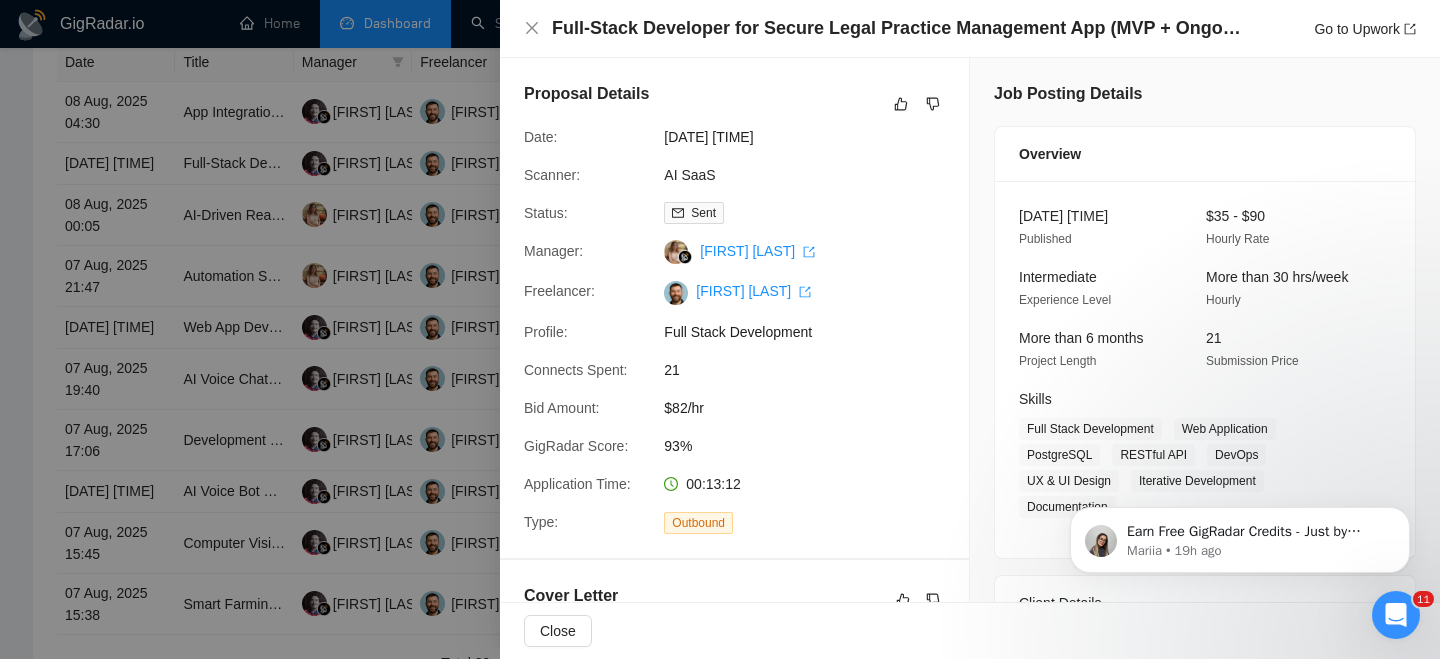 click on "Cover Letter" at bounding box center (734, 600) 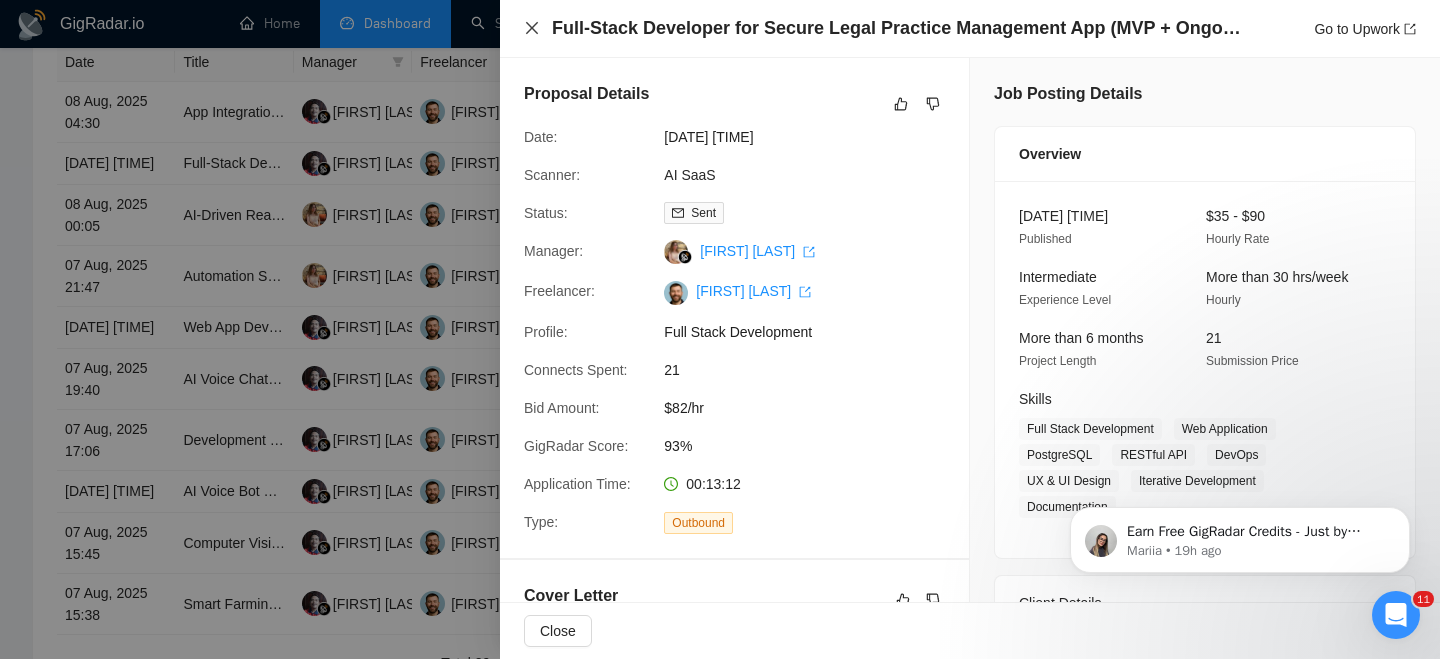 click 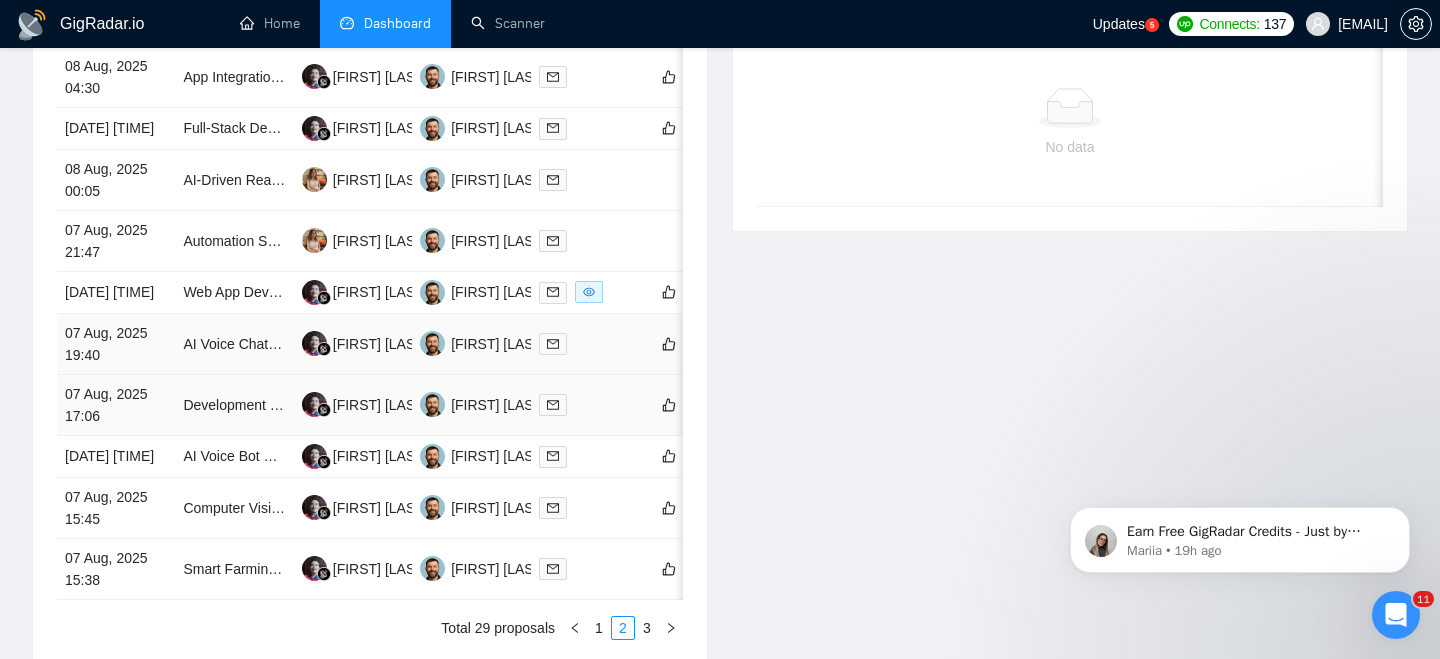 scroll, scrollTop: 888, scrollLeft: 0, axis: vertical 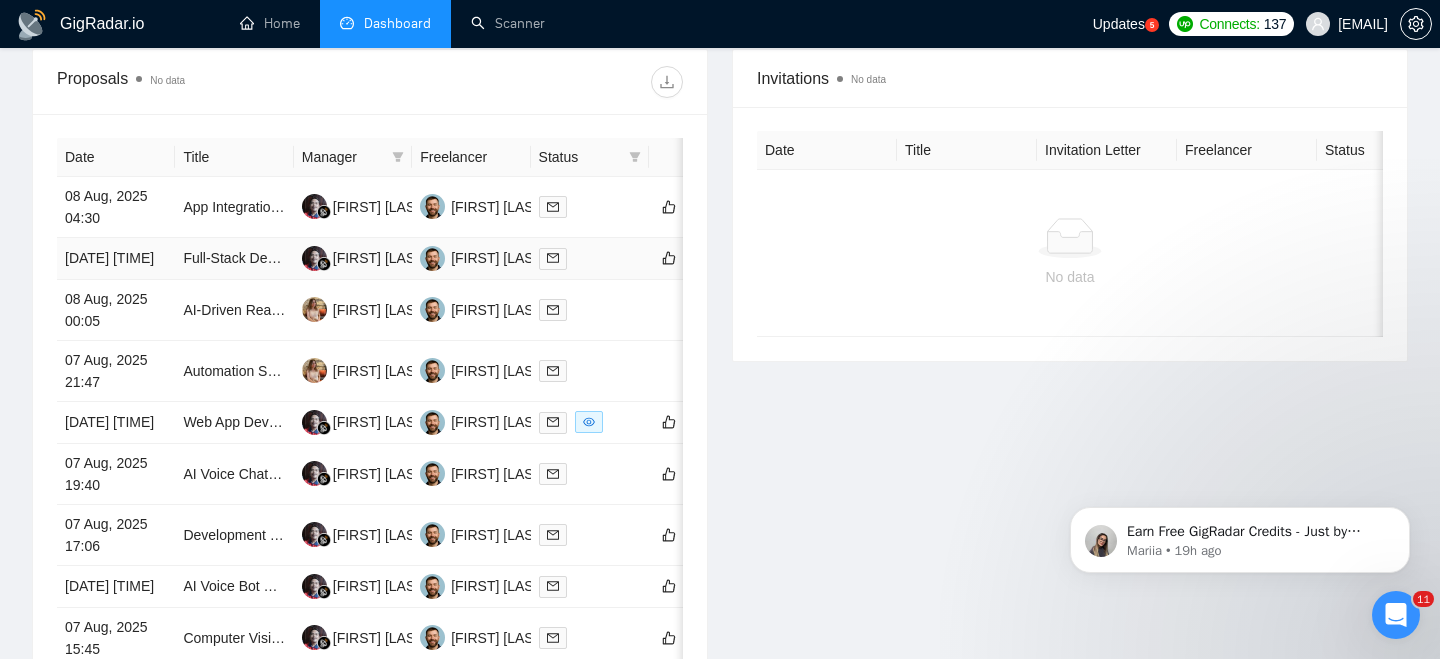 click on "[DATE] [TIME]" at bounding box center (116, 259) 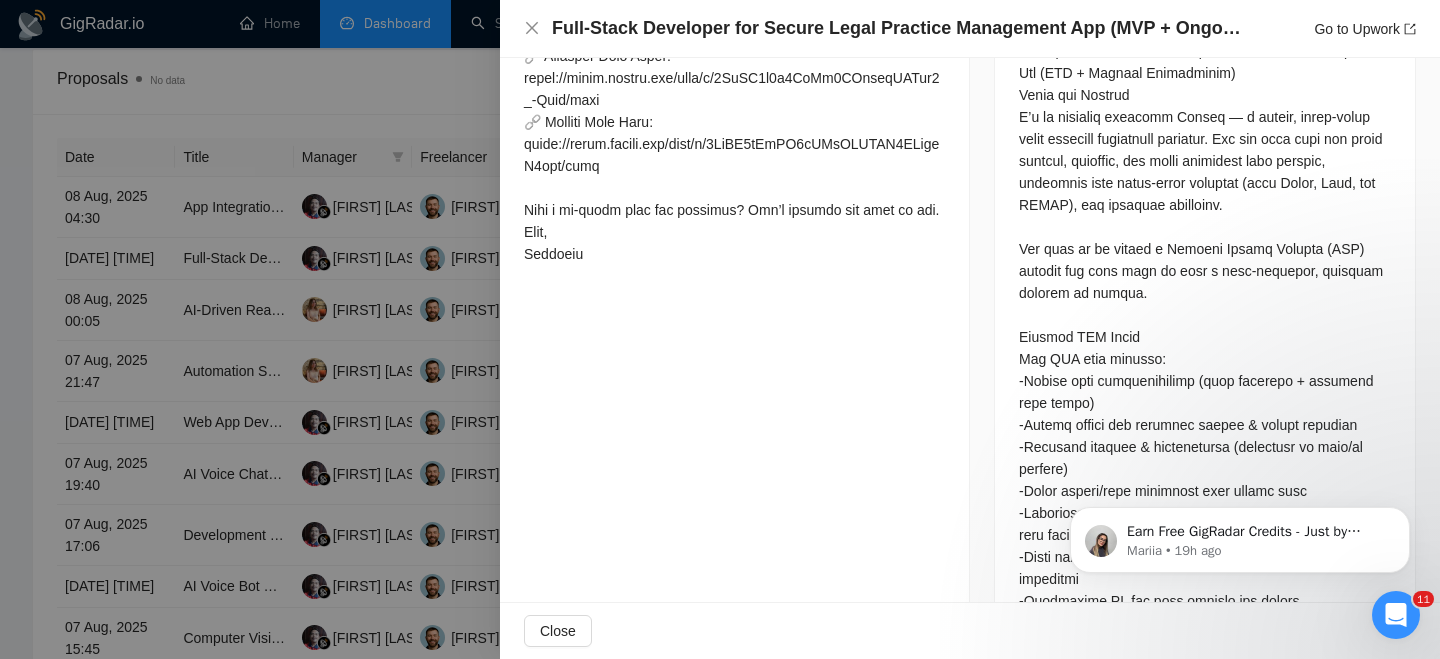 scroll, scrollTop: 974, scrollLeft: 0, axis: vertical 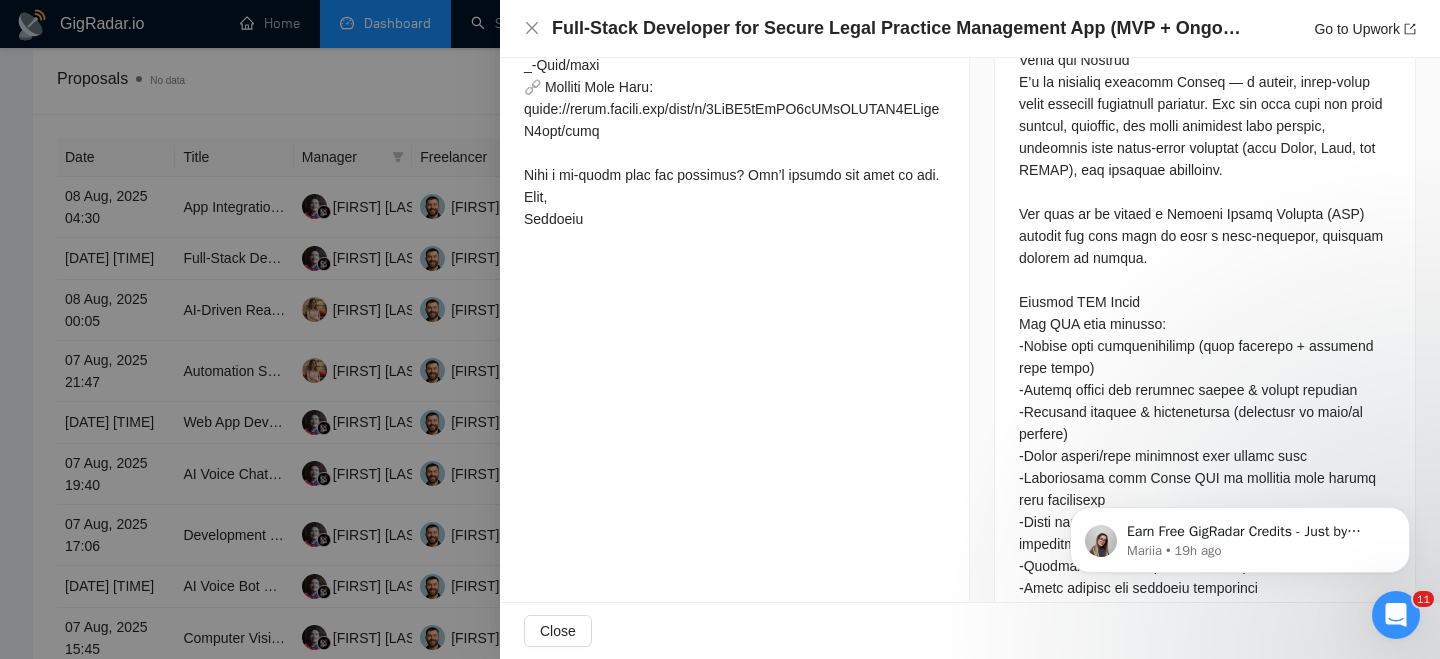 click at bounding box center [1205, 841] 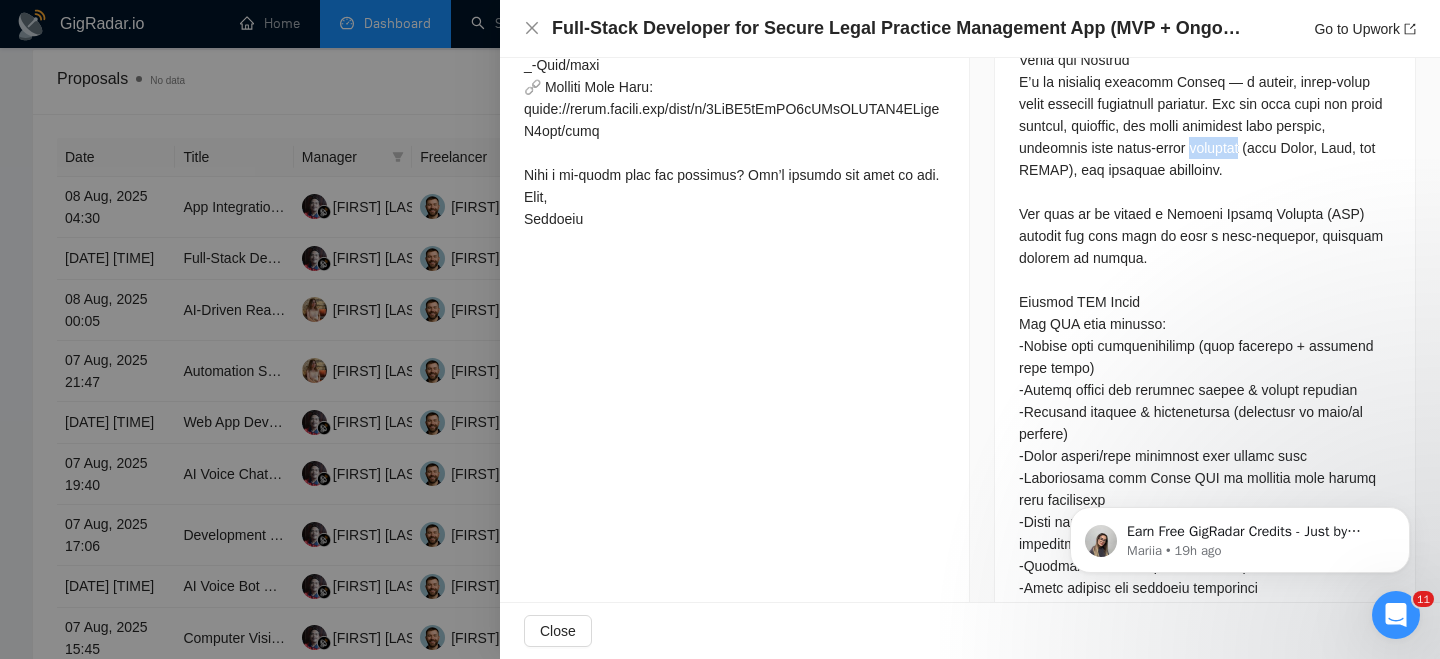 click at bounding box center [1205, 841] 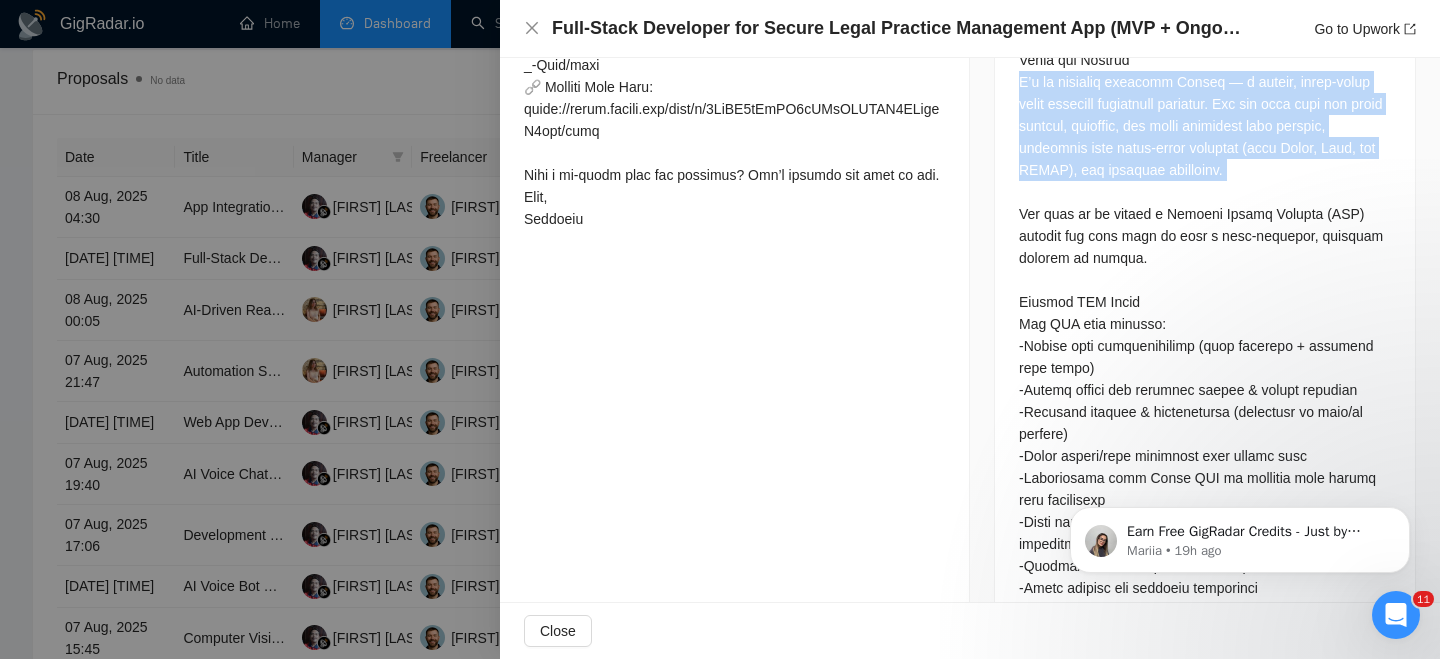 click at bounding box center (1205, 841) 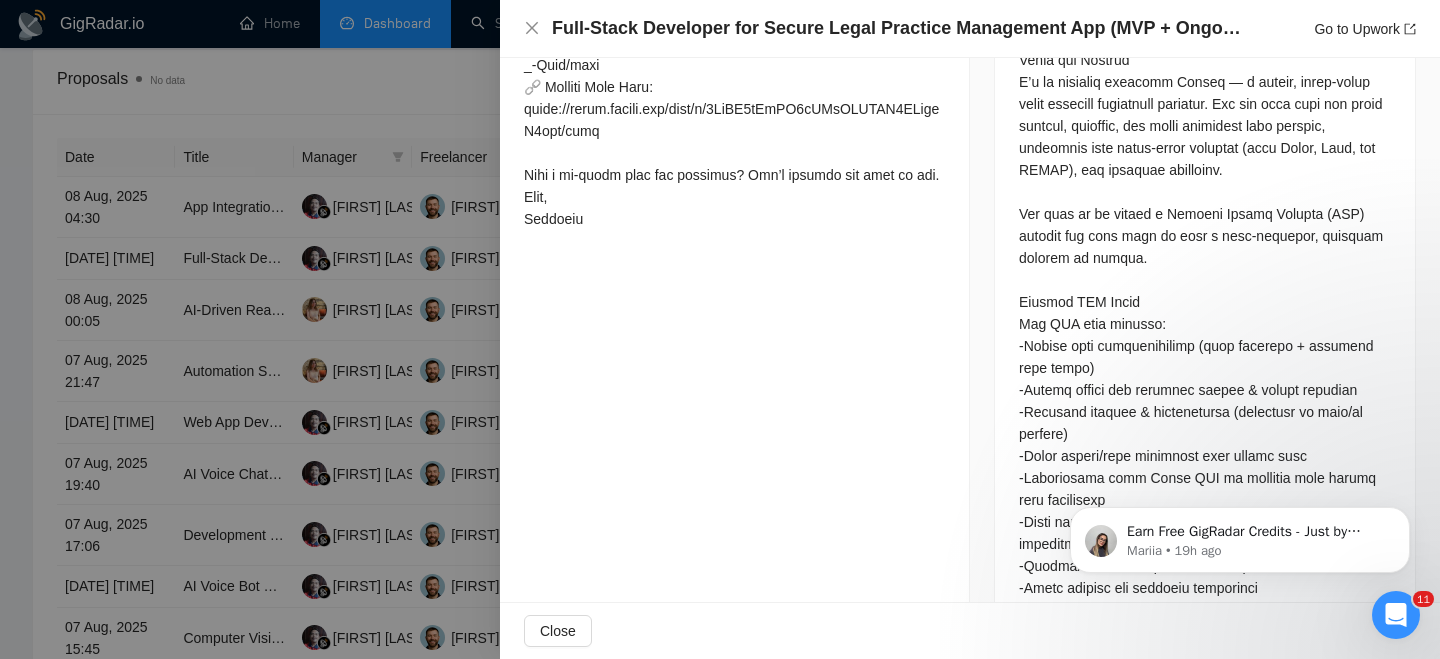 click at bounding box center [1205, 841] 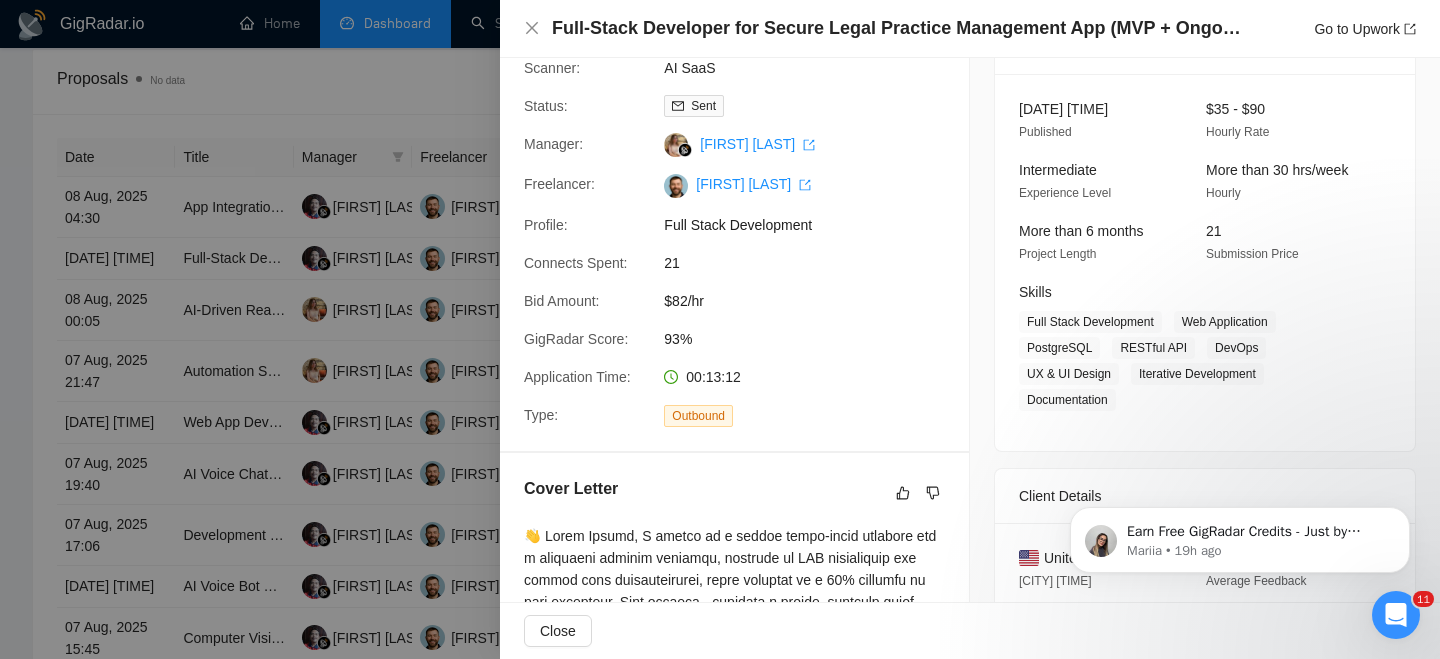 scroll, scrollTop: 93, scrollLeft: 0, axis: vertical 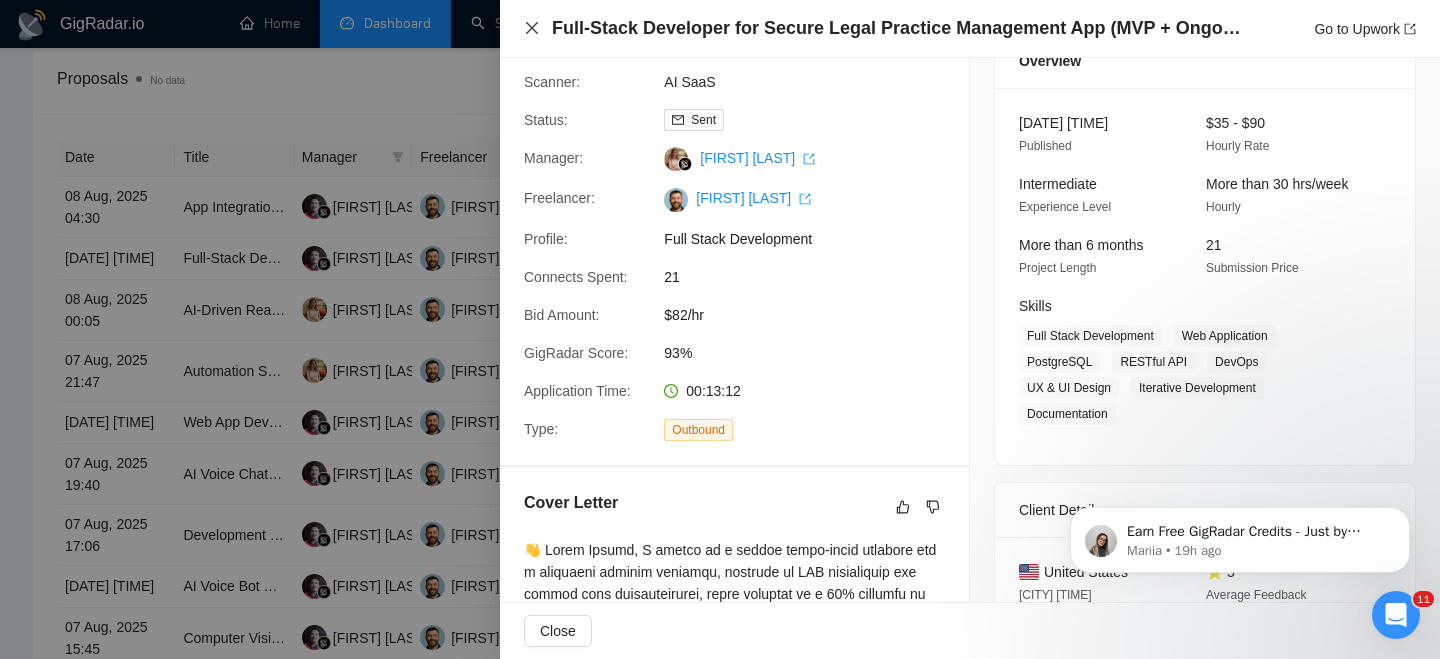 click 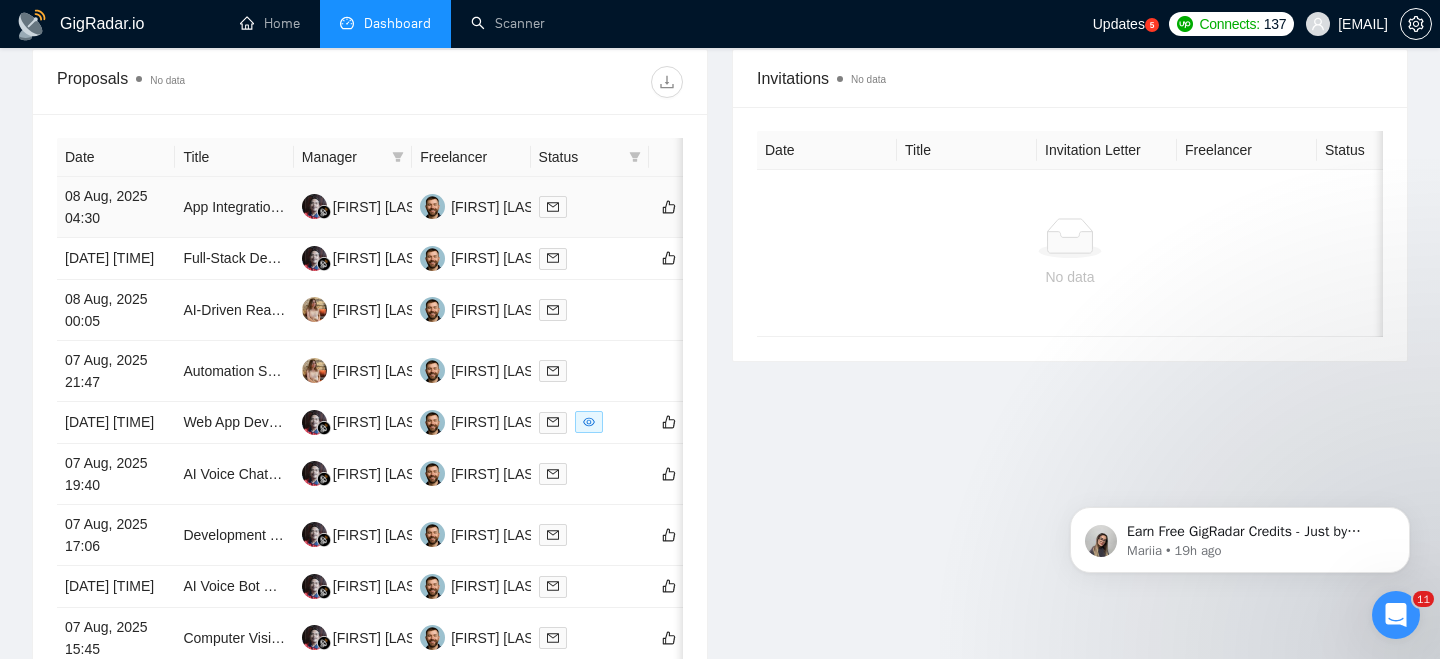 click on "08 Aug, 2025 04:30" at bounding box center [116, 207] 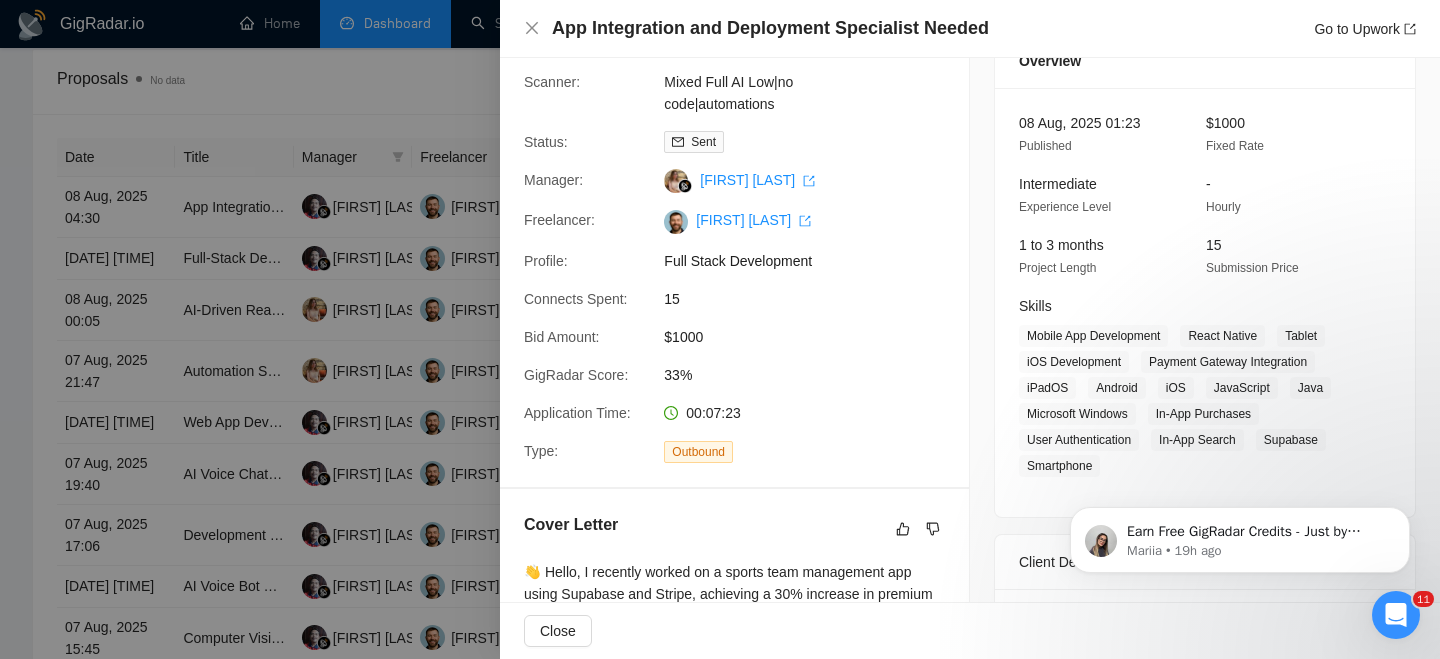 click on "App Integration and Deployment Specialist Needed" at bounding box center (770, 28) 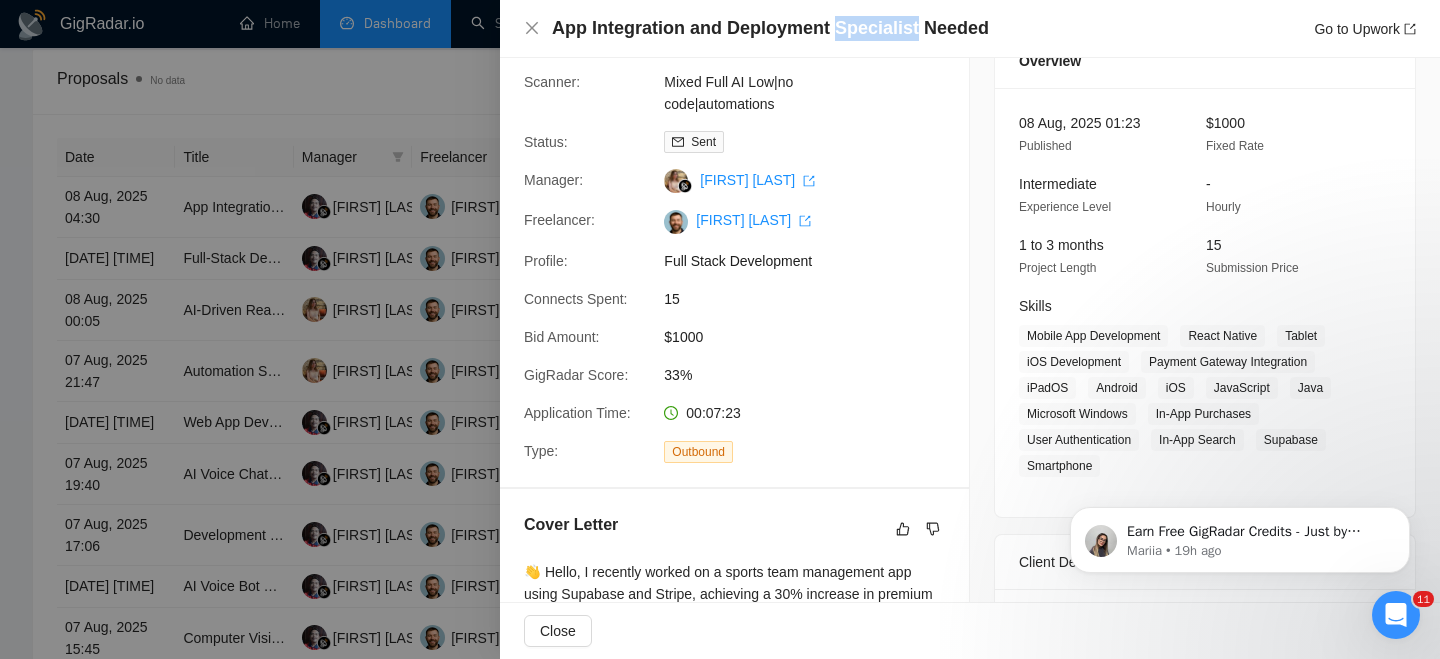 click on "App Integration and Deployment Specialist Needed" at bounding box center [770, 28] 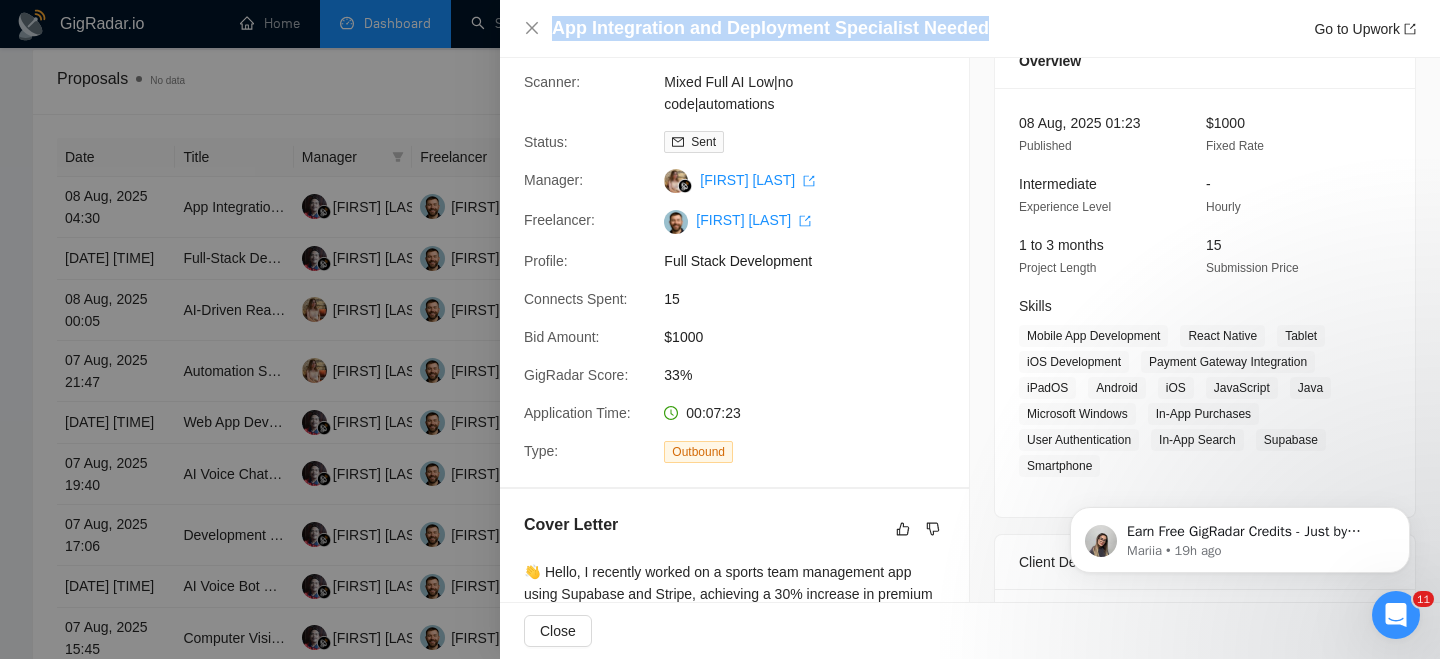click on "App Integration and Deployment Specialist Needed" at bounding box center (770, 28) 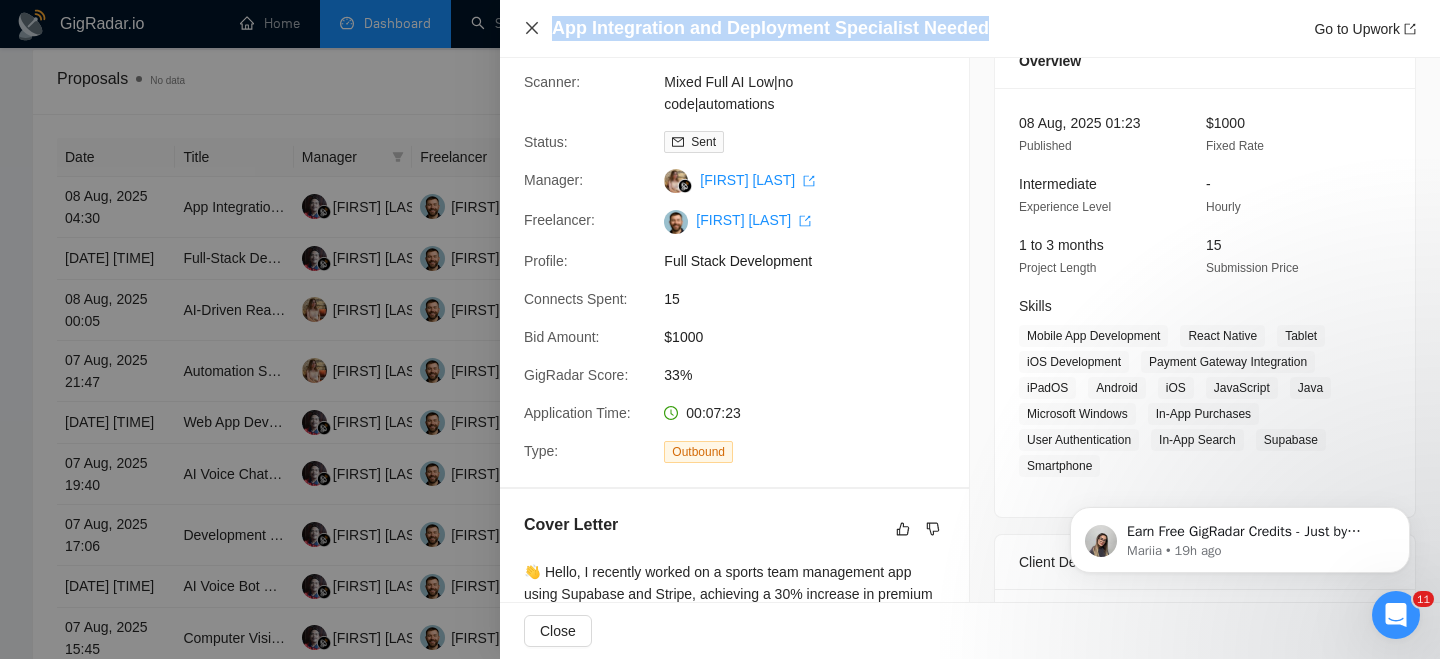 click 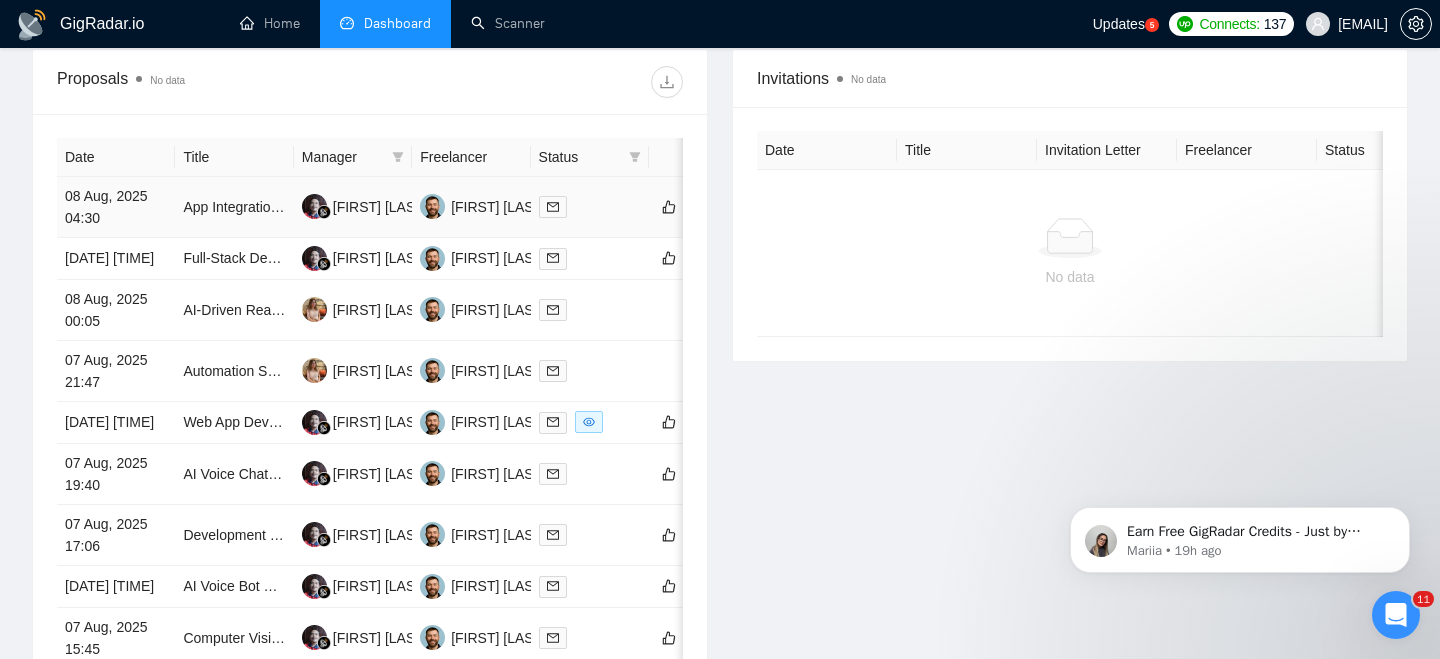 click on "08 Aug, 2025 04:30" at bounding box center [116, 207] 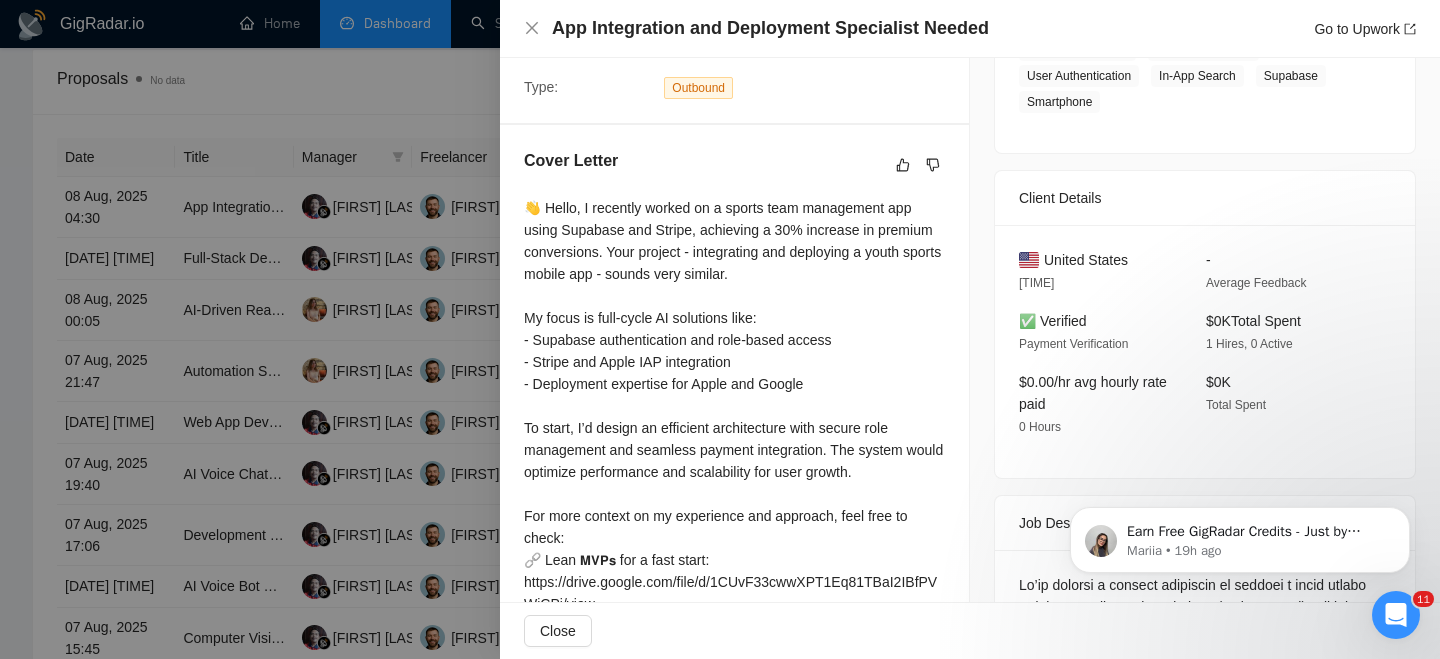 scroll, scrollTop: 466, scrollLeft: 0, axis: vertical 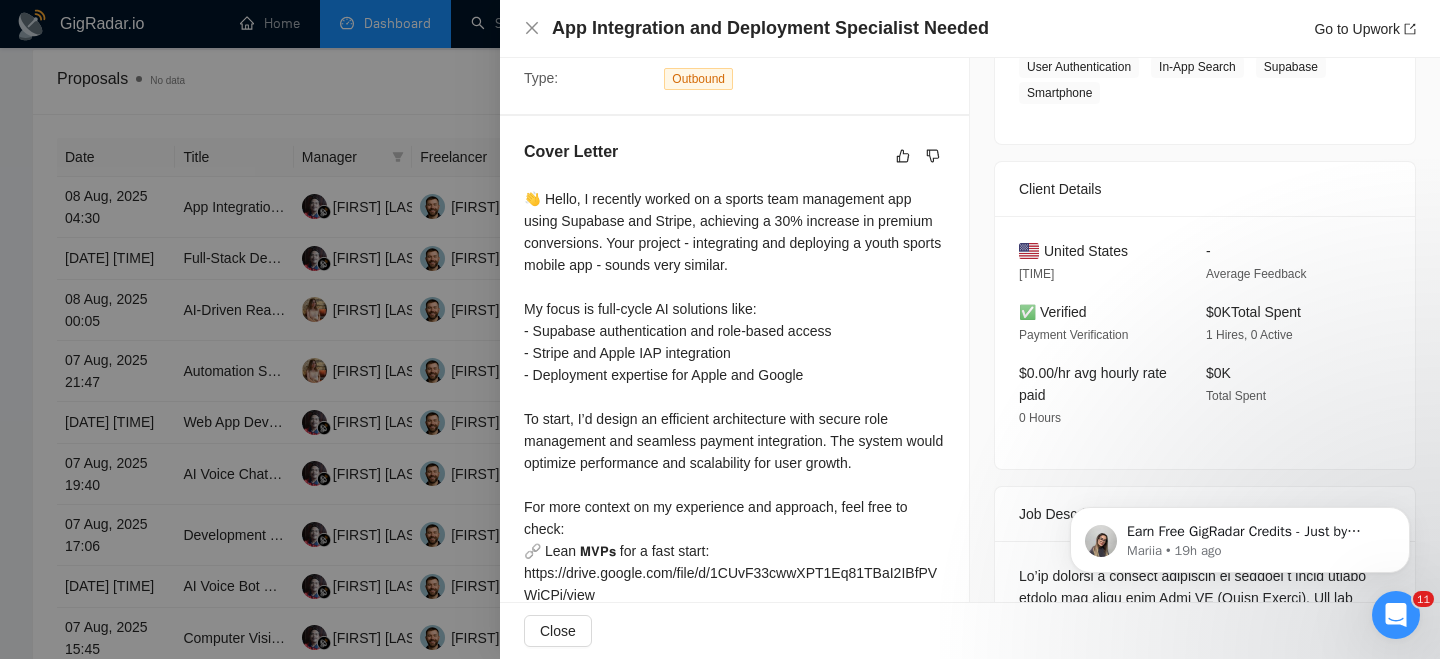 click on "United States" at bounding box center [1086, 251] 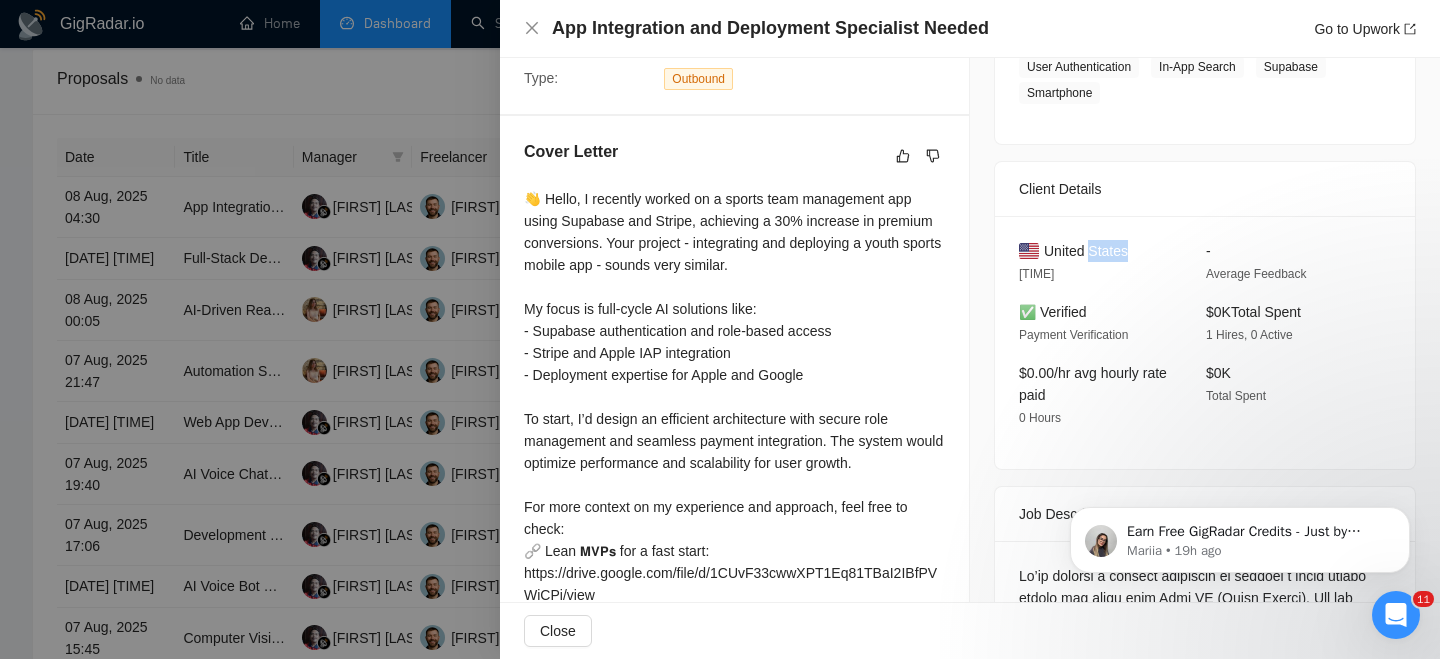 click on "United States" at bounding box center [1086, 251] 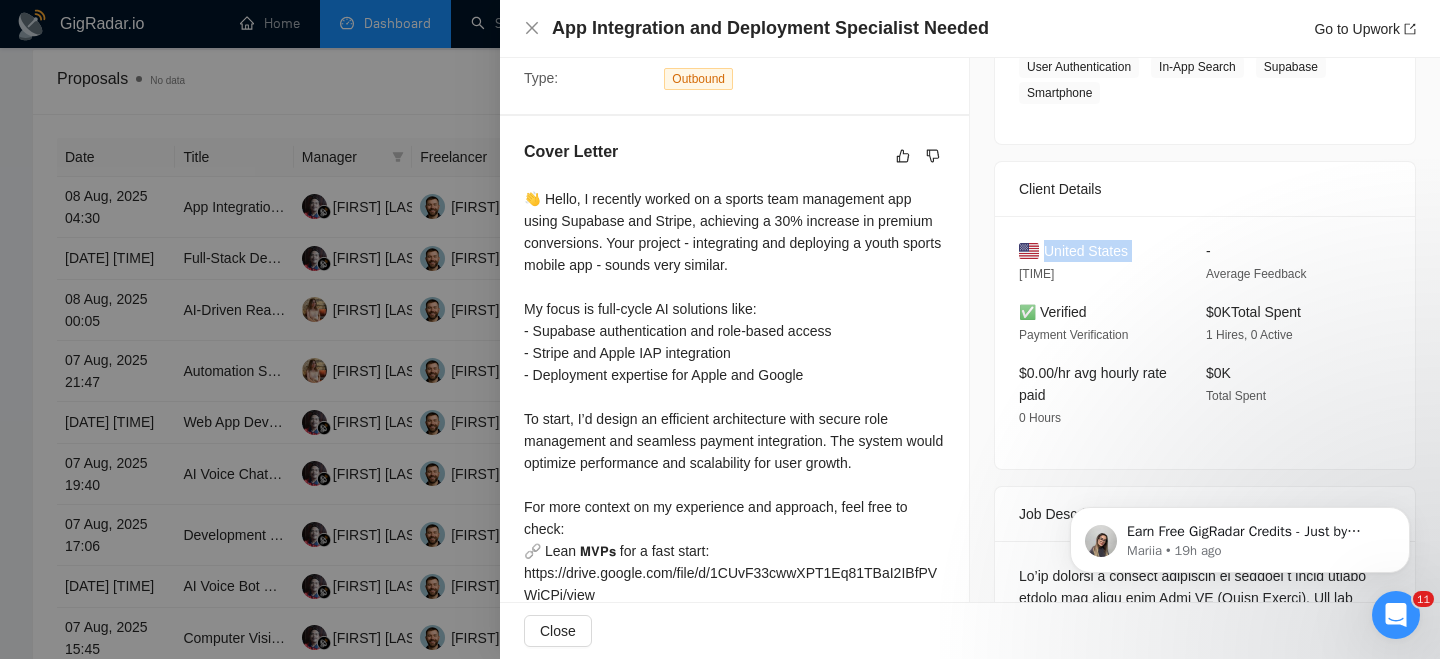 click on "United States" at bounding box center (1086, 251) 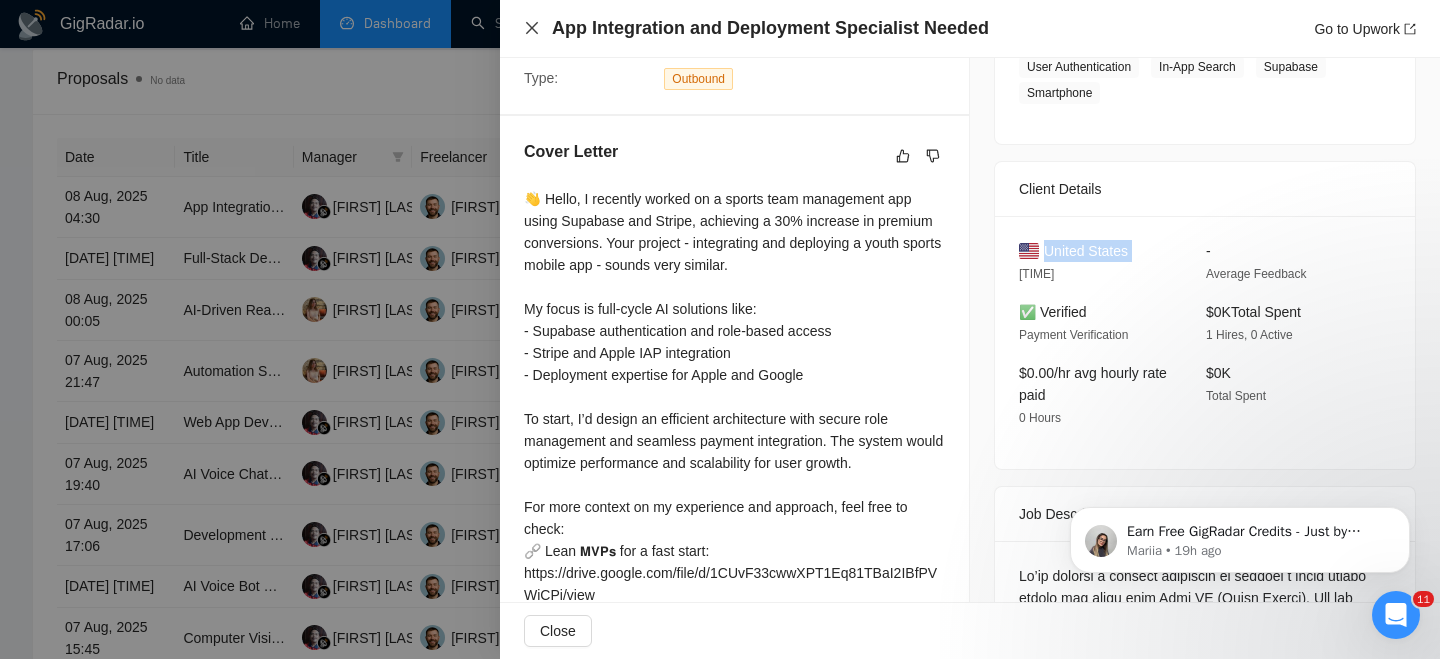 click 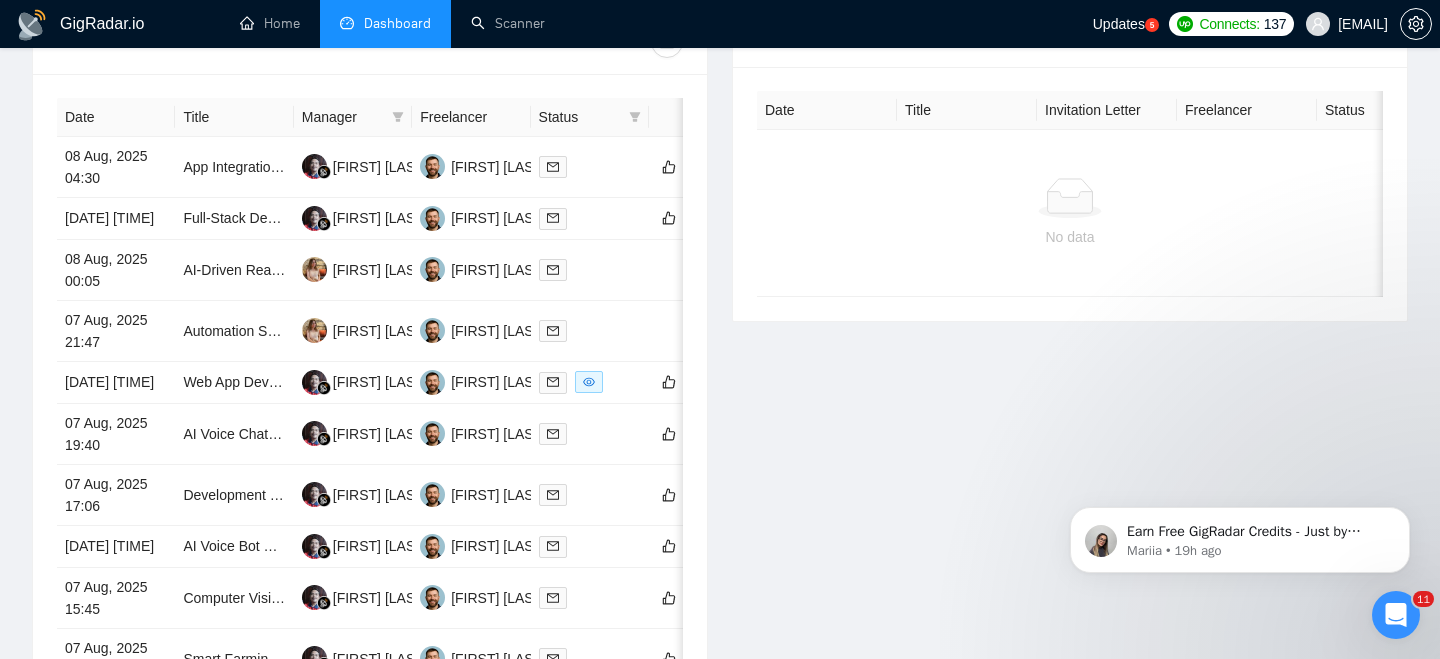 scroll, scrollTop: 1138, scrollLeft: 0, axis: vertical 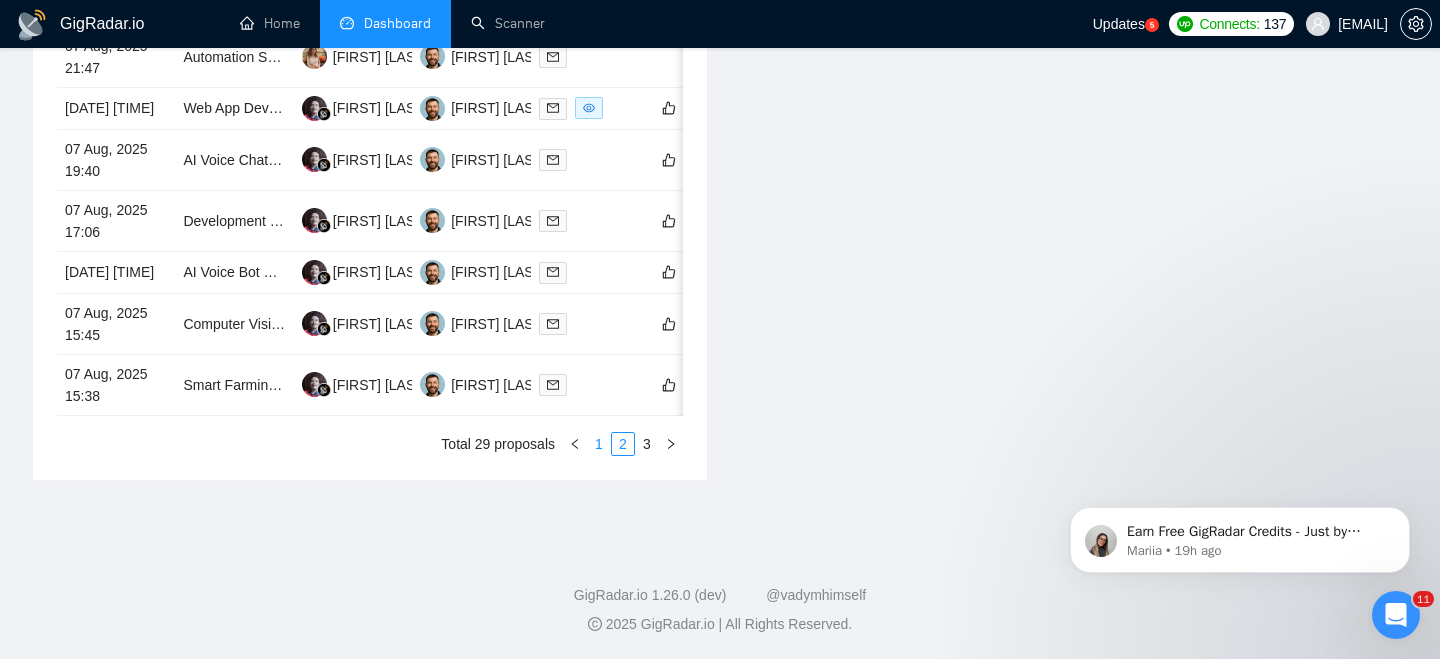 click on "1" at bounding box center [599, 444] 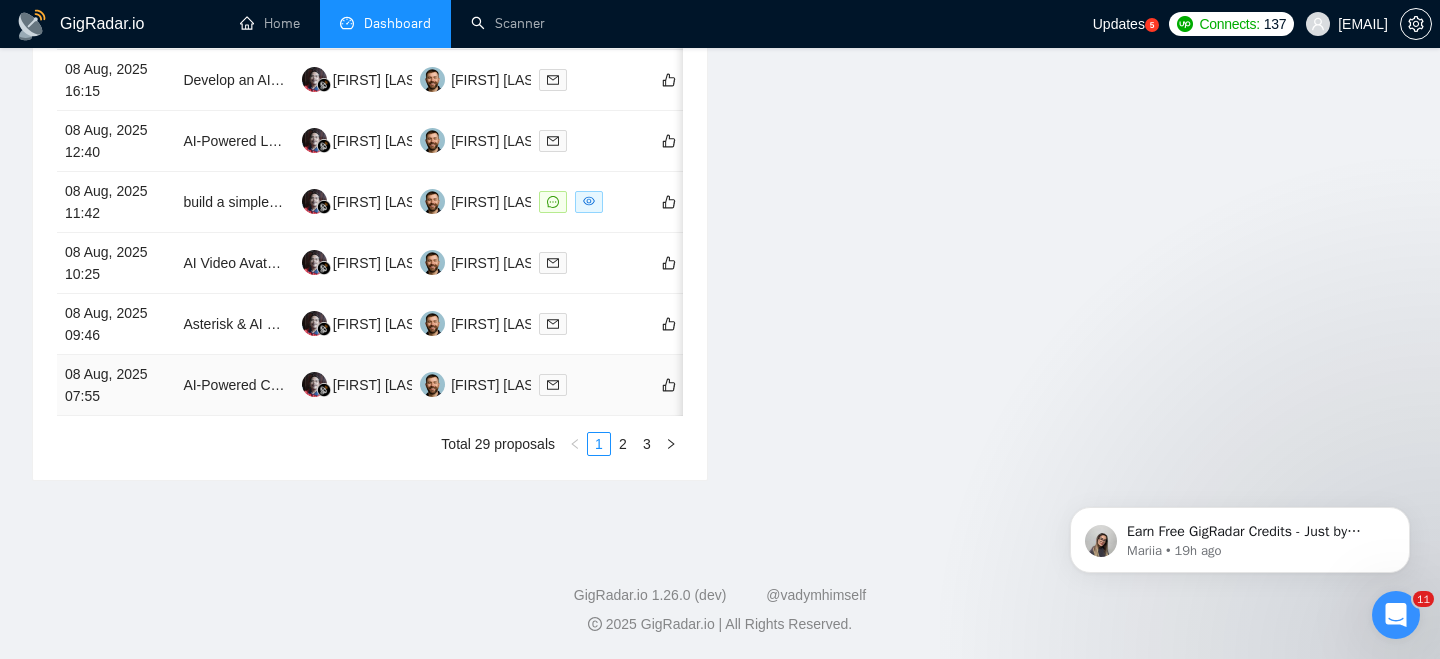 click on "08 Aug, 2025 07:55" at bounding box center (116, 385) 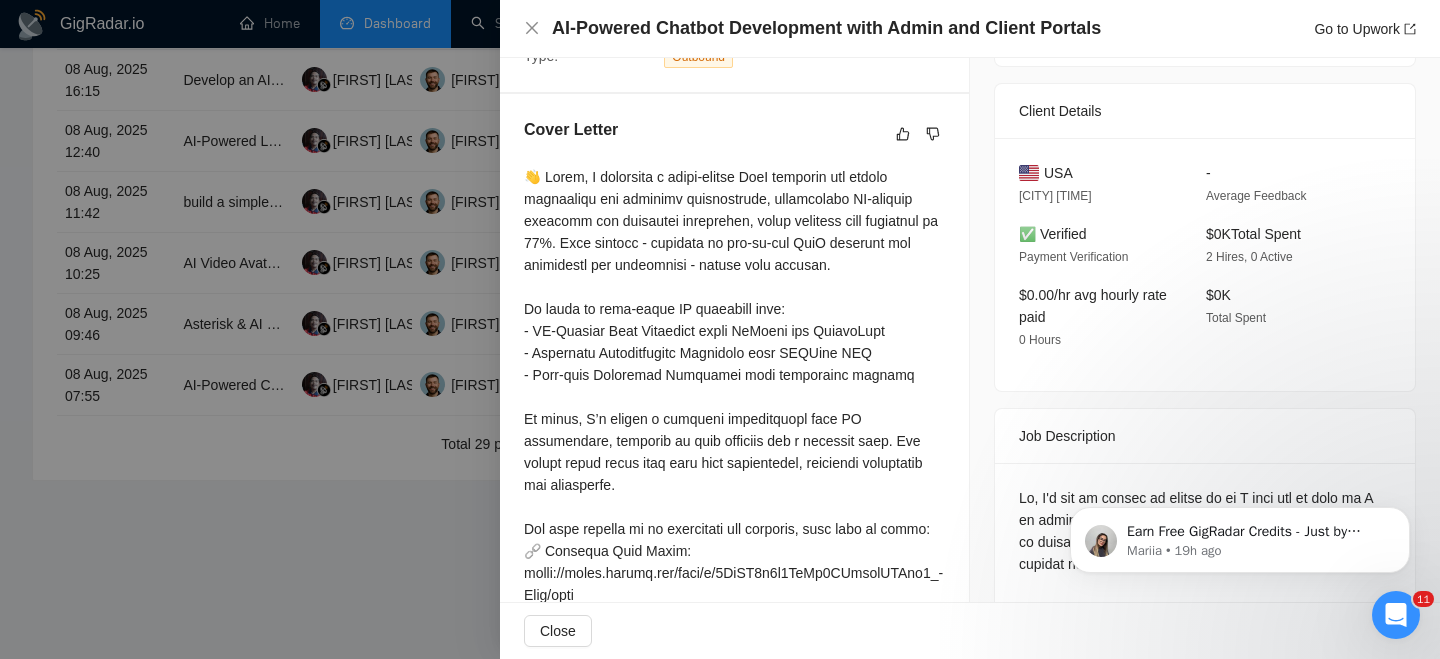 click on "AI-Powered Chatbot Development with Admin and Client Portals Go to Upwork" at bounding box center [970, 29] 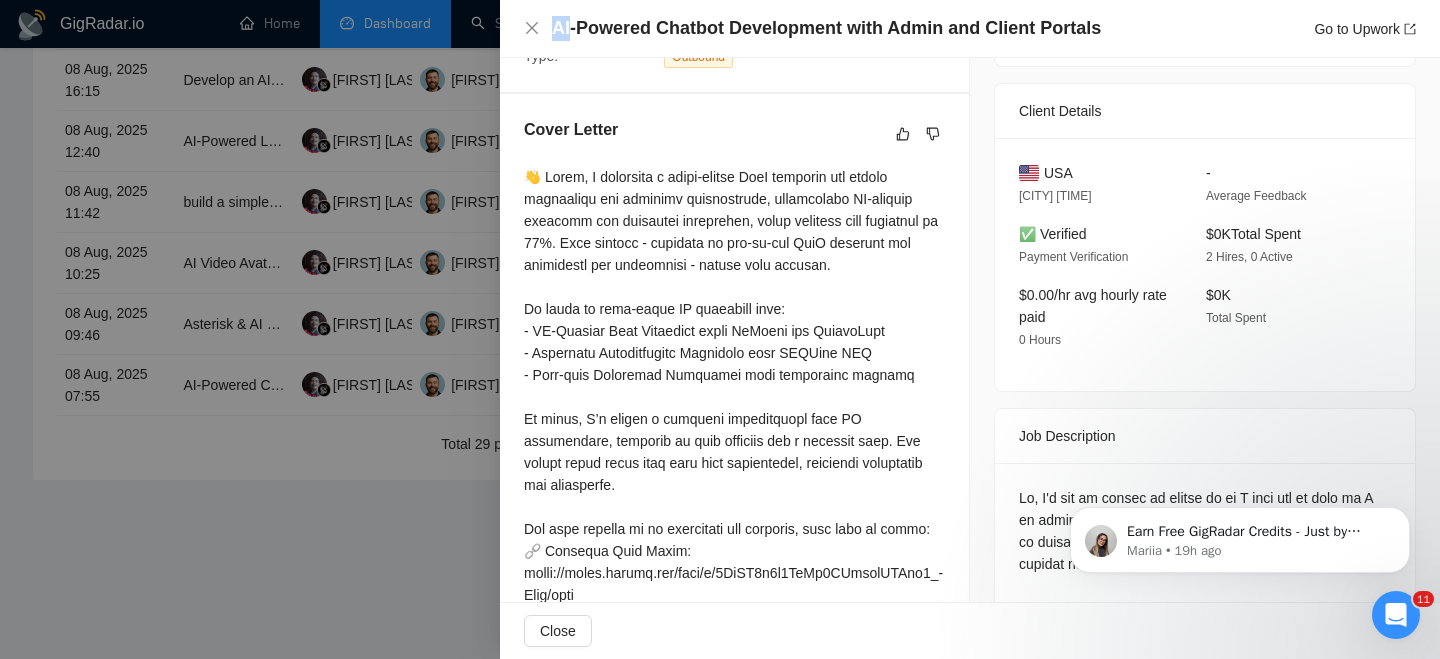 click on "AI-Powered Chatbot Development with Admin and Client Portals Go to Upwork" at bounding box center [970, 29] 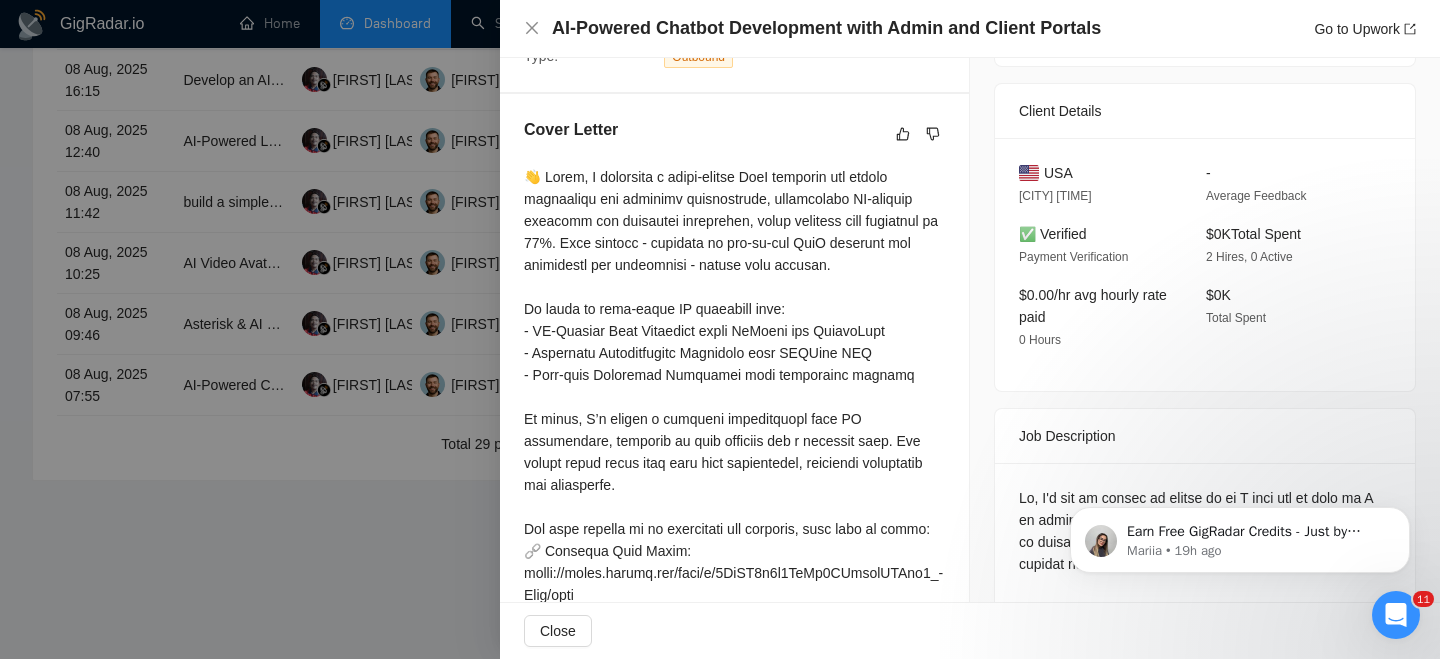 click on "AI-Powered Chatbot Development with Admin and Client Portals" at bounding box center [826, 28] 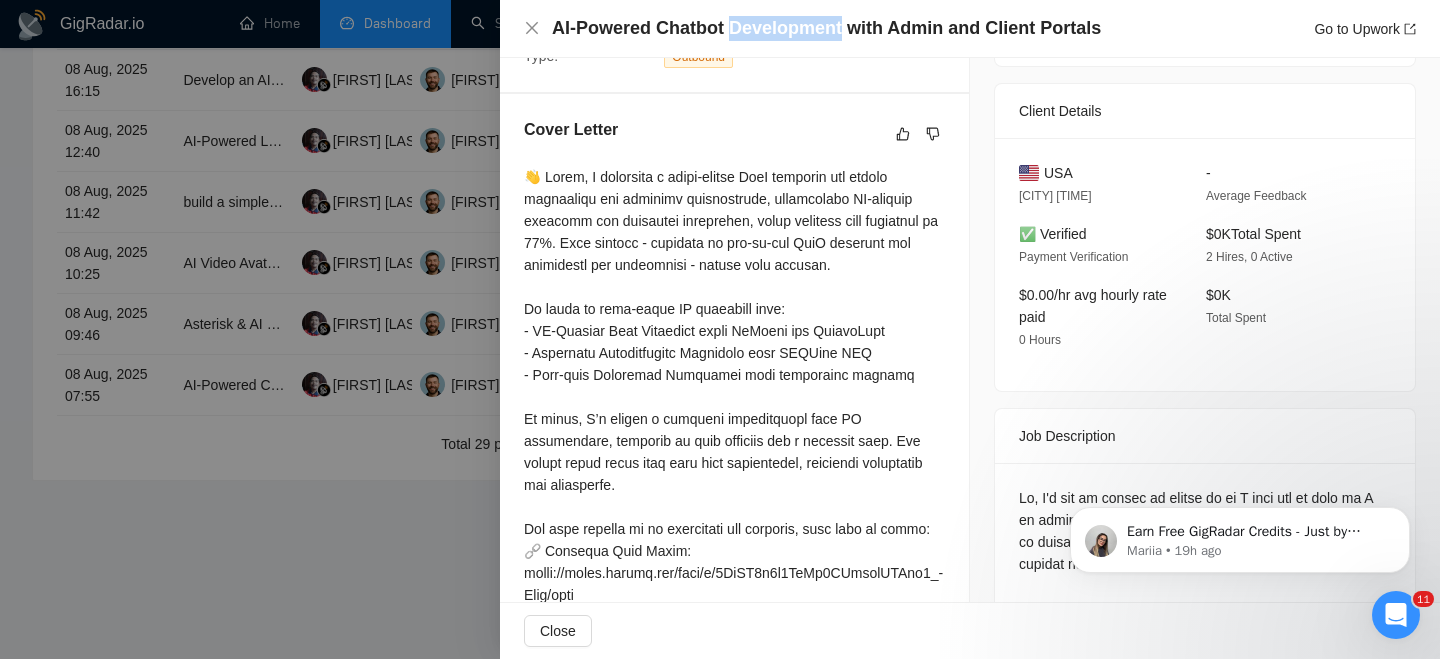 click on "AI-Powered Chatbot Development with Admin and Client Portals" at bounding box center [826, 28] 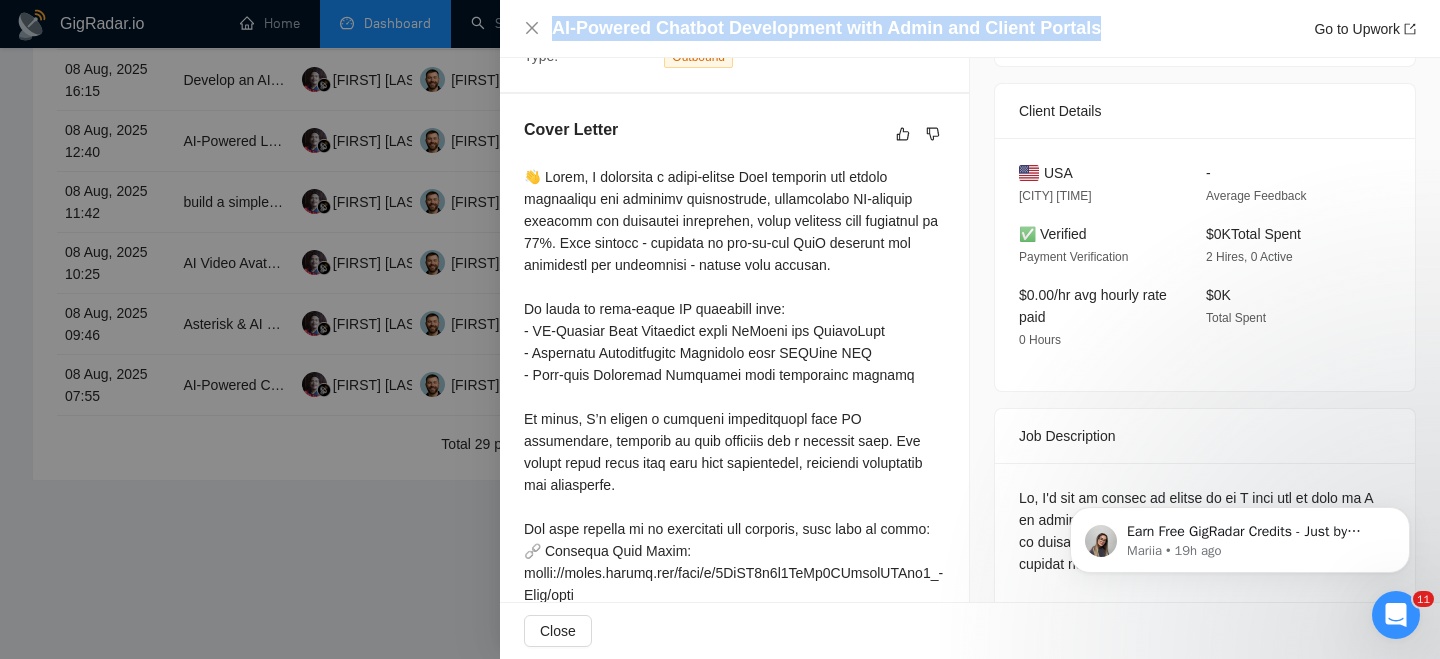 click on "AI-Powered Chatbot Development with Admin and Client Portals" at bounding box center [826, 28] 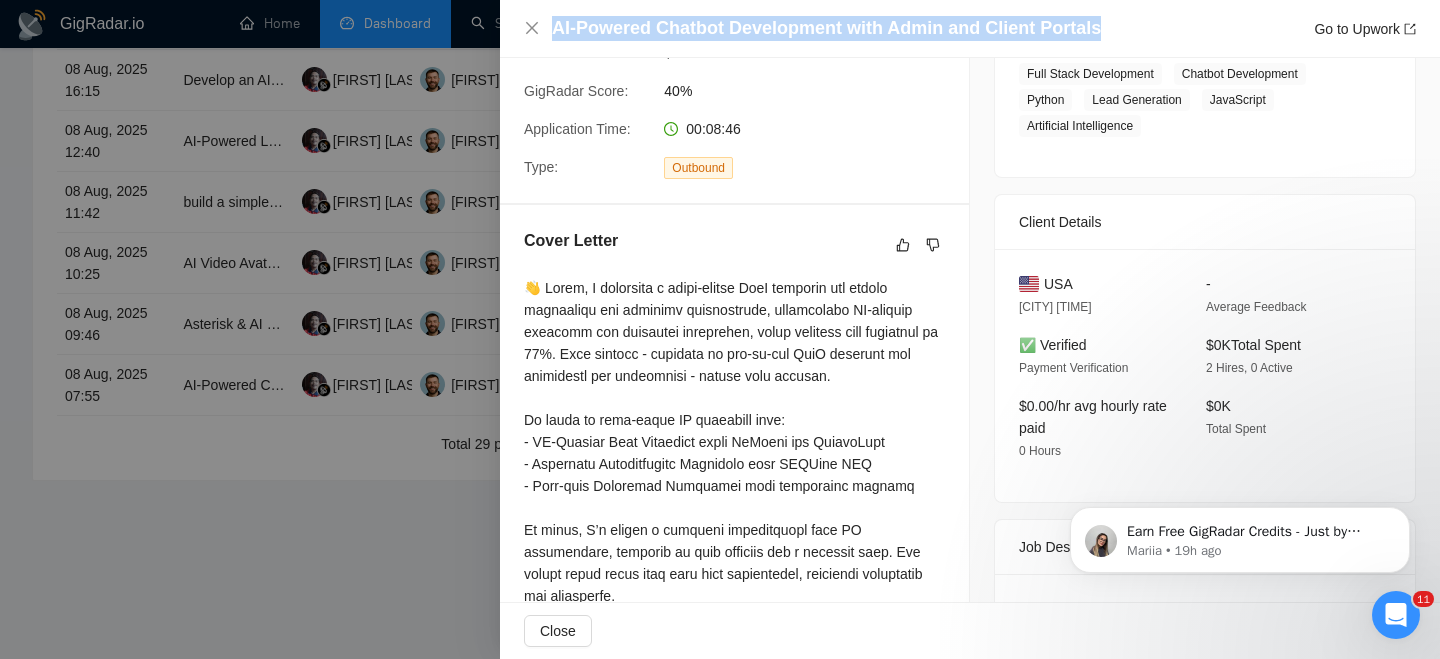 scroll, scrollTop: 301, scrollLeft: 0, axis: vertical 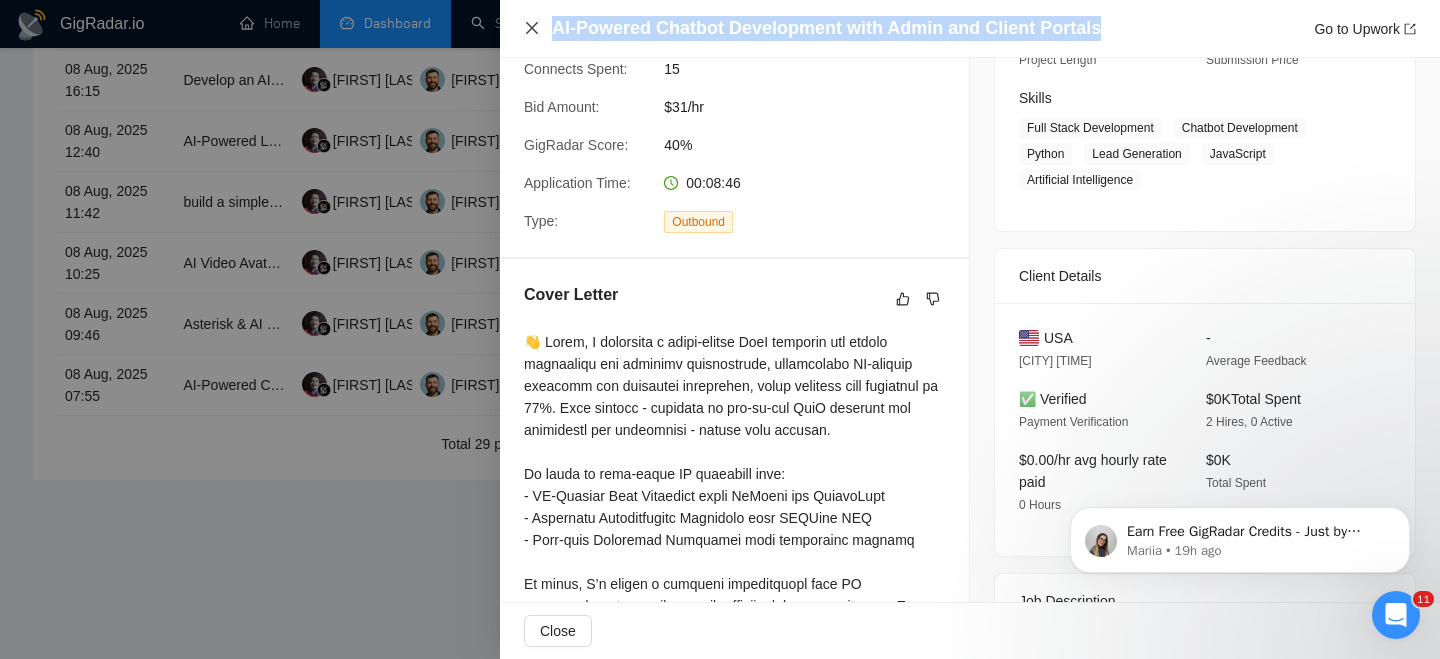 click 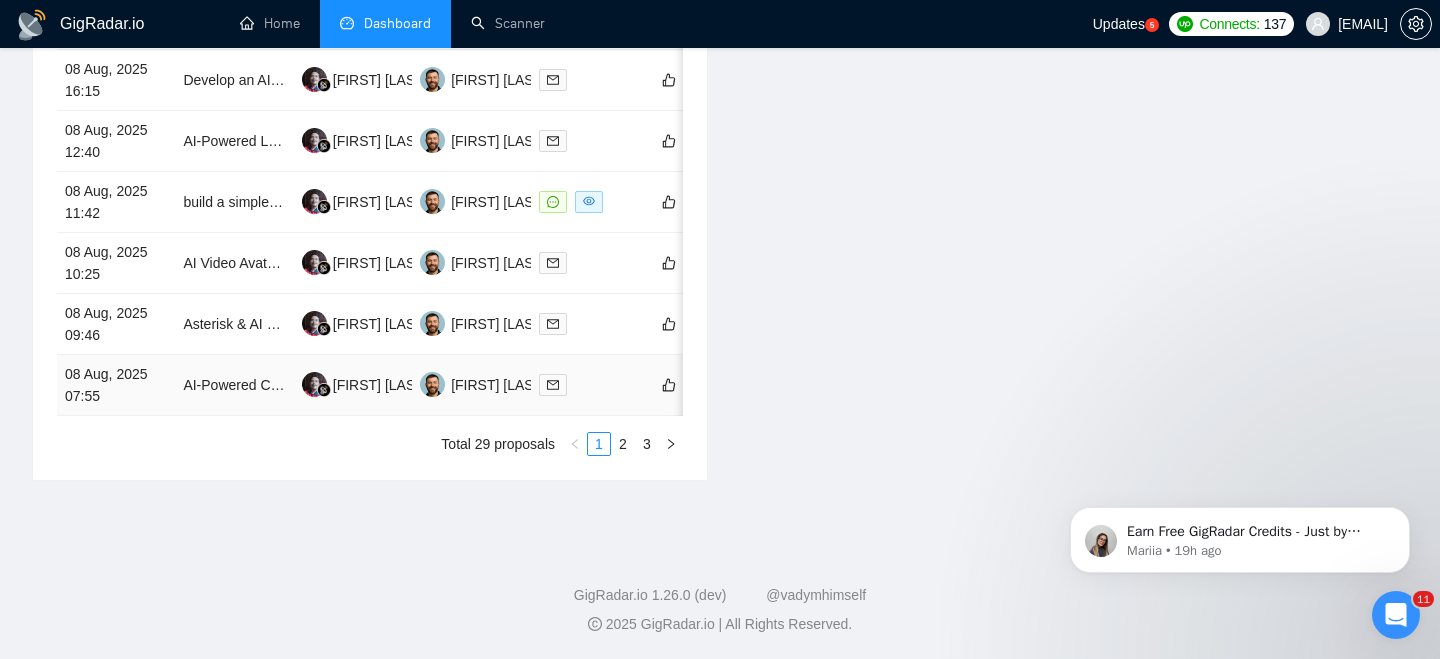 click on "08 Aug, 2025 07:55" at bounding box center (116, 385) 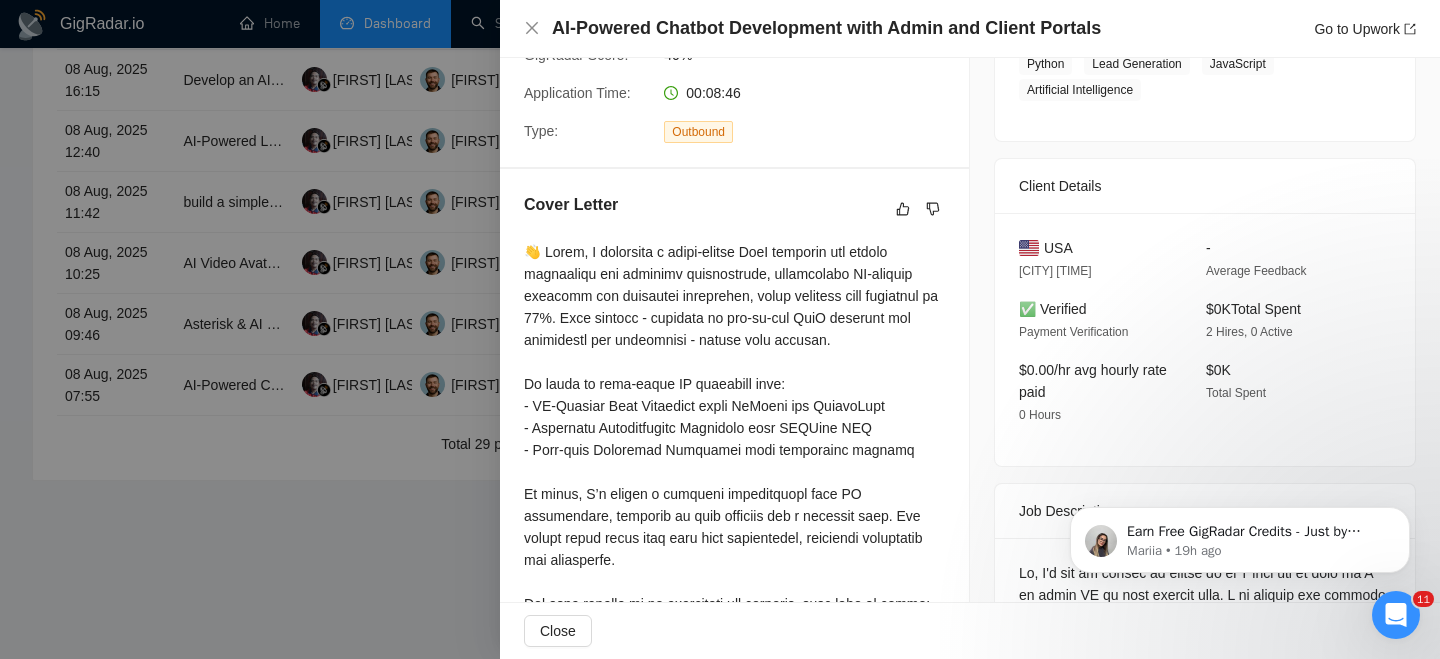 scroll, scrollTop: 395, scrollLeft: 0, axis: vertical 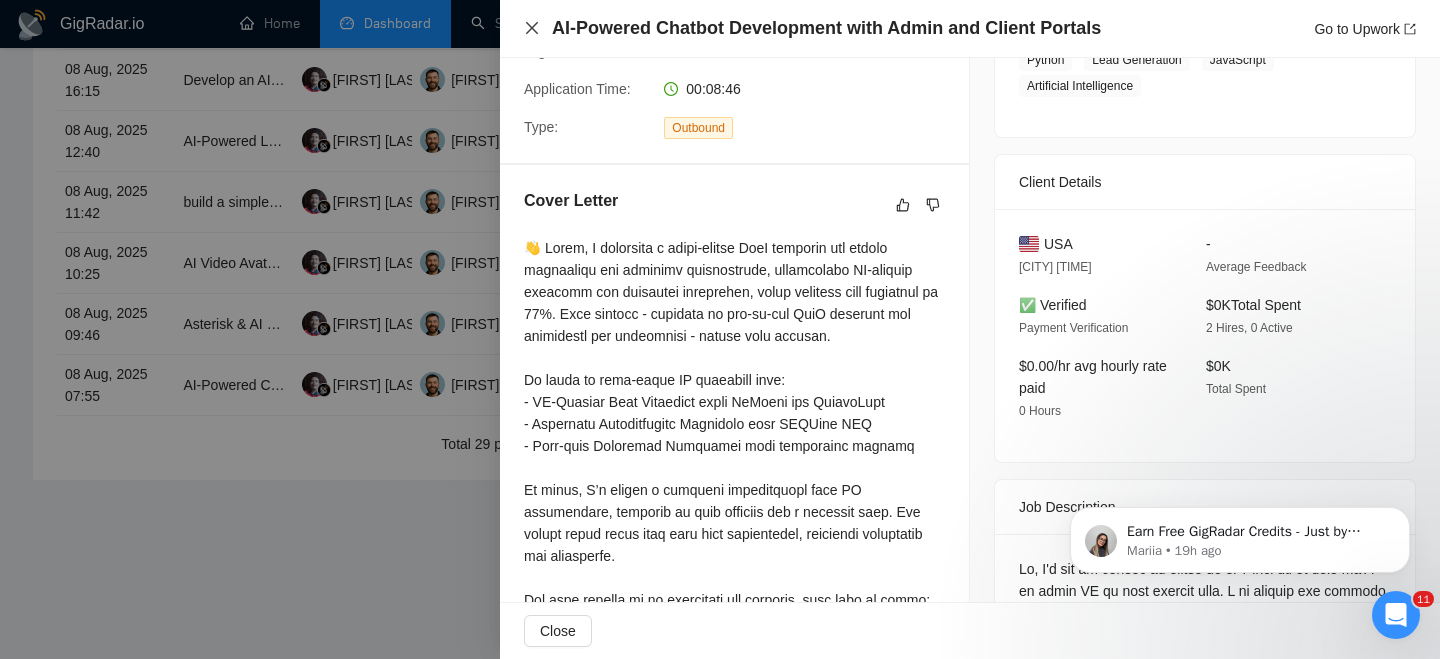 click 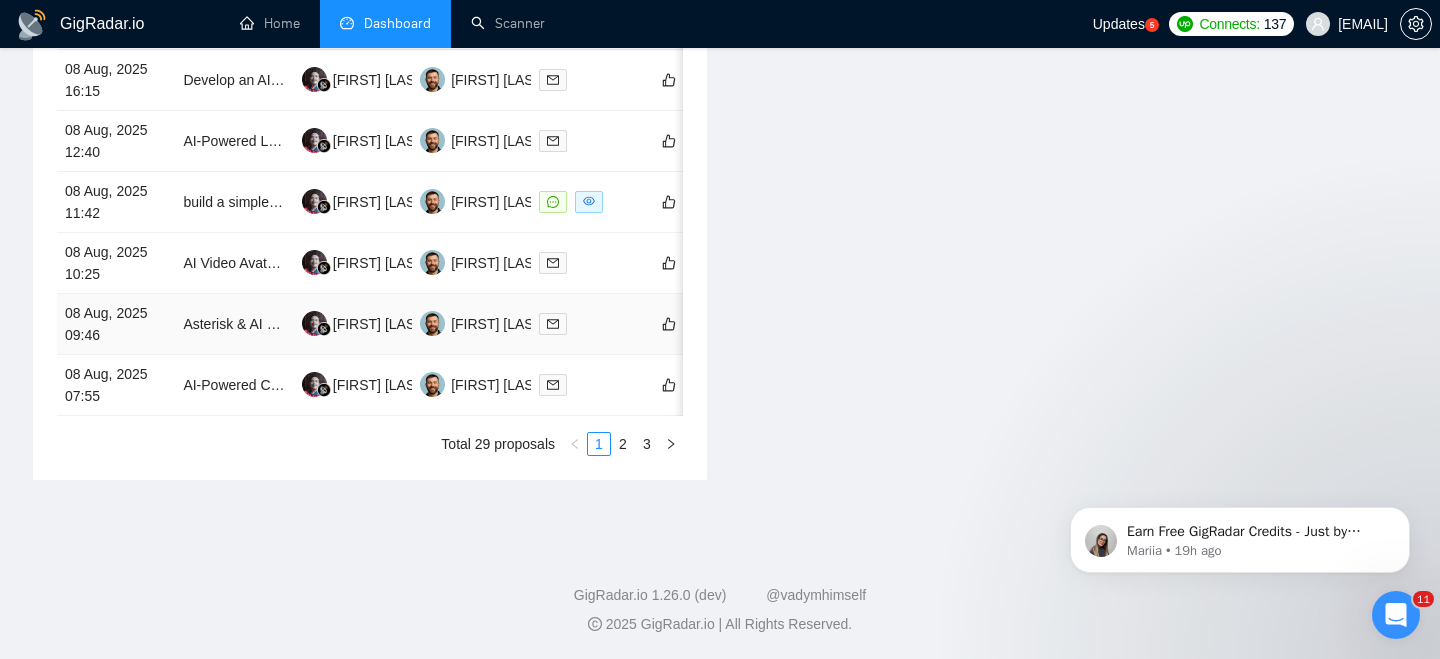 click on "08 Aug, 2025 09:46" at bounding box center [116, 324] 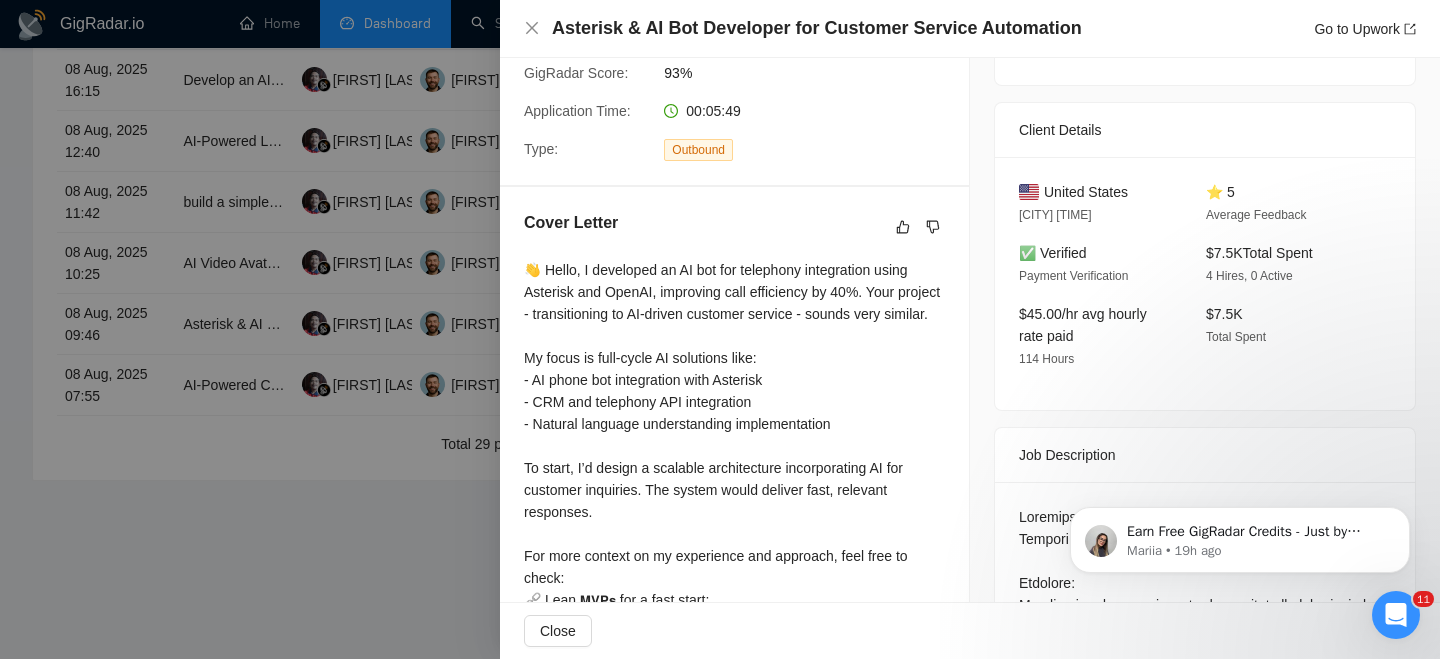 click on "Asterisk & AI Bot Developer for Customer Service Automation" at bounding box center (817, 28) 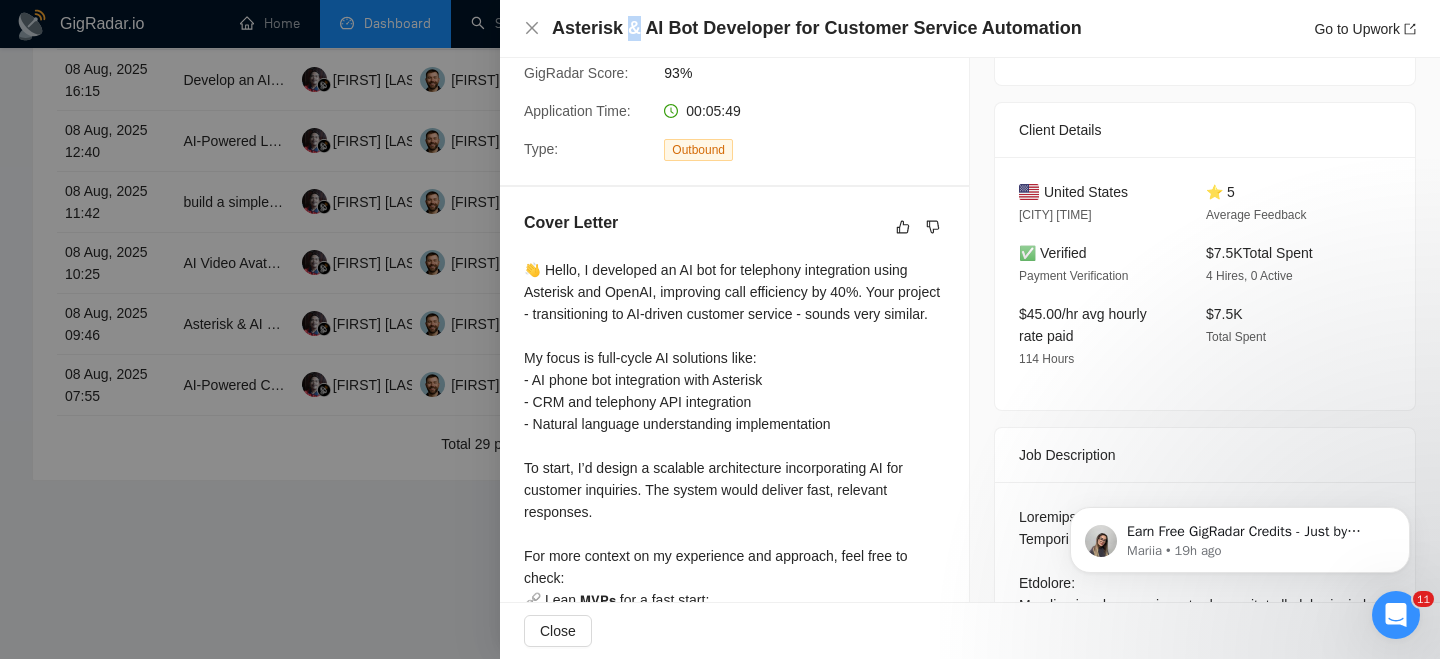click on "Asterisk & AI Bot Developer for Customer Service Automation" at bounding box center (817, 28) 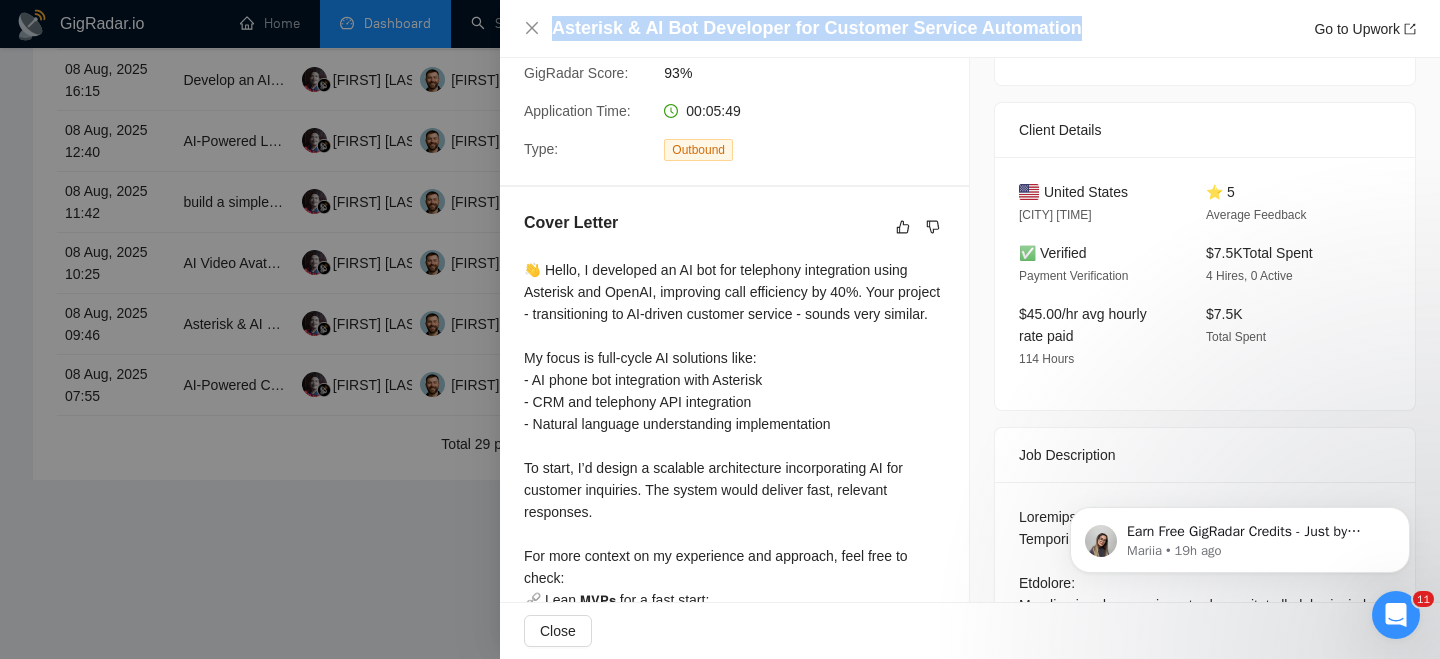 click on "Asterisk & AI Bot Developer for Customer Service Automation" at bounding box center [817, 28] 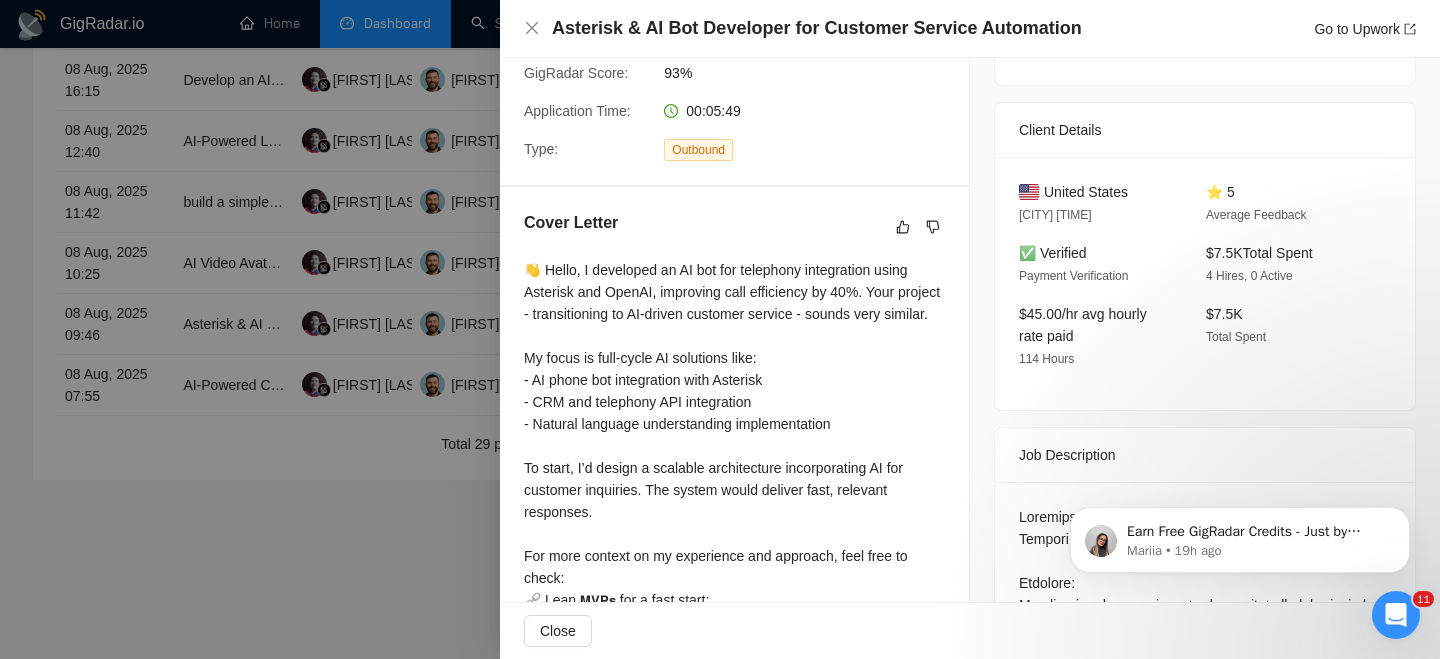 click on "United States" at bounding box center [1086, 192] 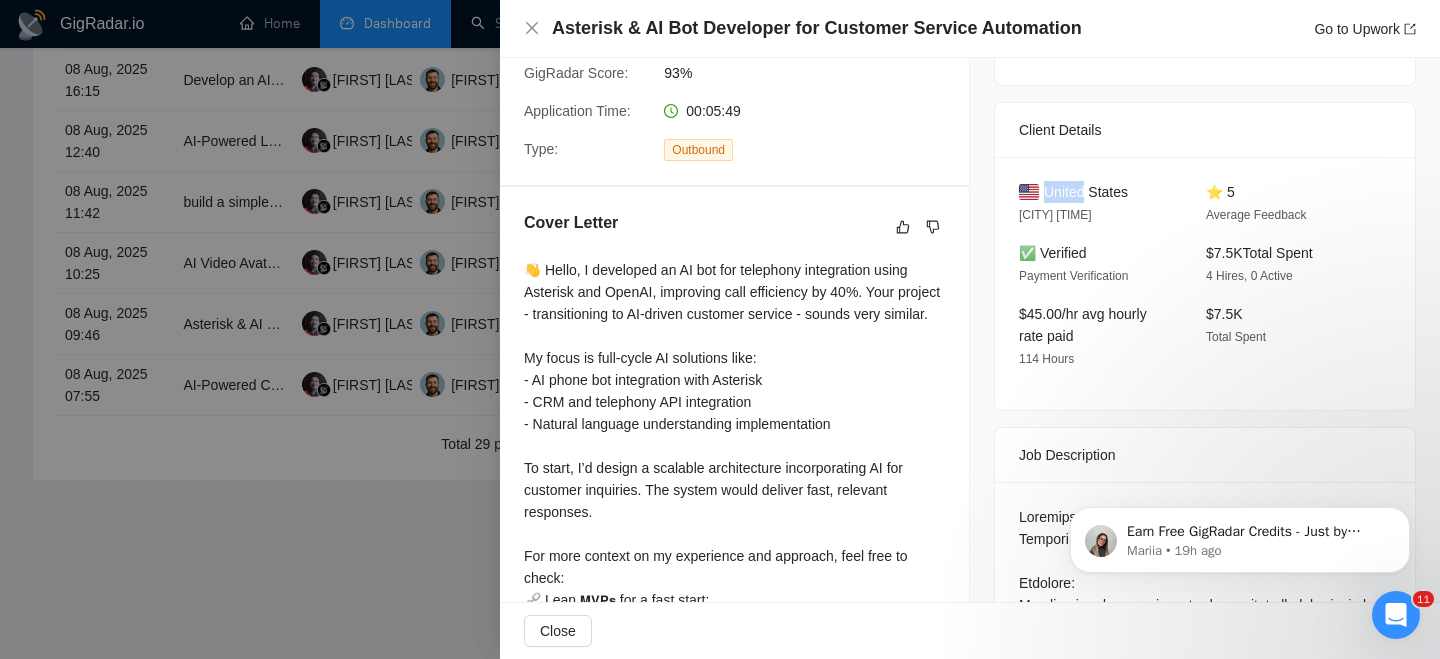 click on "United States" at bounding box center (1086, 192) 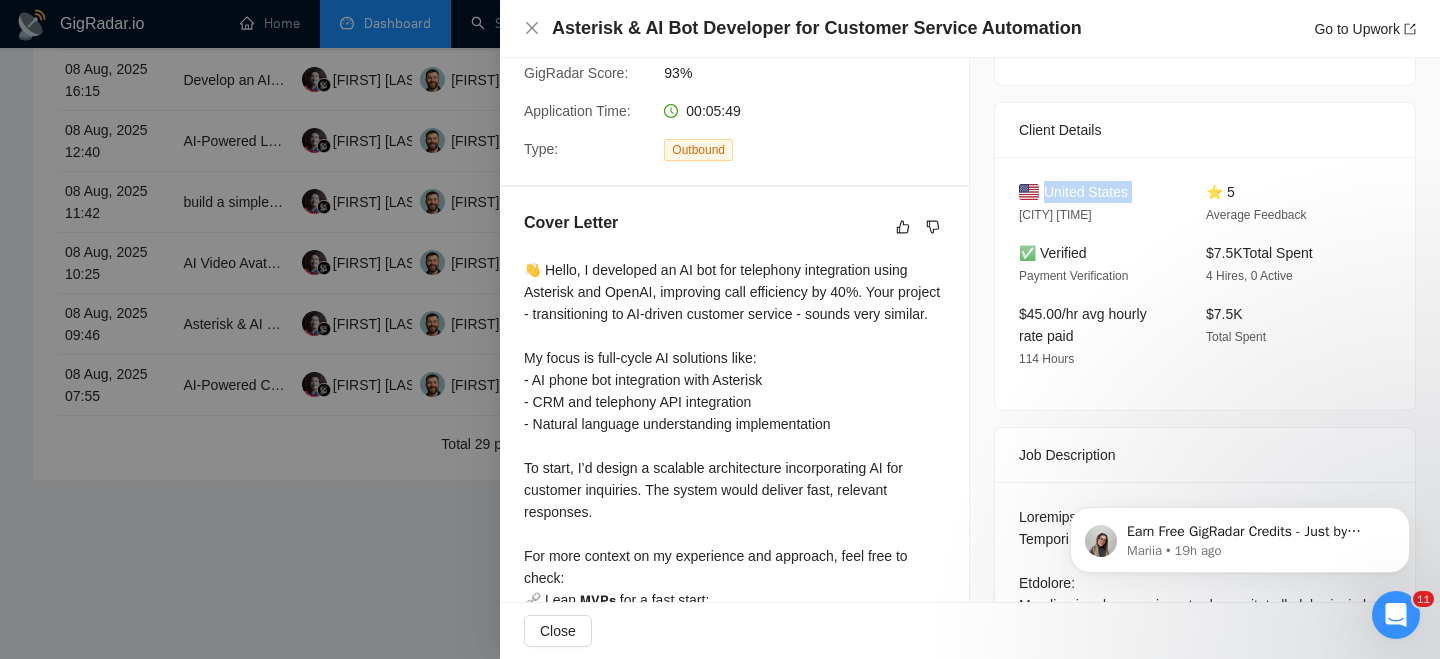click on "United States" at bounding box center (1086, 192) 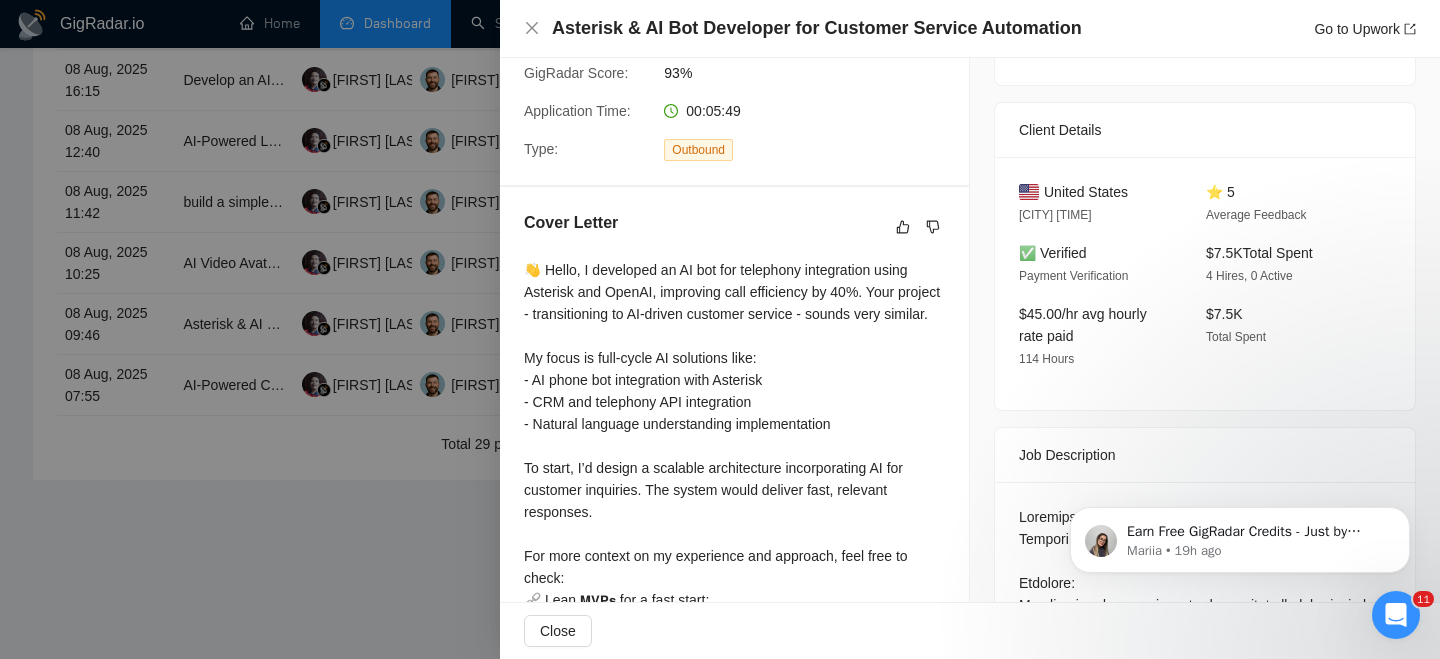 click on "Asterisk & AI Bot Developer for Customer Service Automation Go to Upwork" at bounding box center (970, 28) 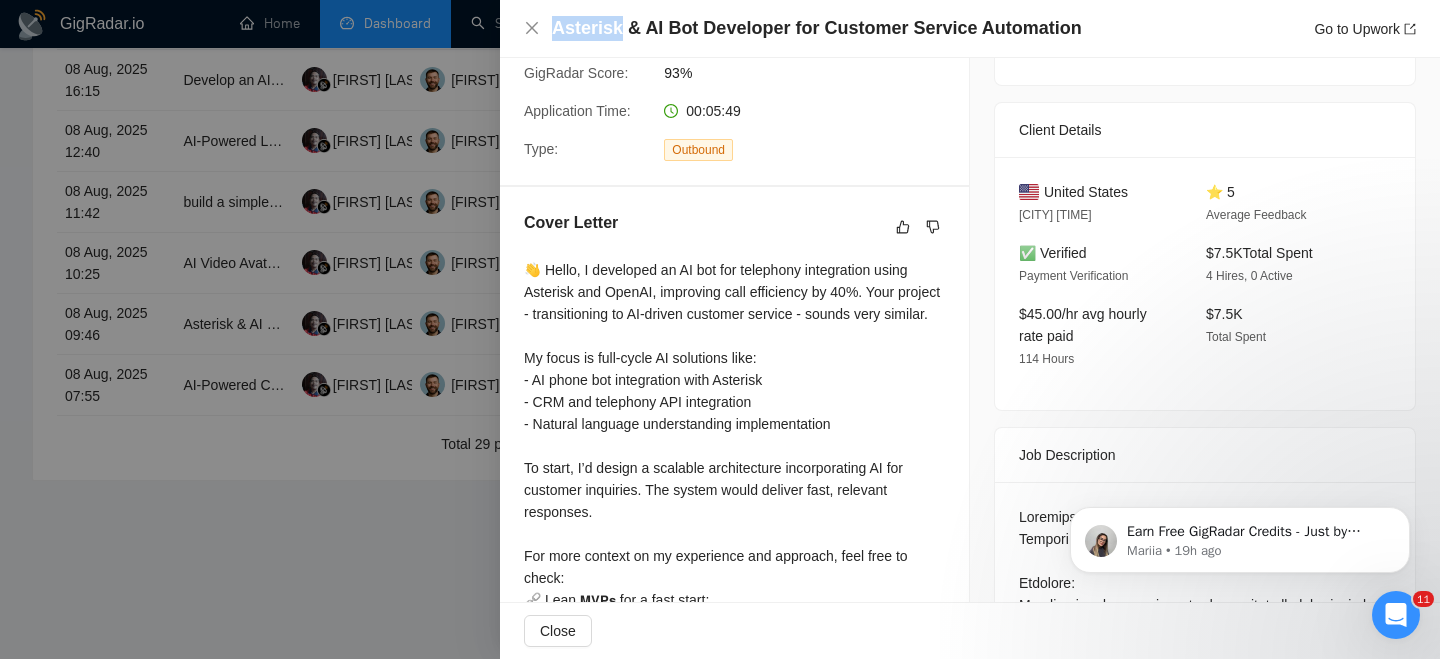 click on "Asterisk & AI Bot Developer for Customer Service Automation Go to Upwork" at bounding box center [970, 28] 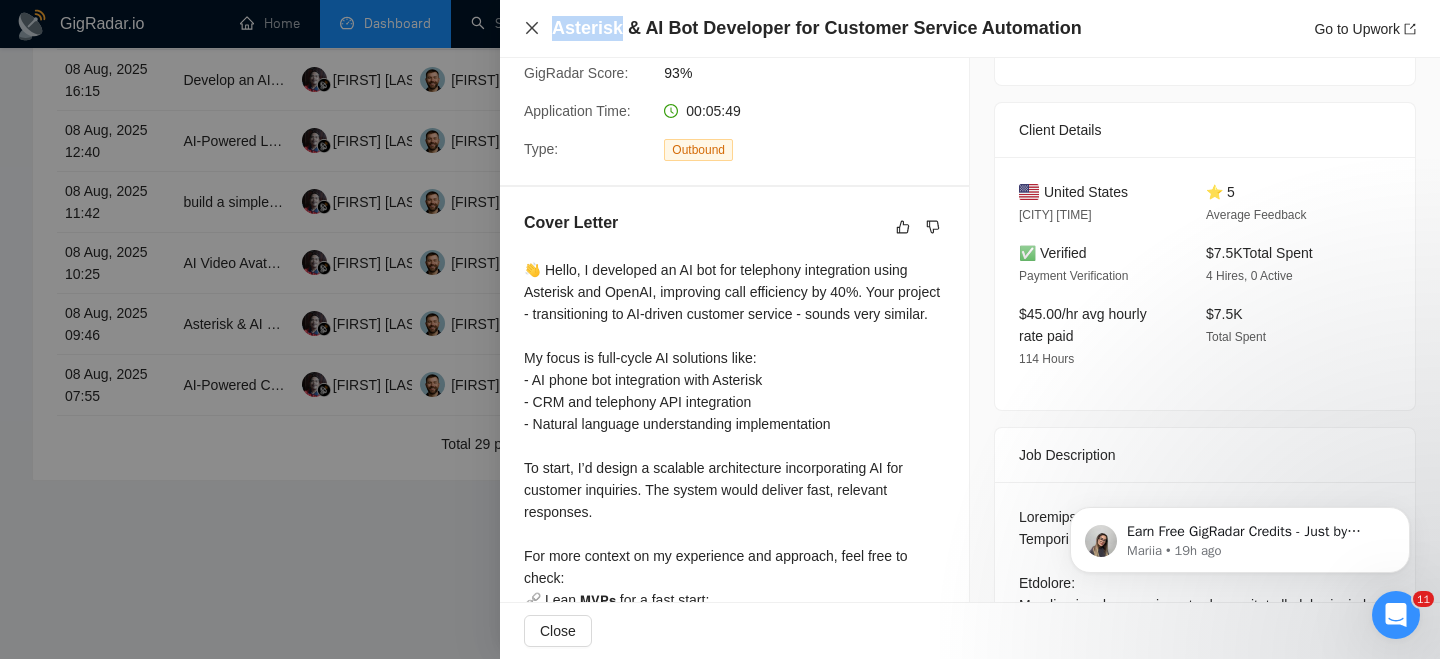 click 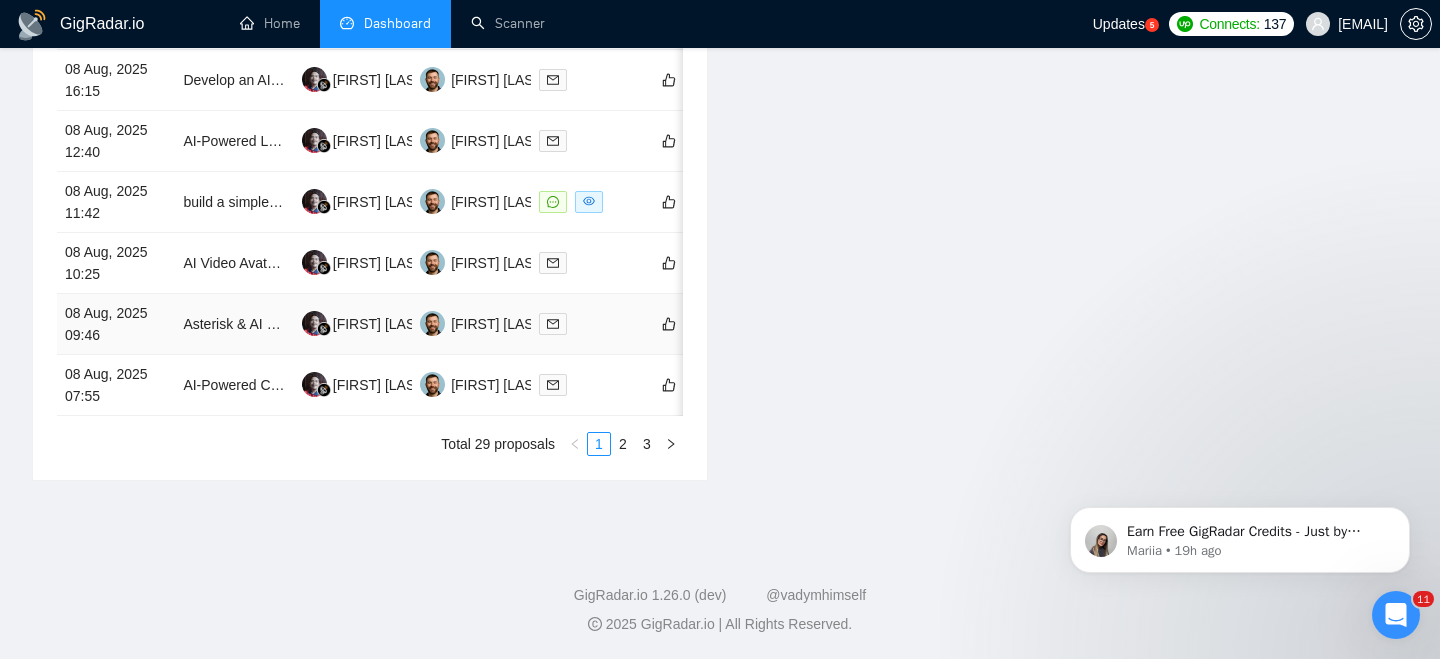 click on "08 Aug, 2025 09:46" at bounding box center (116, 324) 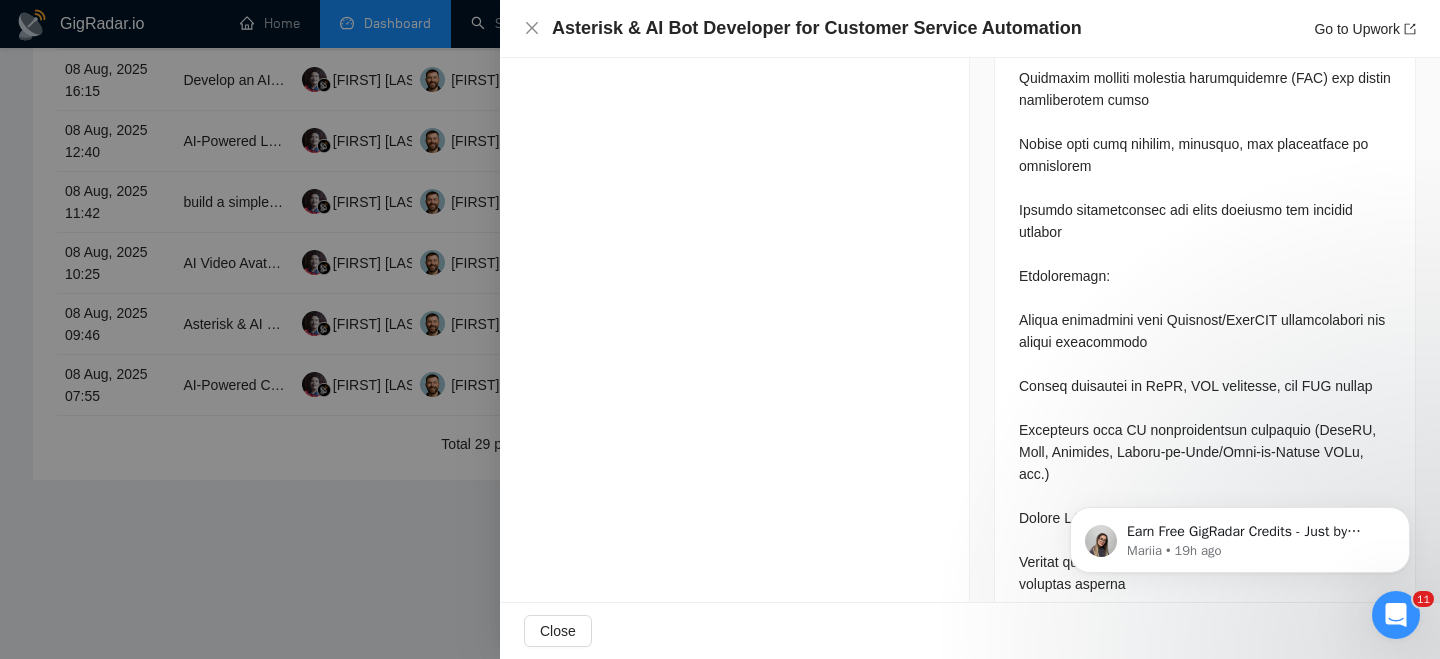 scroll, scrollTop: 777, scrollLeft: 0, axis: vertical 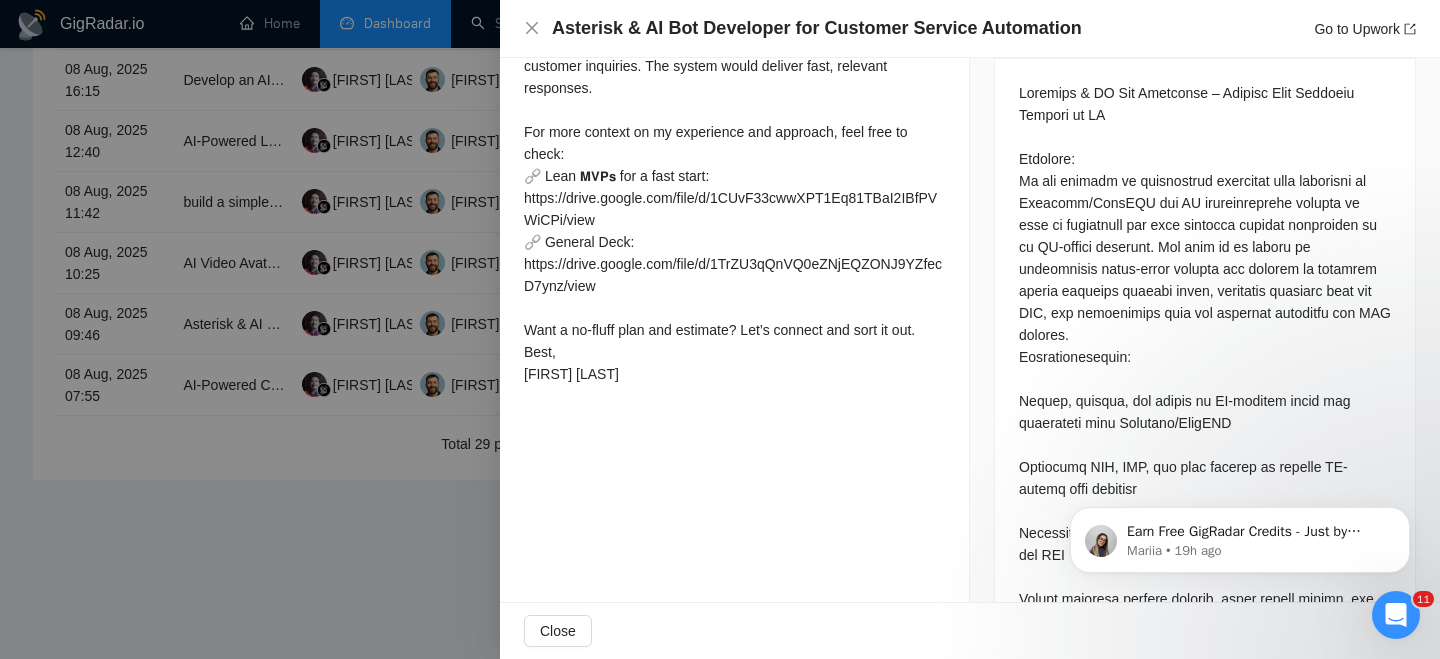drag, startPoint x: 1215, startPoint y: 214, endPoint x: 1214, endPoint y: 227, distance: 13.038404 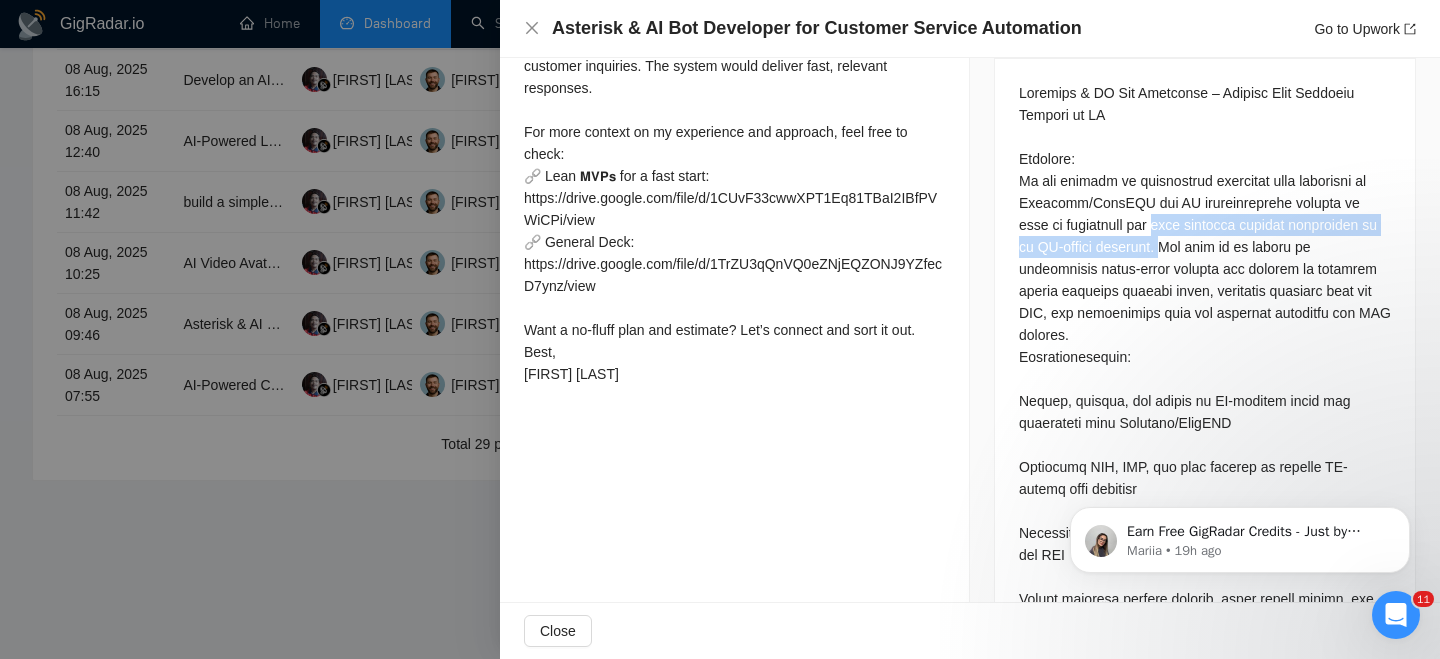 drag, startPoint x: 1159, startPoint y: 219, endPoint x: 1162, endPoint y: 248, distance: 29.15476 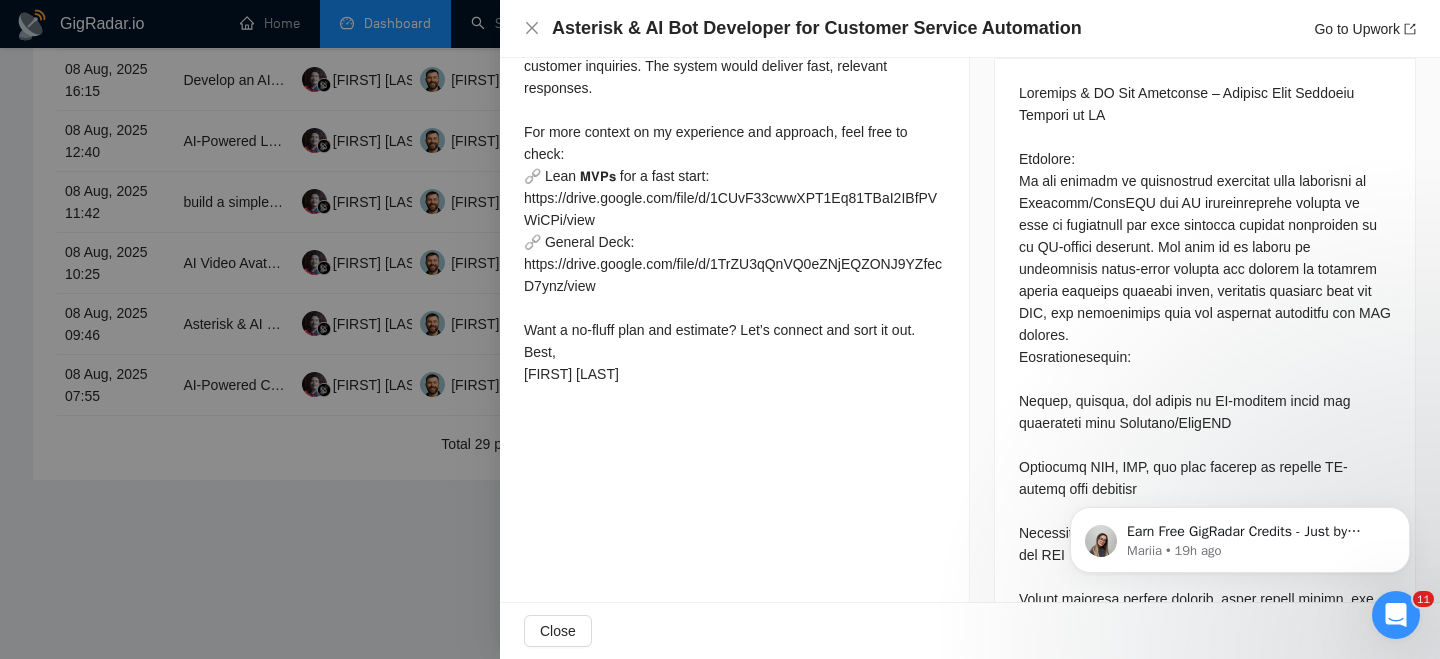 scroll, scrollTop: 825, scrollLeft: 0, axis: vertical 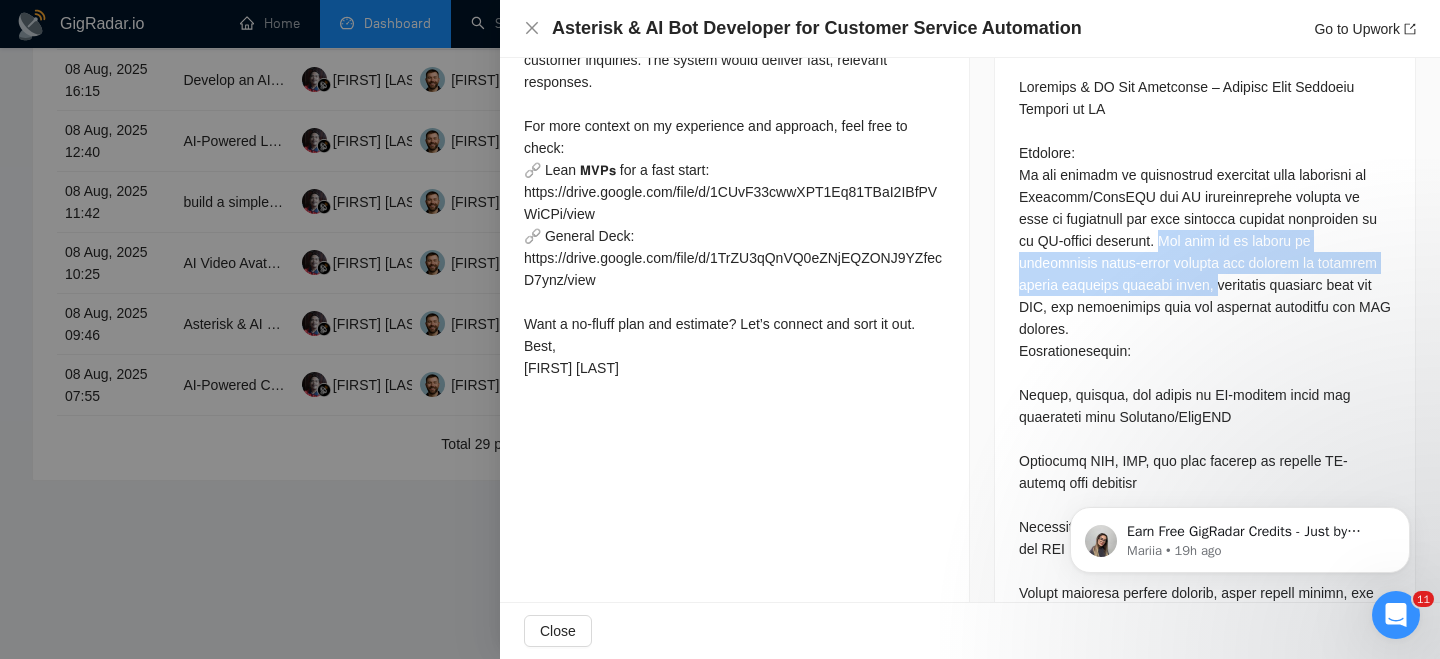drag, startPoint x: 1160, startPoint y: 247, endPoint x: 1174, endPoint y: 283, distance: 38.626415 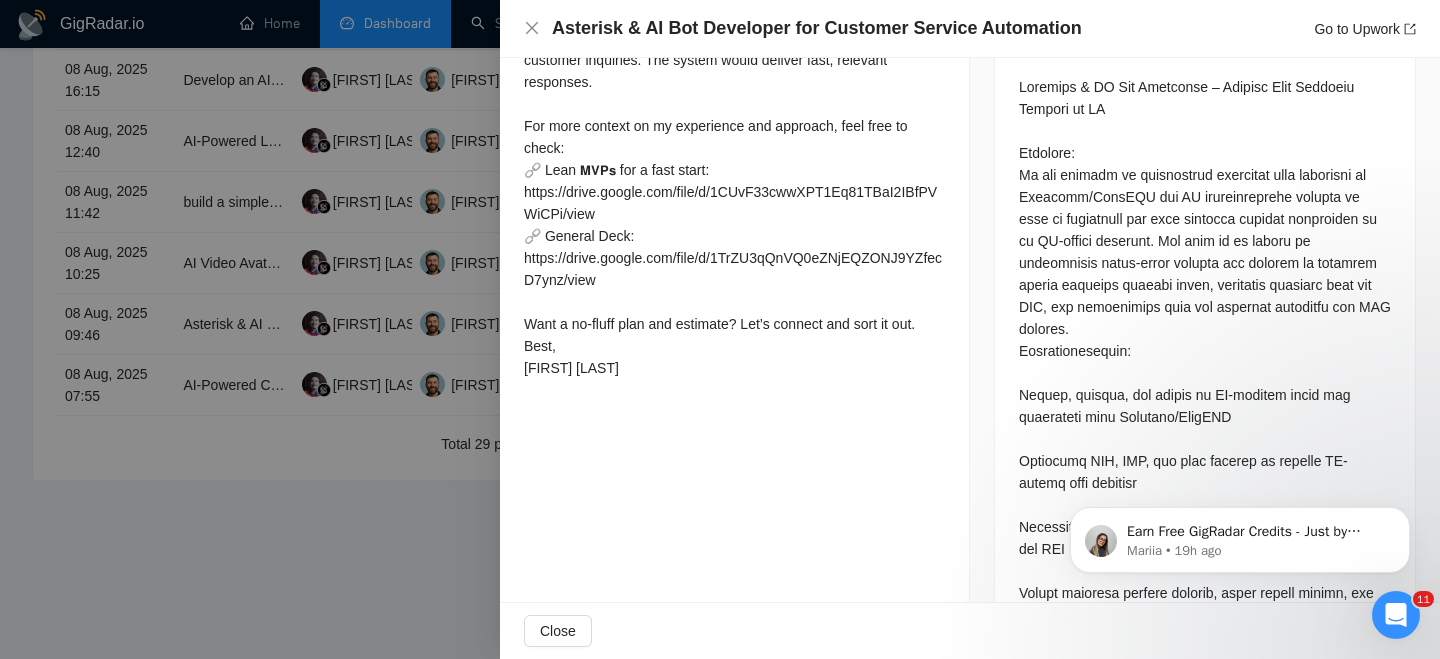 click at bounding box center [1205, 802] 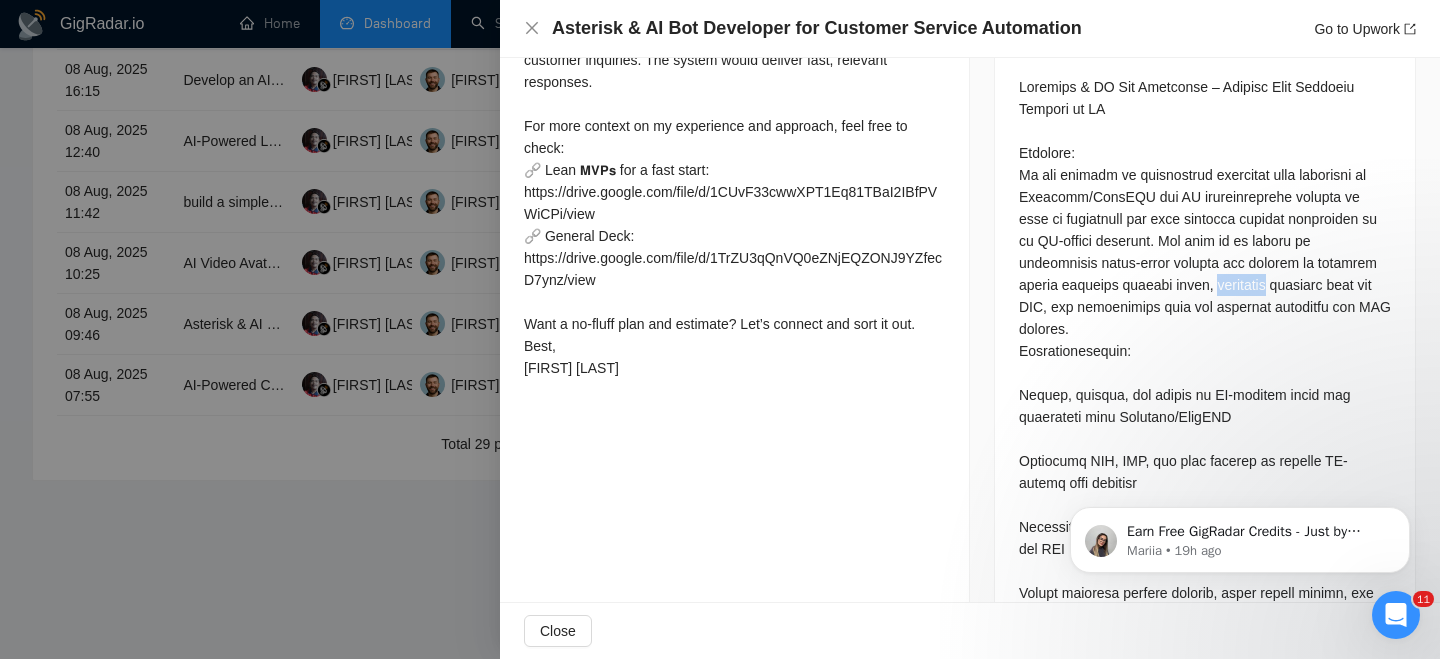 click at bounding box center [1205, 802] 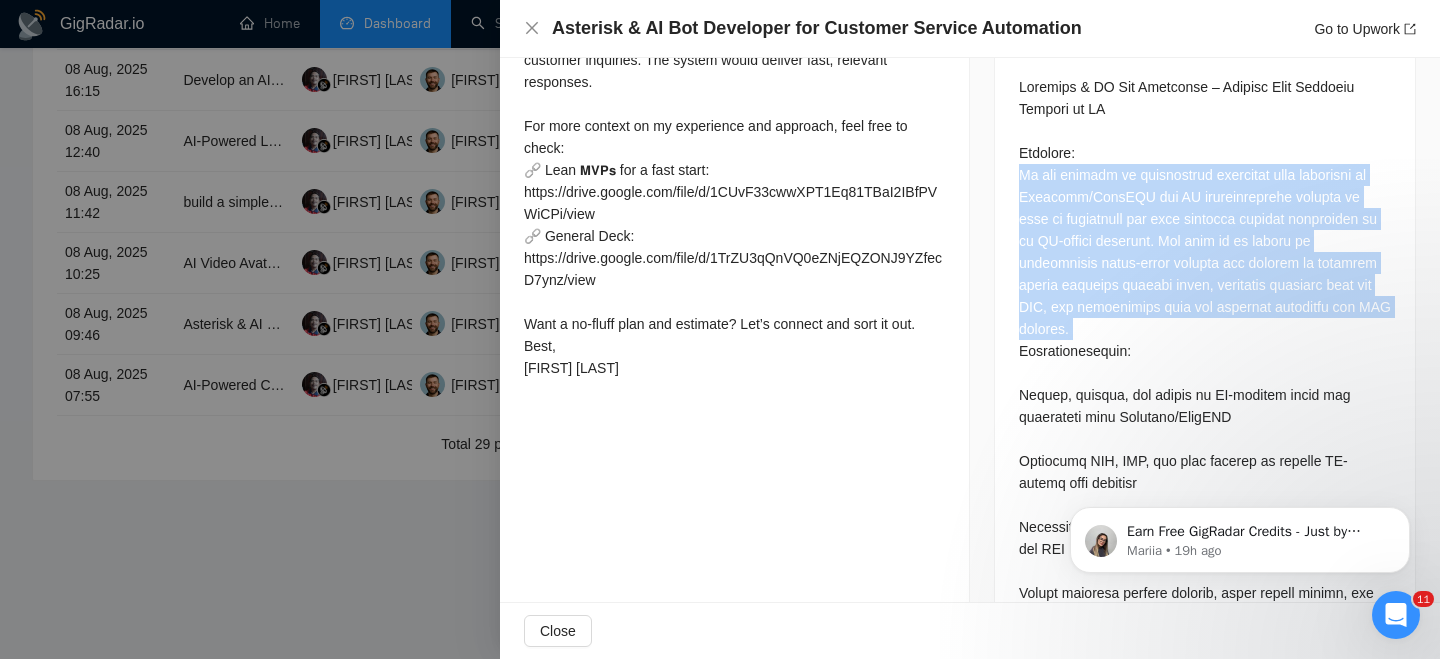 click at bounding box center (1205, 802) 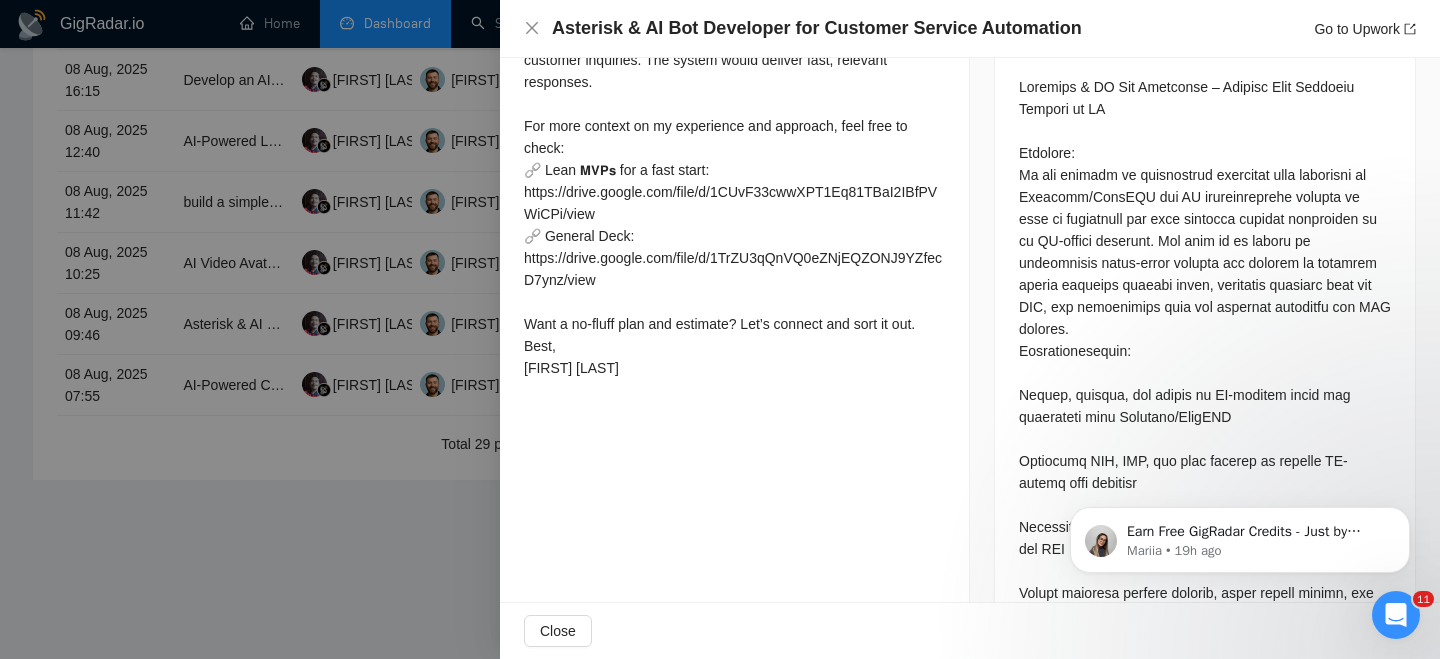 click at bounding box center (1205, 802) 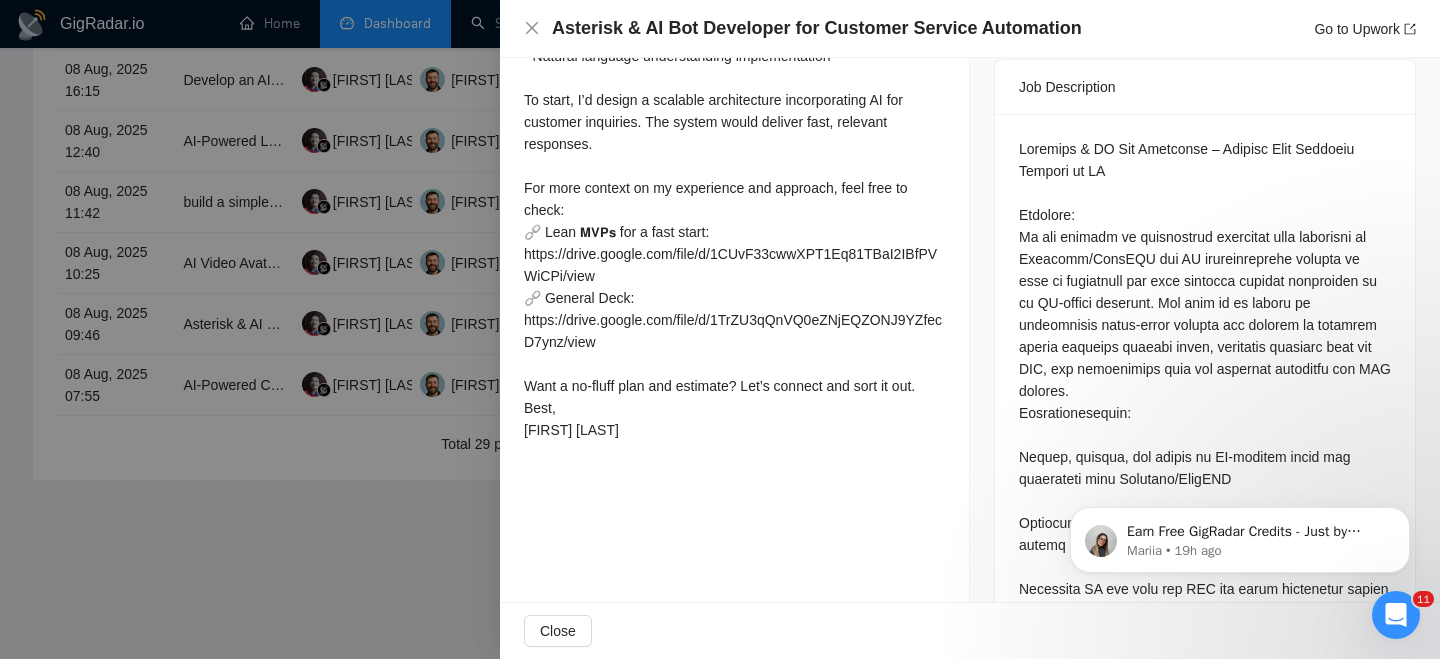 scroll, scrollTop: 0, scrollLeft: 0, axis: both 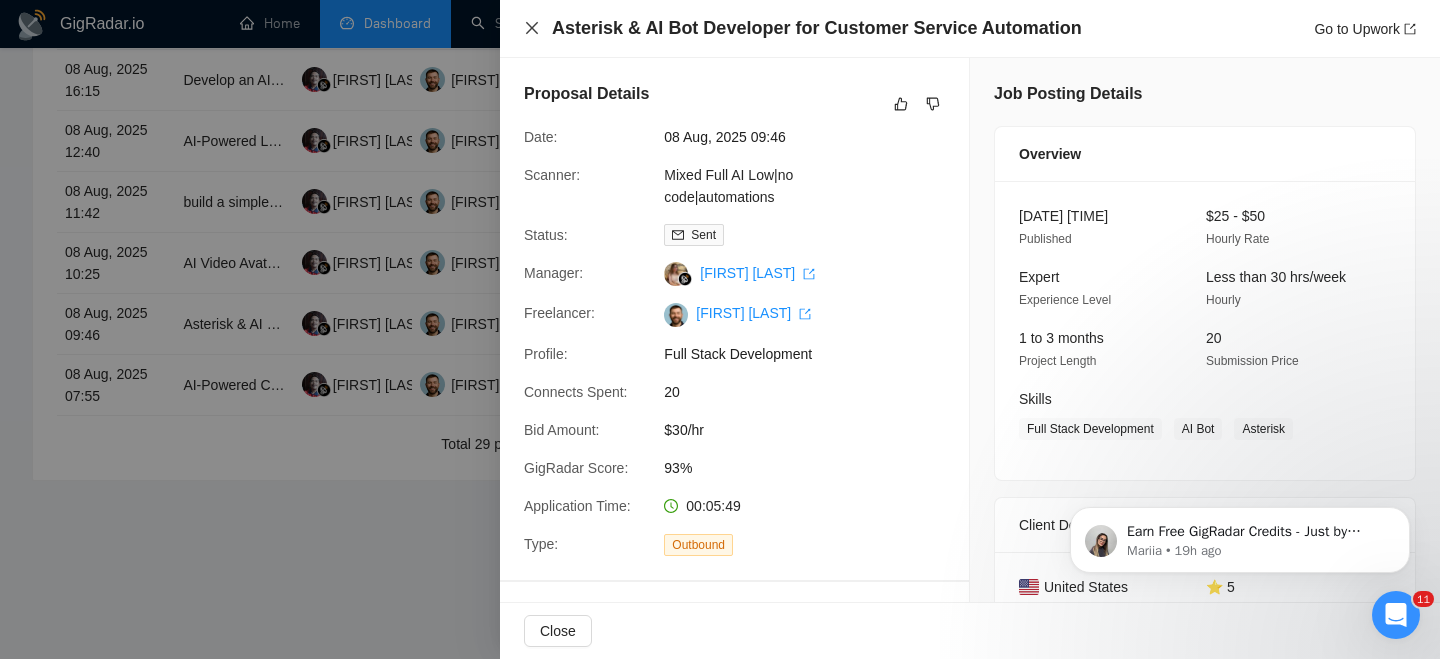 click 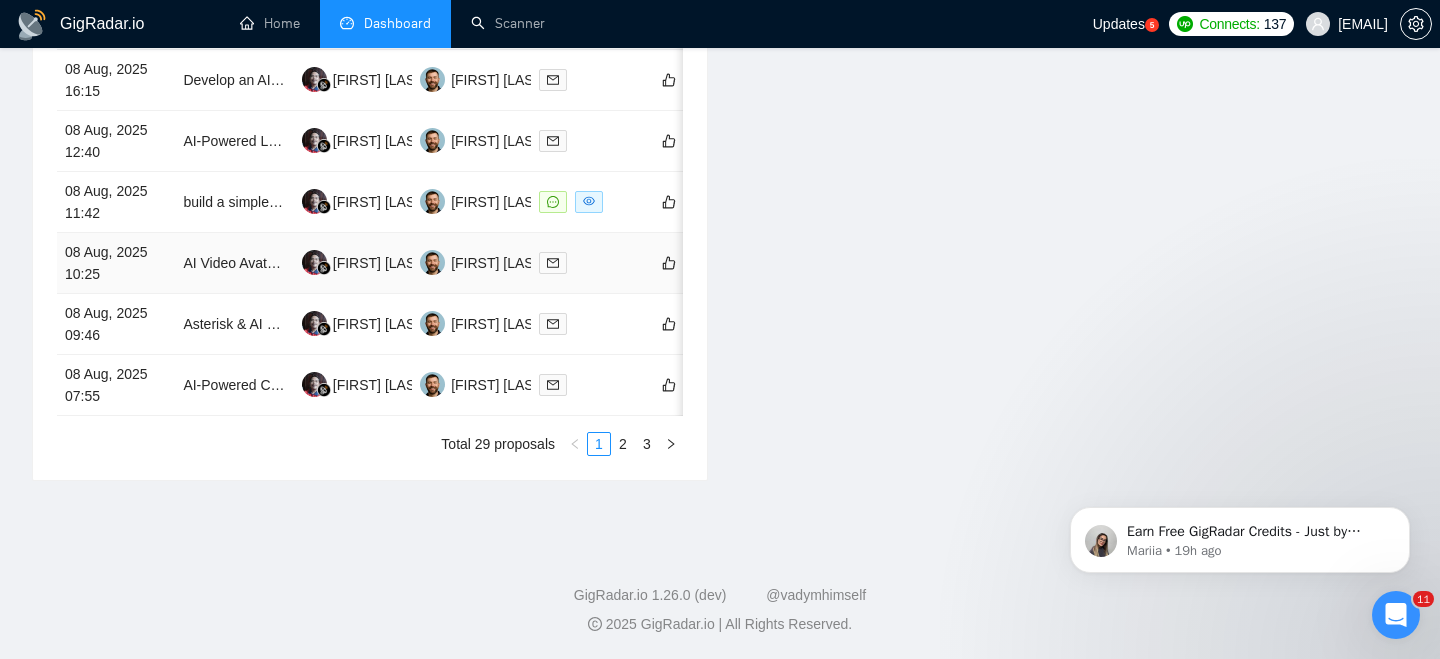 click on "08 Aug, 2025 10:25" at bounding box center (116, 263) 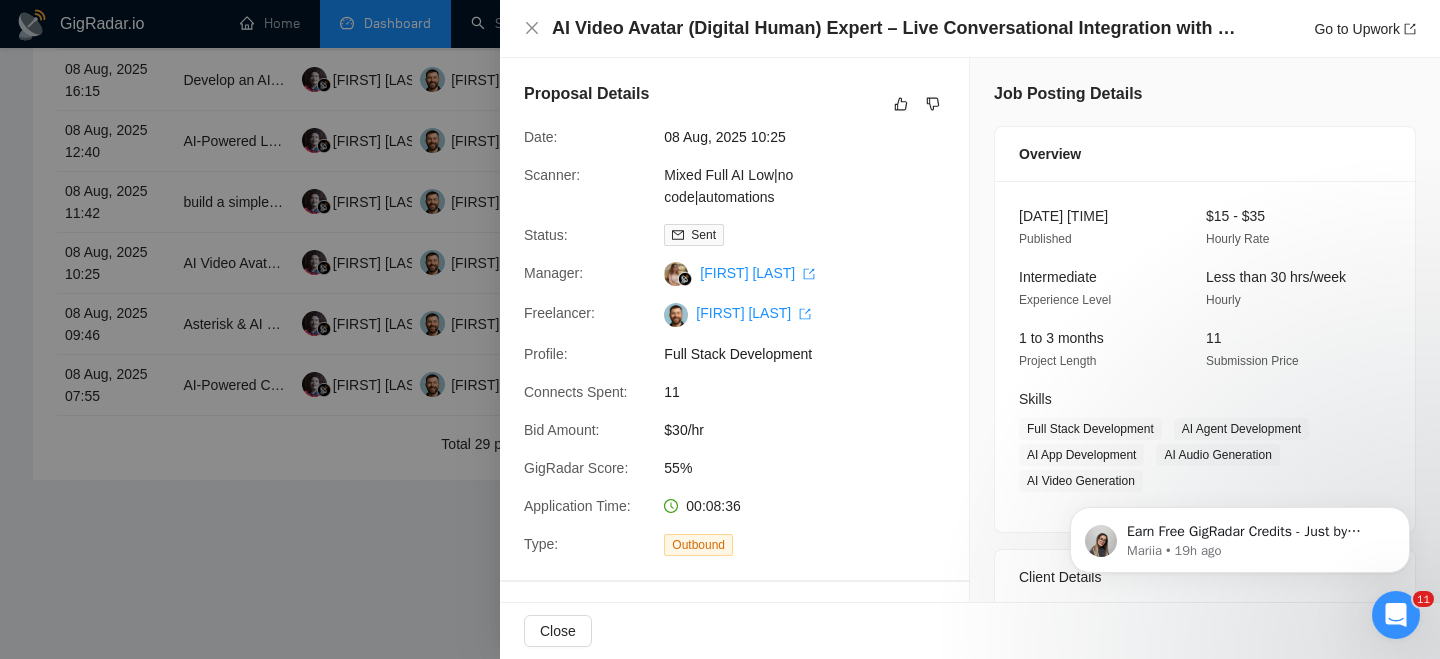 click on "AI Video Avatar (Digital Human) Expert – Live Conversational Integration with Company Data" at bounding box center [897, 28] 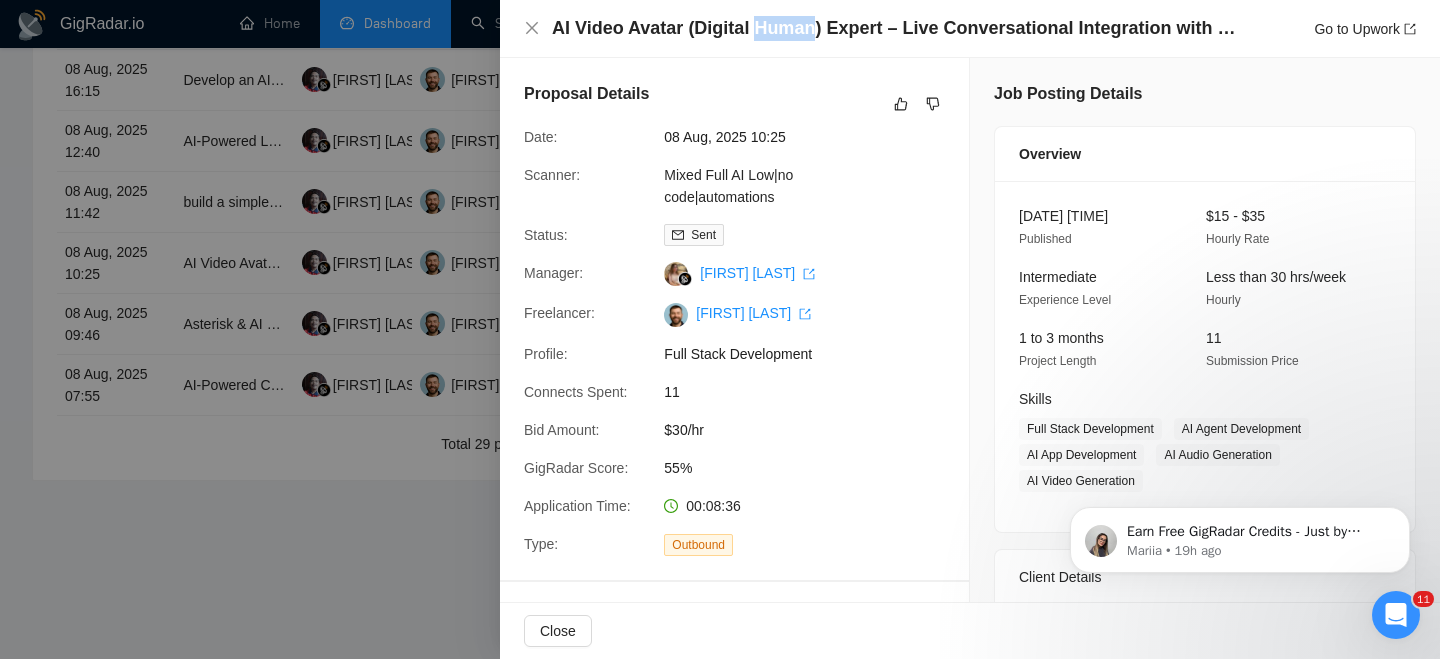 click on "AI Video Avatar (Digital Human) Expert – Live Conversational Integration with Company Data" at bounding box center (897, 28) 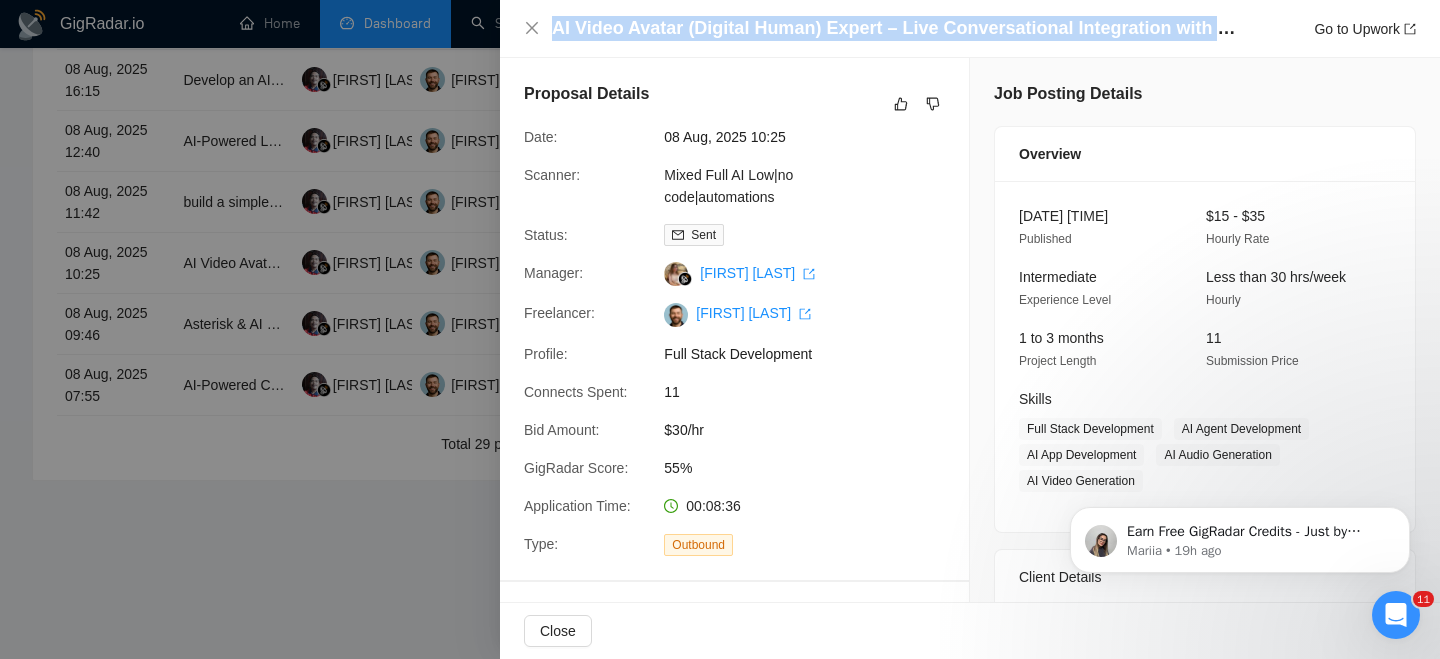 click on "AI Video Avatar (Digital Human) Expert – Live Conversational Integration with Company Data" at bounding box center (897, 28) 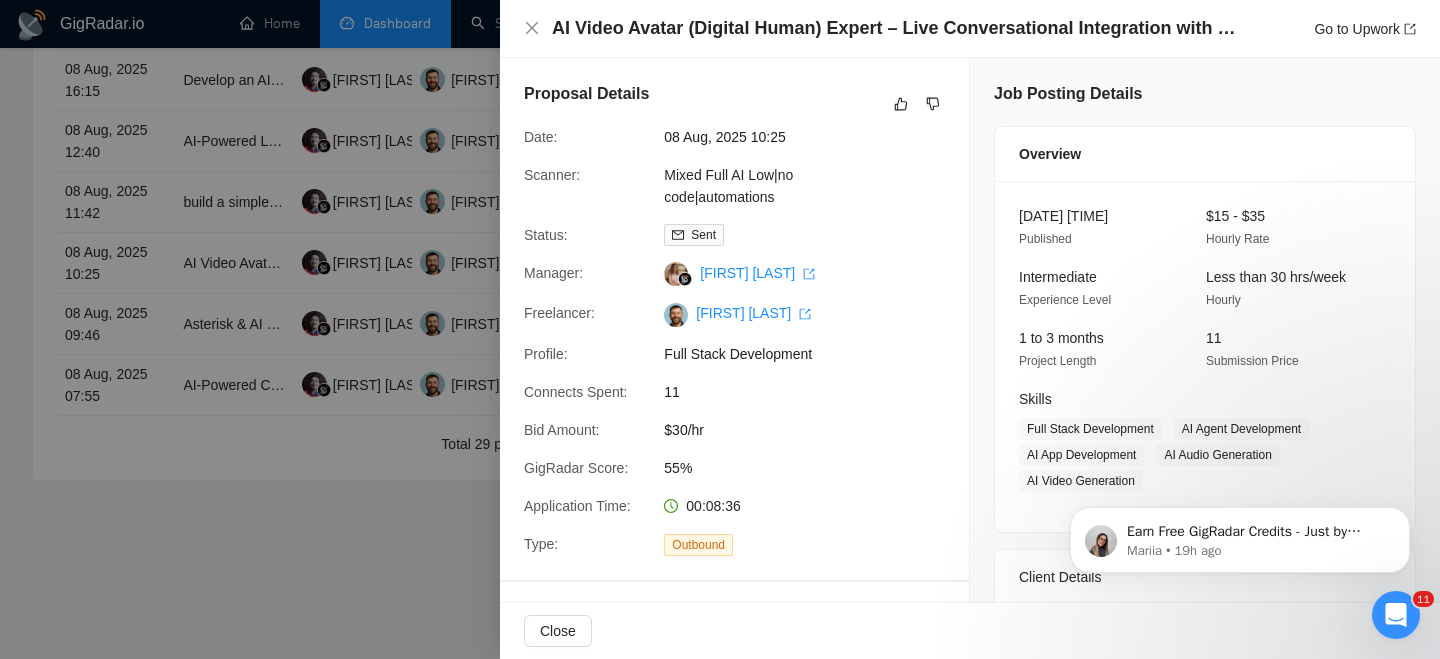 click on "AI Video Avatar (Digital Human) Expert – Live Conversational Integration with Company Data Go to Upwork" at bounding box center [970, 28] 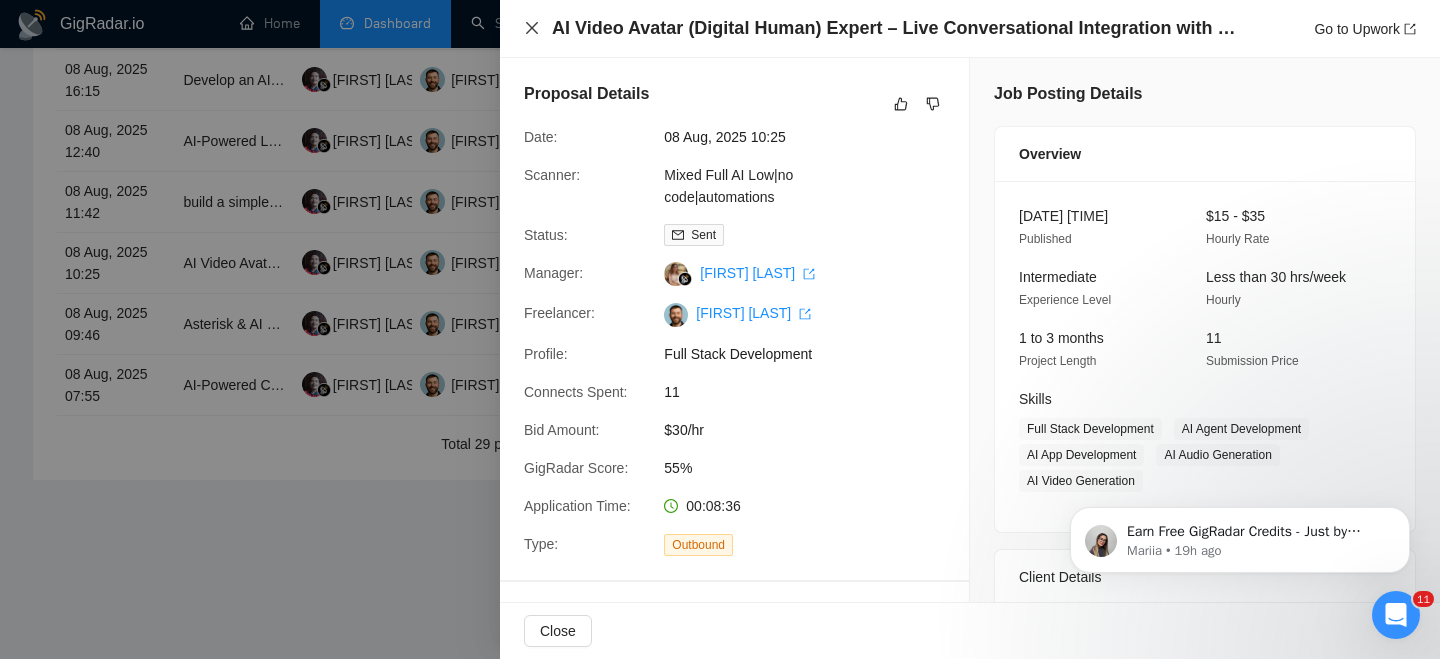 click 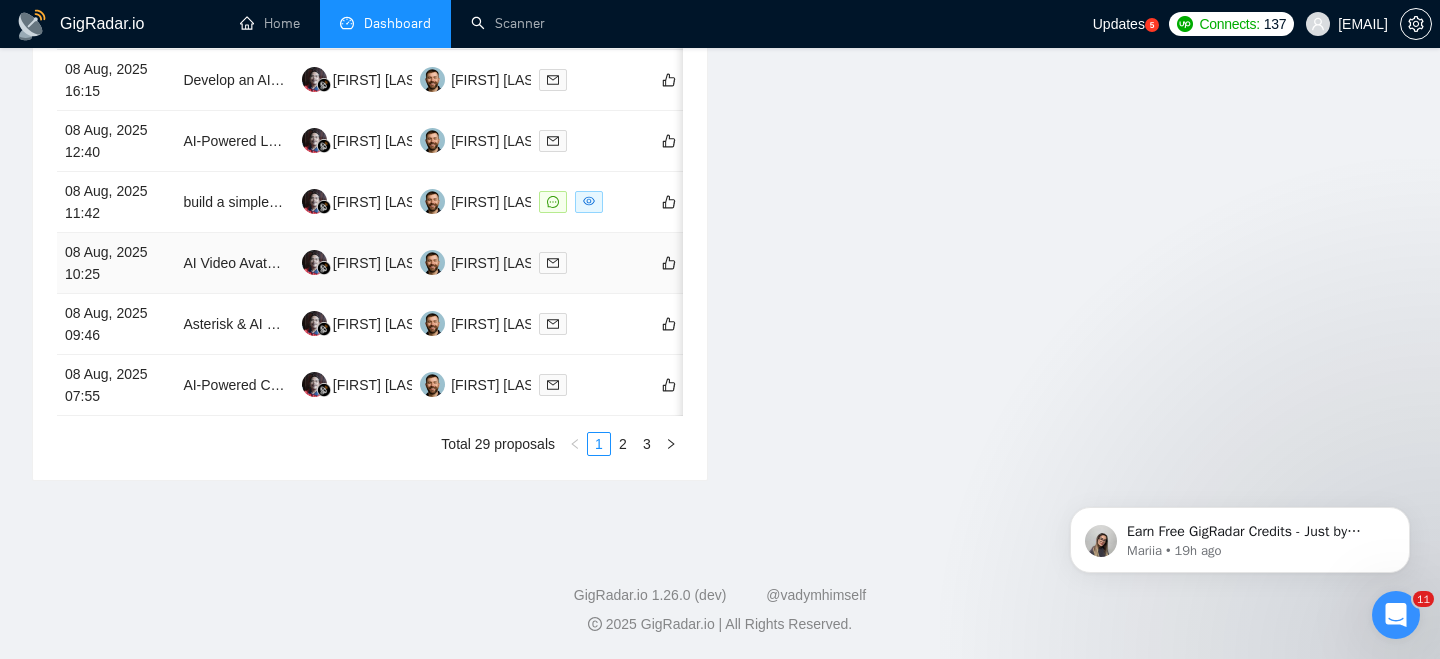 click on "08 Aug, 2025 10:25" at bounding box center (116, 263) 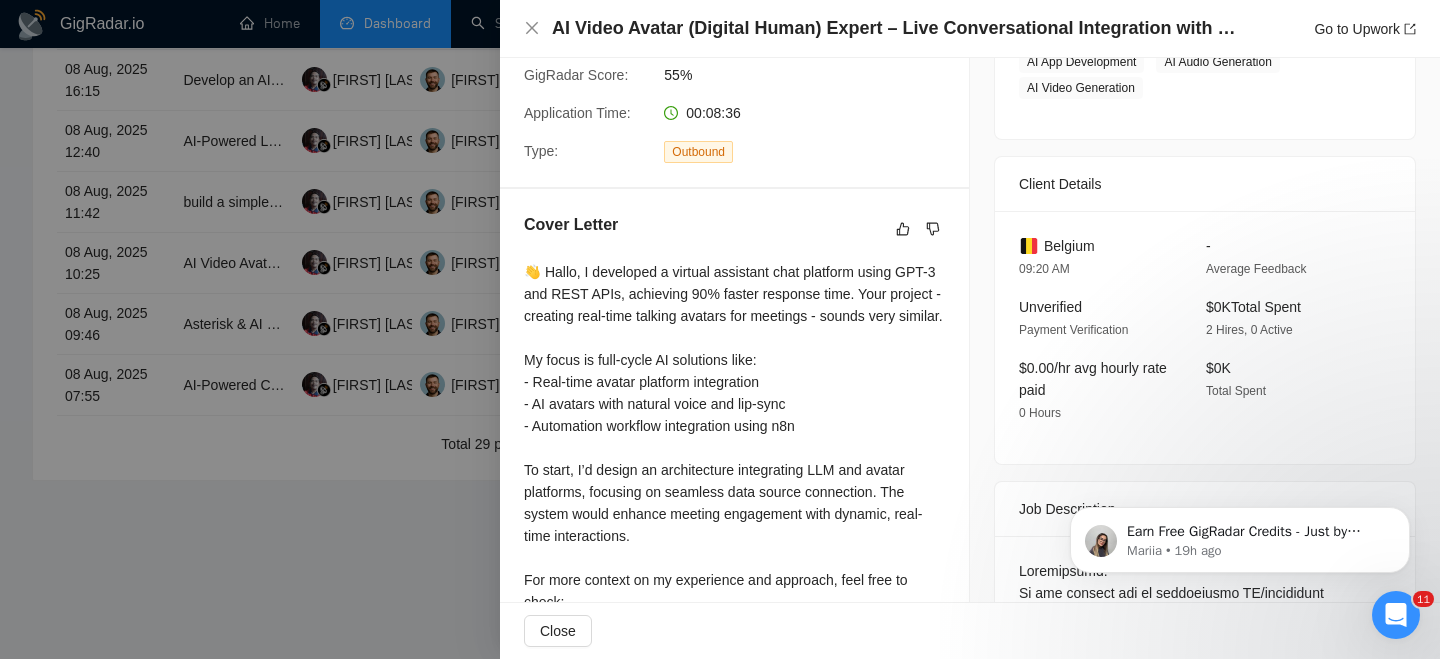 scroll, scrollTop: 453, scrollLeft: 0, axis: vertical 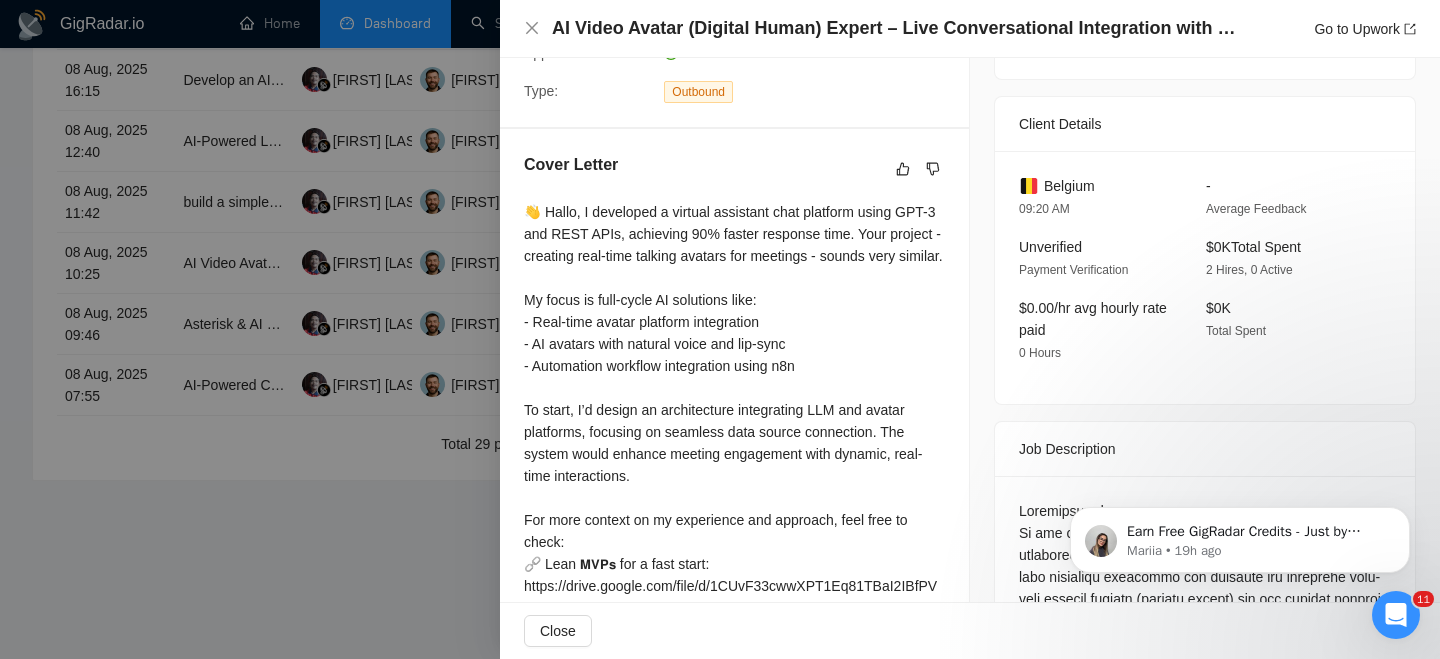 click on "Belgium" at bounding box center [1069, 186] 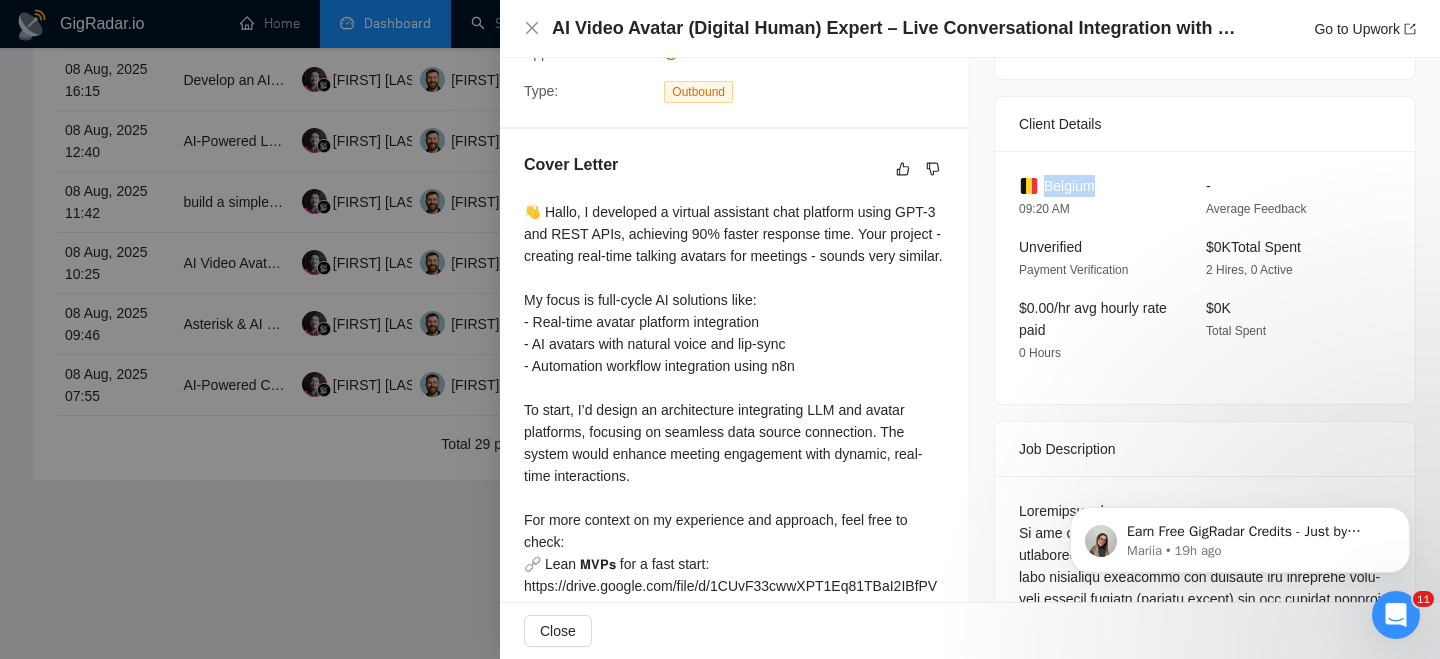click on "Belgium" at bounding box center (1069, 186) 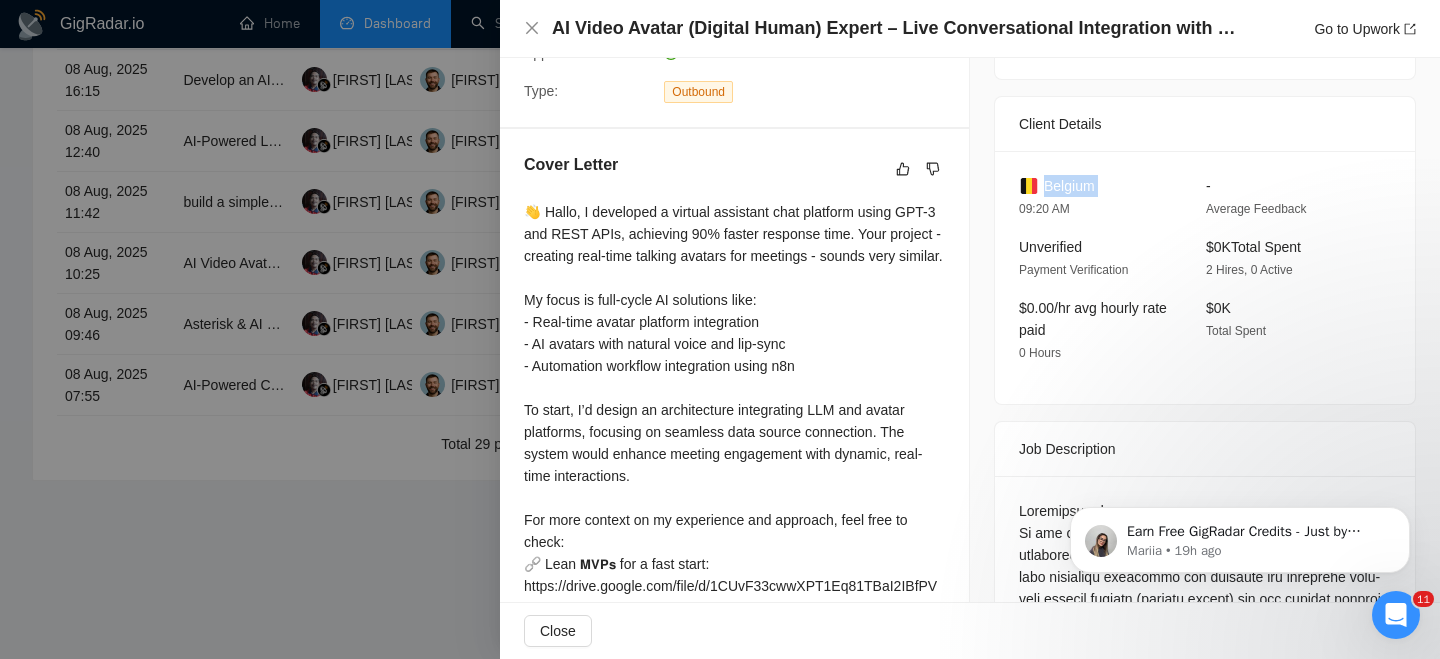 click on "Belgium" at bounding box center [1069, 186] 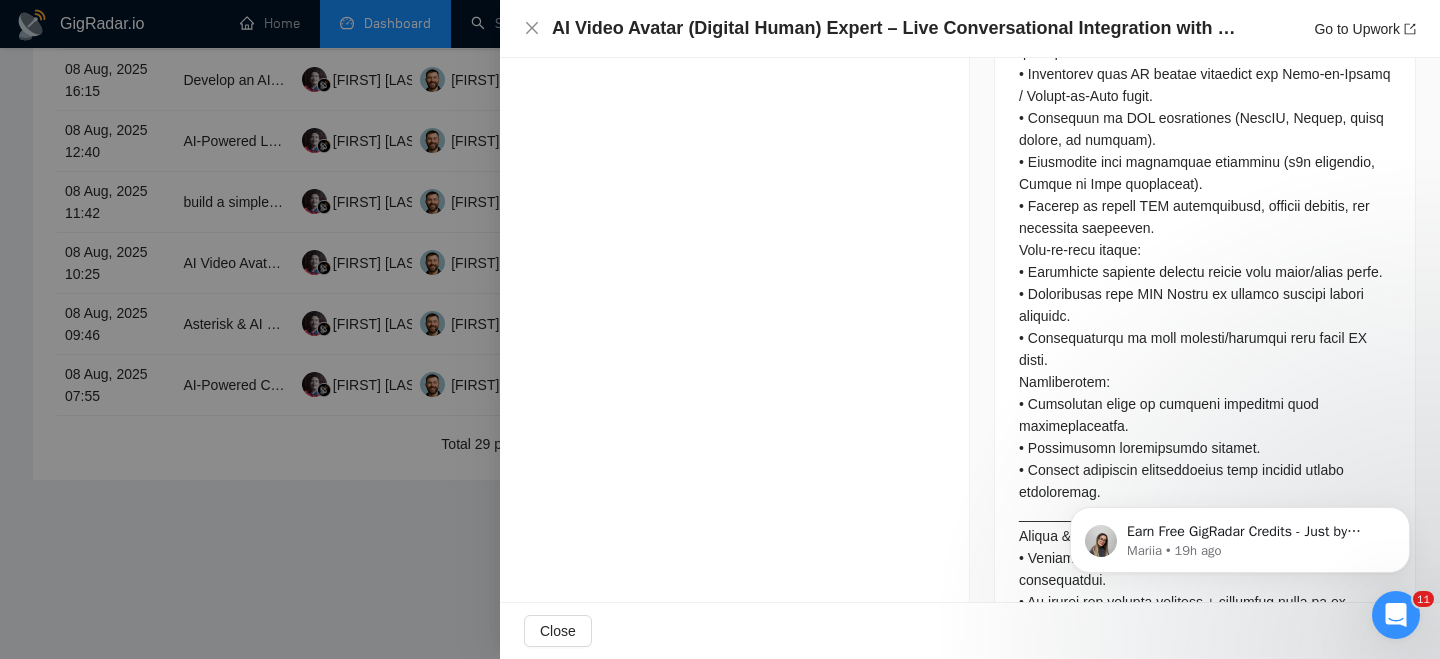 scroll, scrollTop: 1945, scrollLeft: 0, axis: vertical 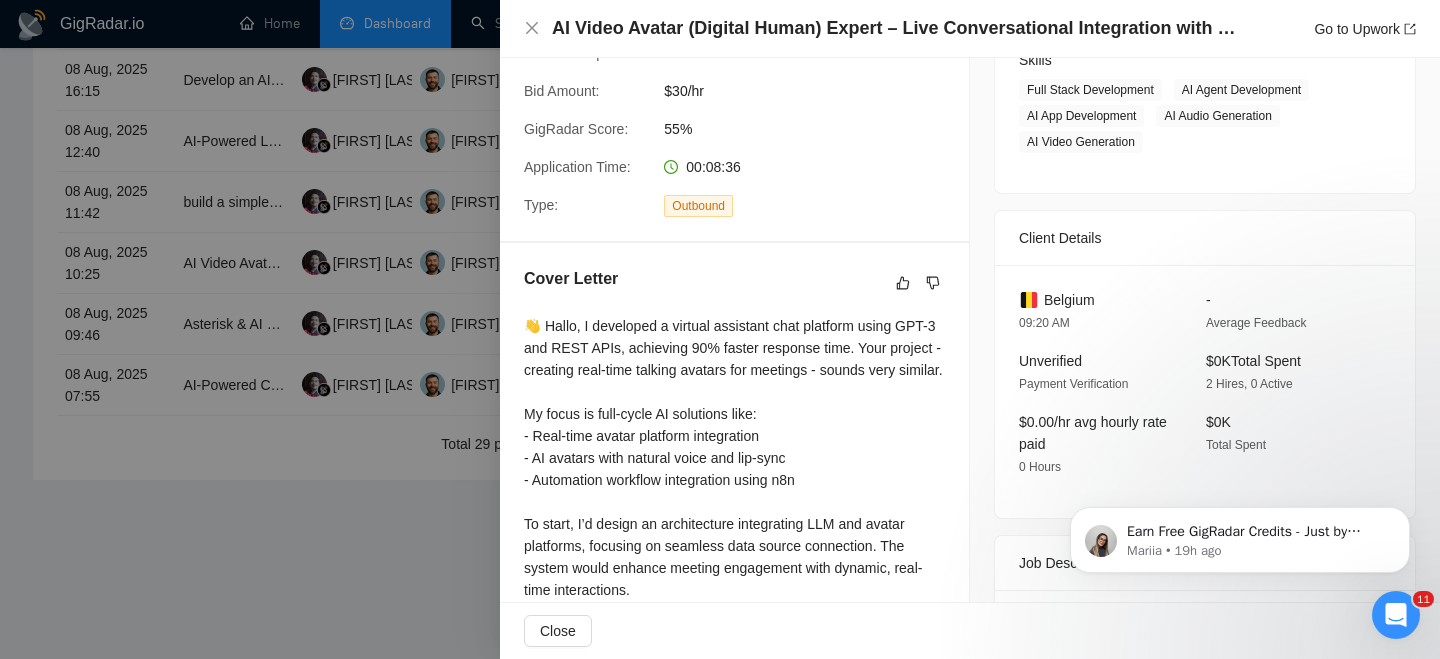 click on "AI Video Avatar (Digital Human) Expert – Live Conversational Integration with Company Data Go to Upwork" at bounding box center (970, 28) 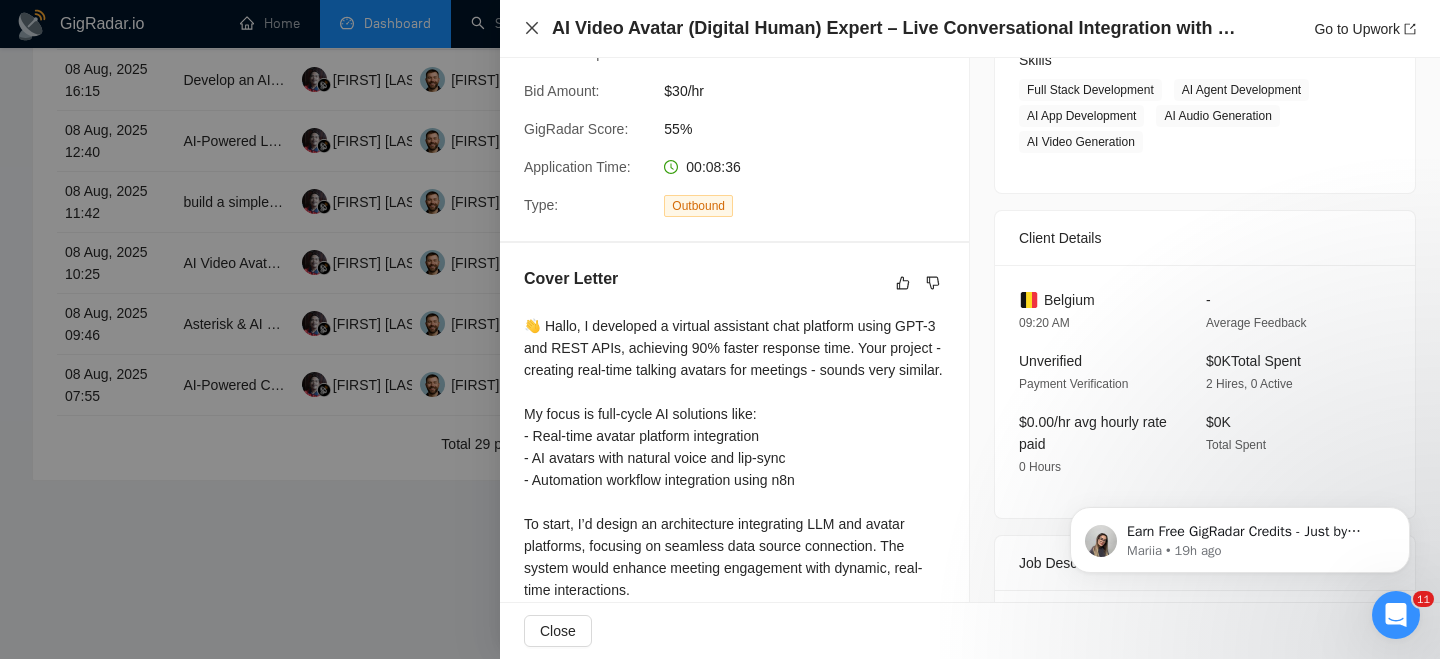 click 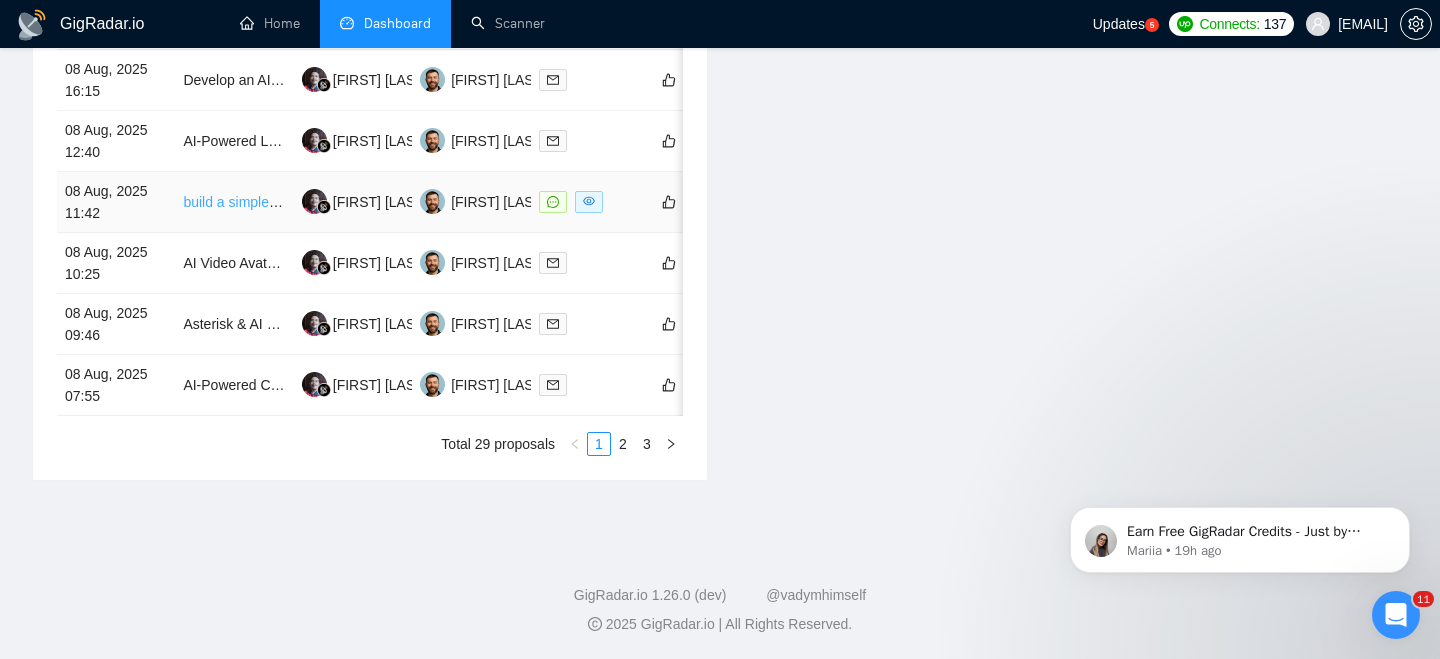 click on "build a simple flutter app MVP with AI photo analysis" at bounding box center [345, 202] 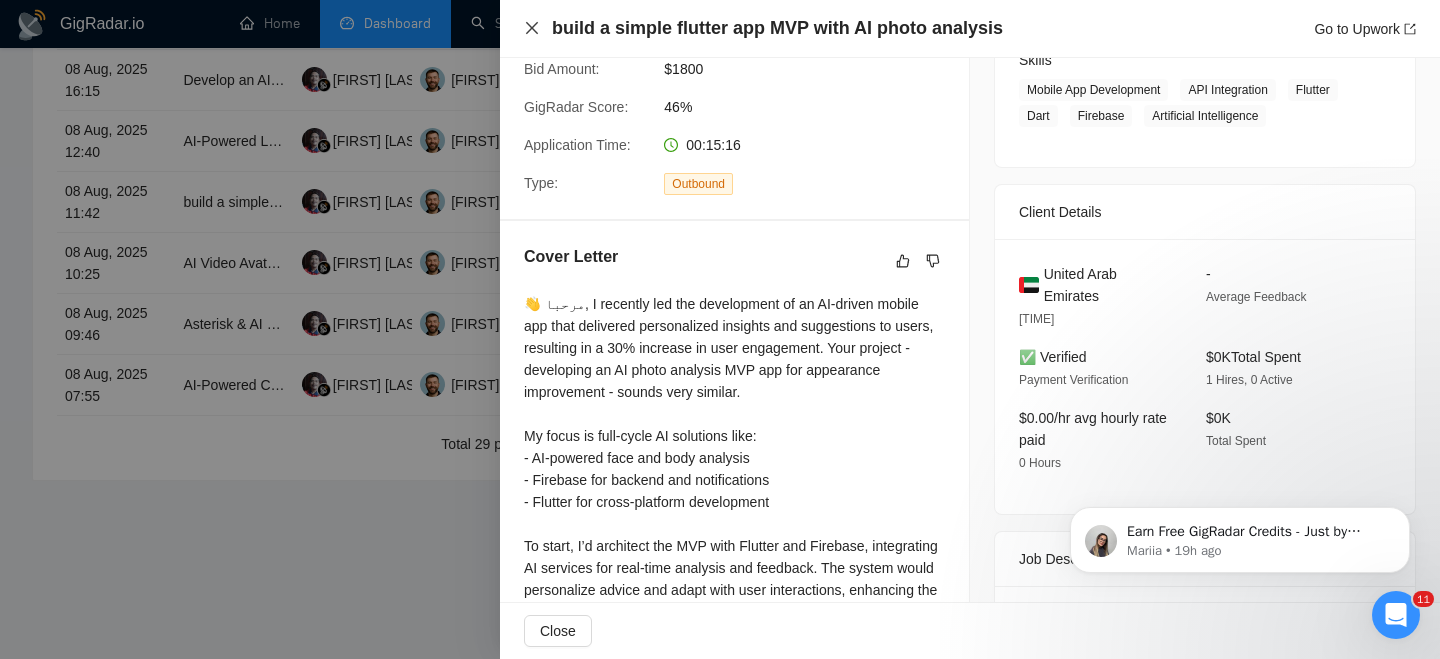 click 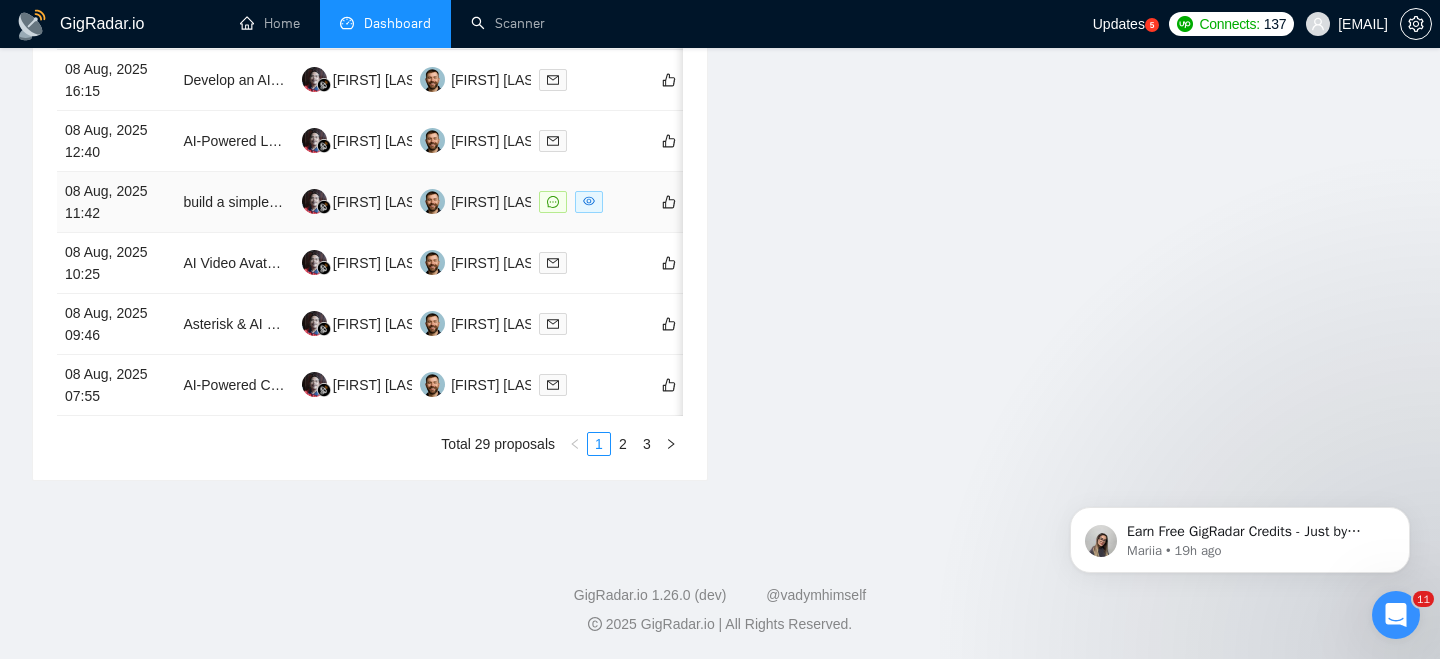 click on "08 Aug, 2025 11:42" at bounding box center [116, 202] 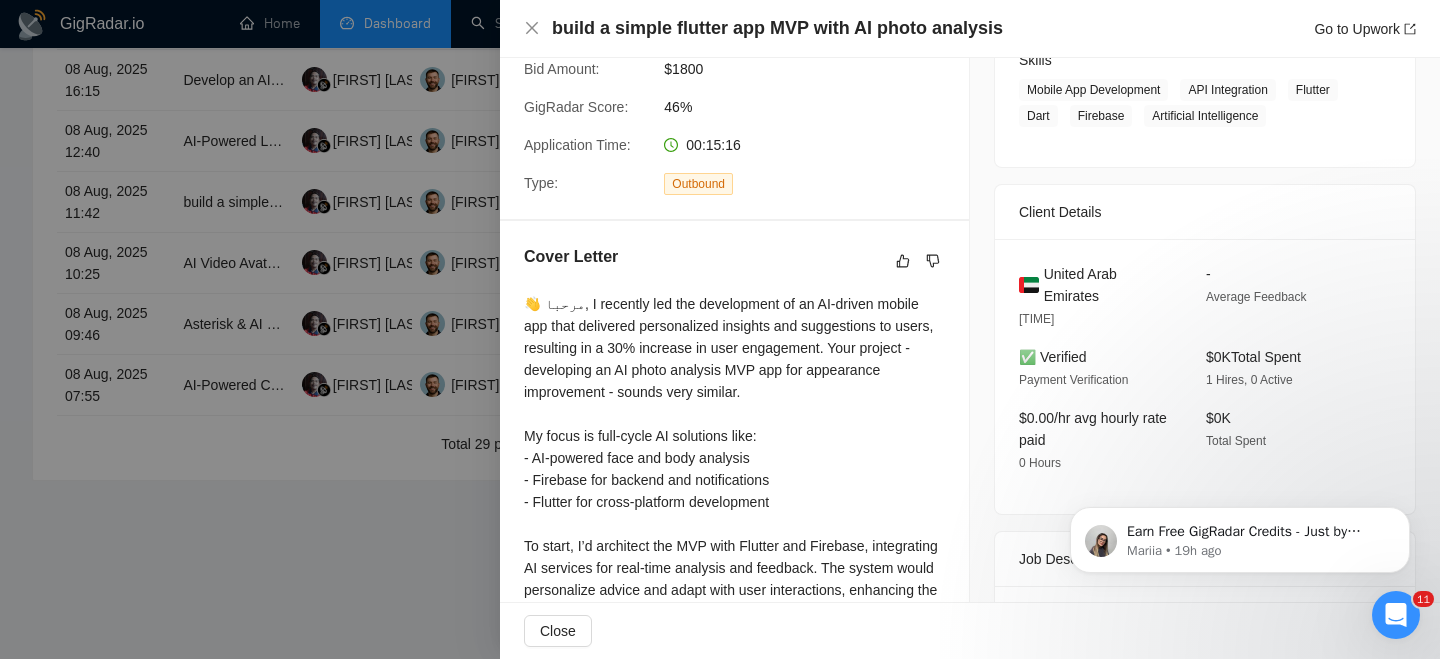 click on "build a simple flutter app MVP with AI photo analysis Go to Upwork" at bounding box center [970, 29] 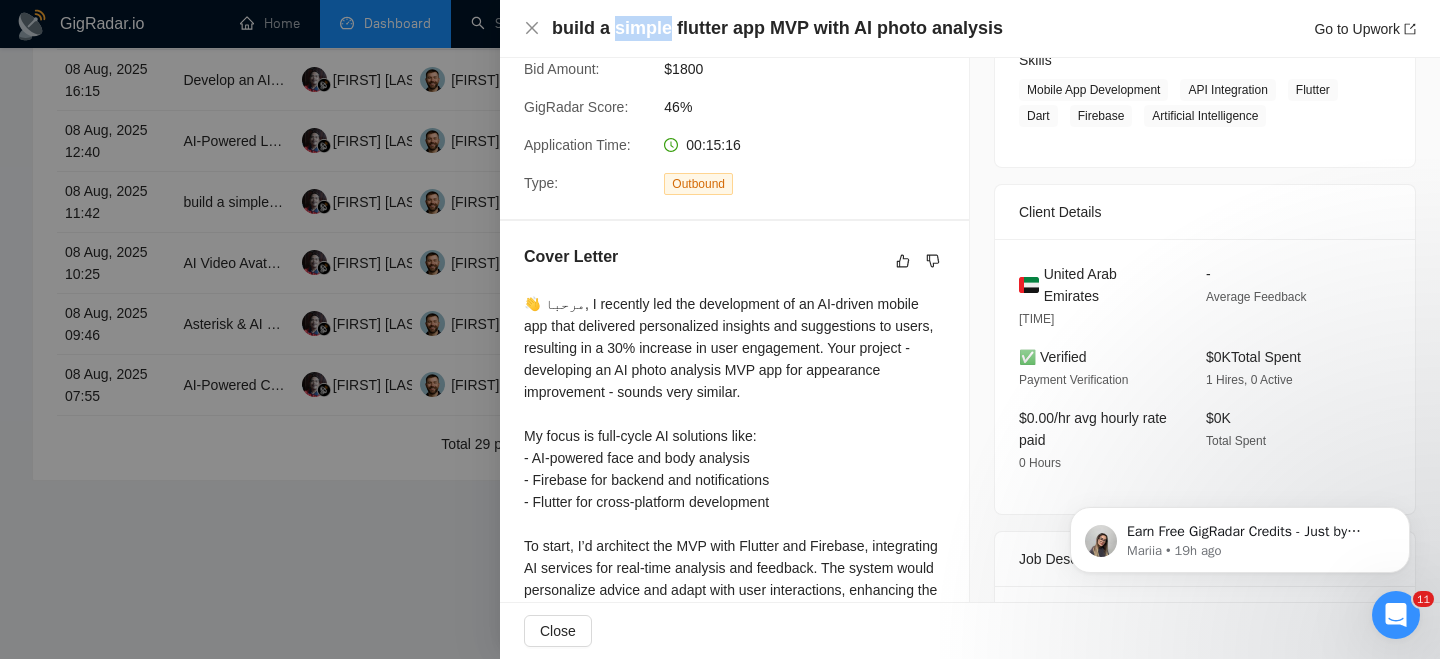 click on "build a simple flutter app MVP with AI photo analysis" at bounding box center (777, 28) 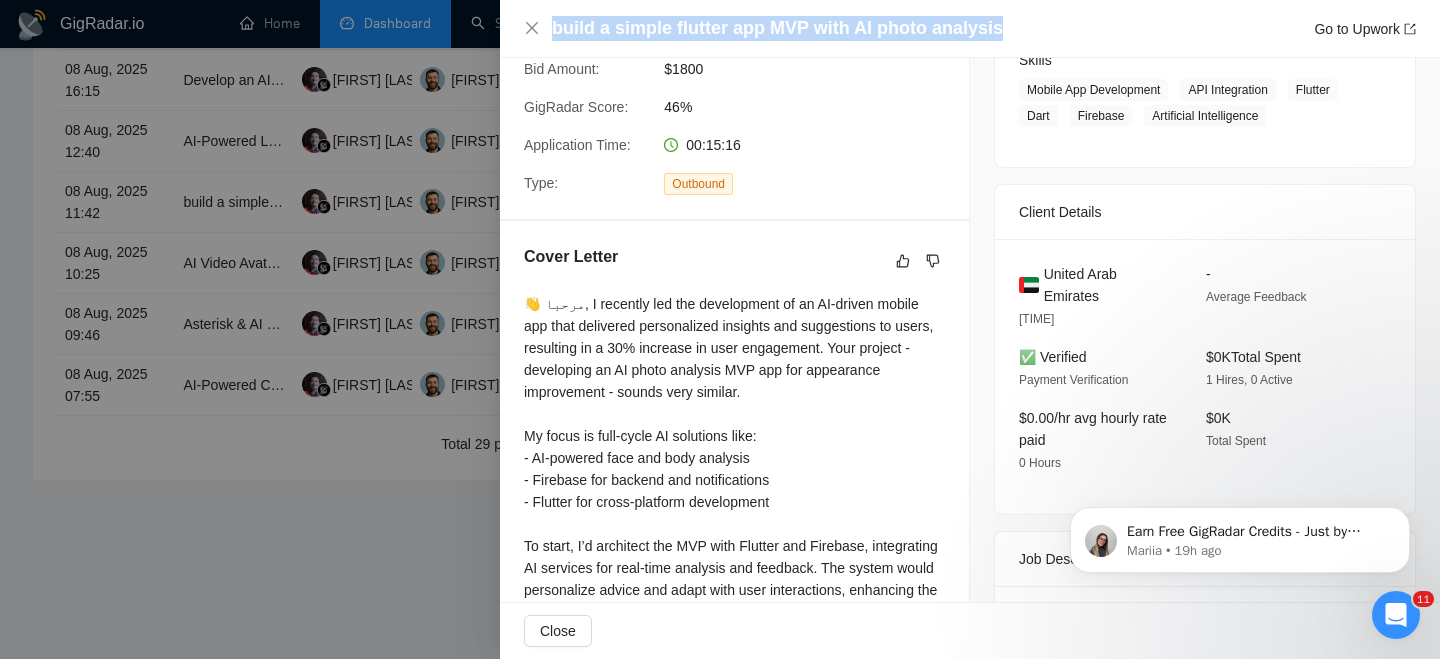 click on "build a simple flutter app MVP with AI photo analysis" at bounding box center (777, 28) 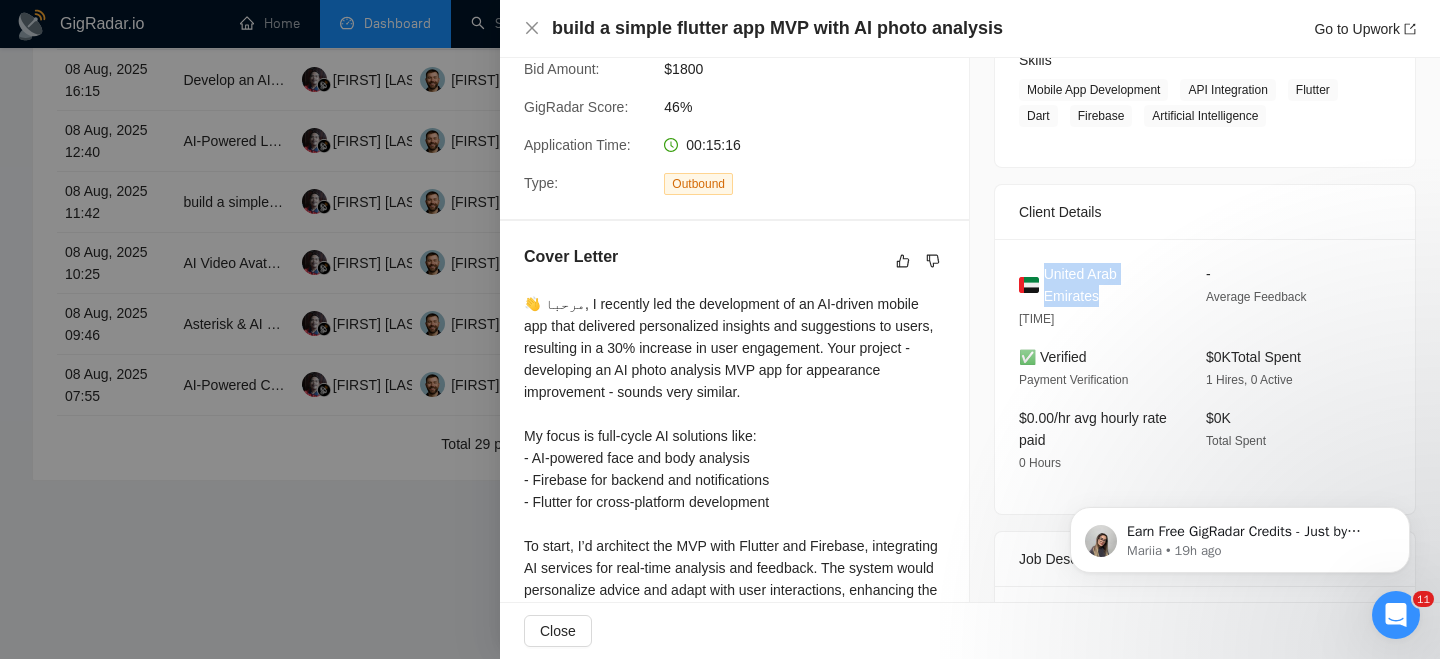 drag, startPoint x: 1105, startPoint y: 295, endPoint x: 1043, endPoint y: 264, distance: 69.31811 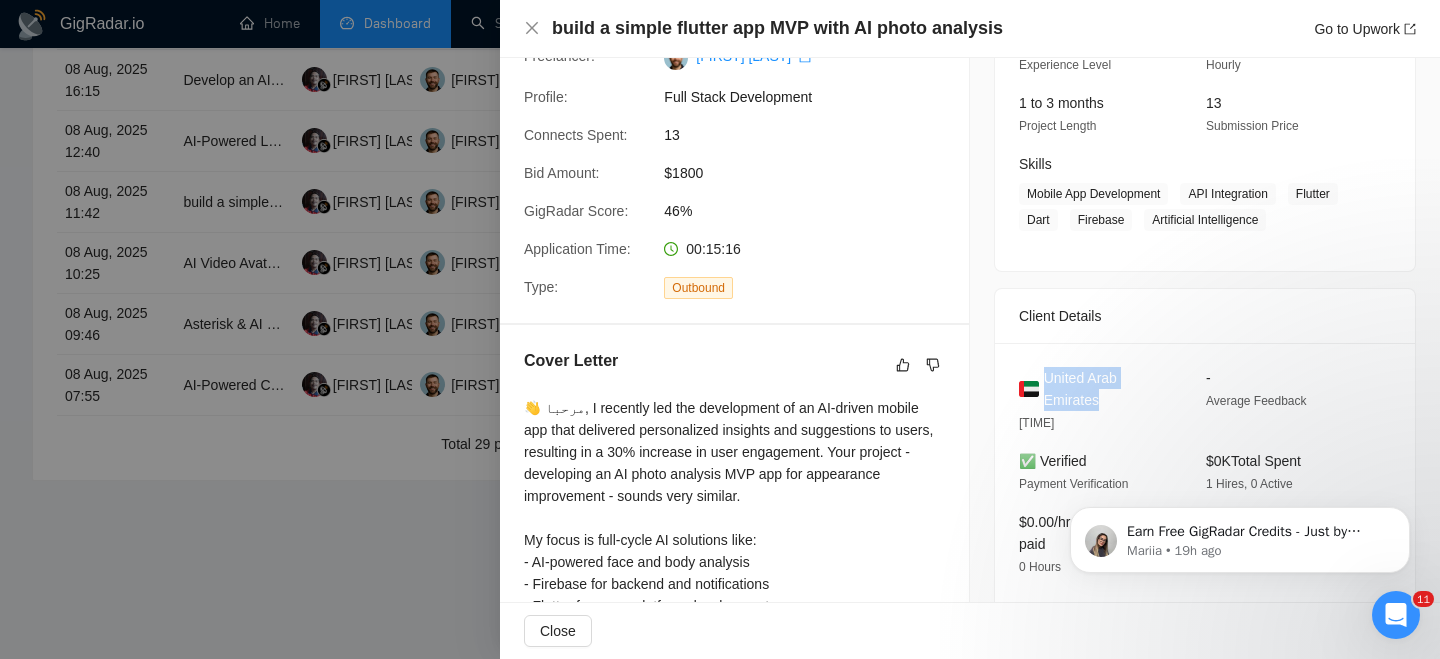 scroll, scrollTop: 280, scrollLeft: 0, axis: vertical 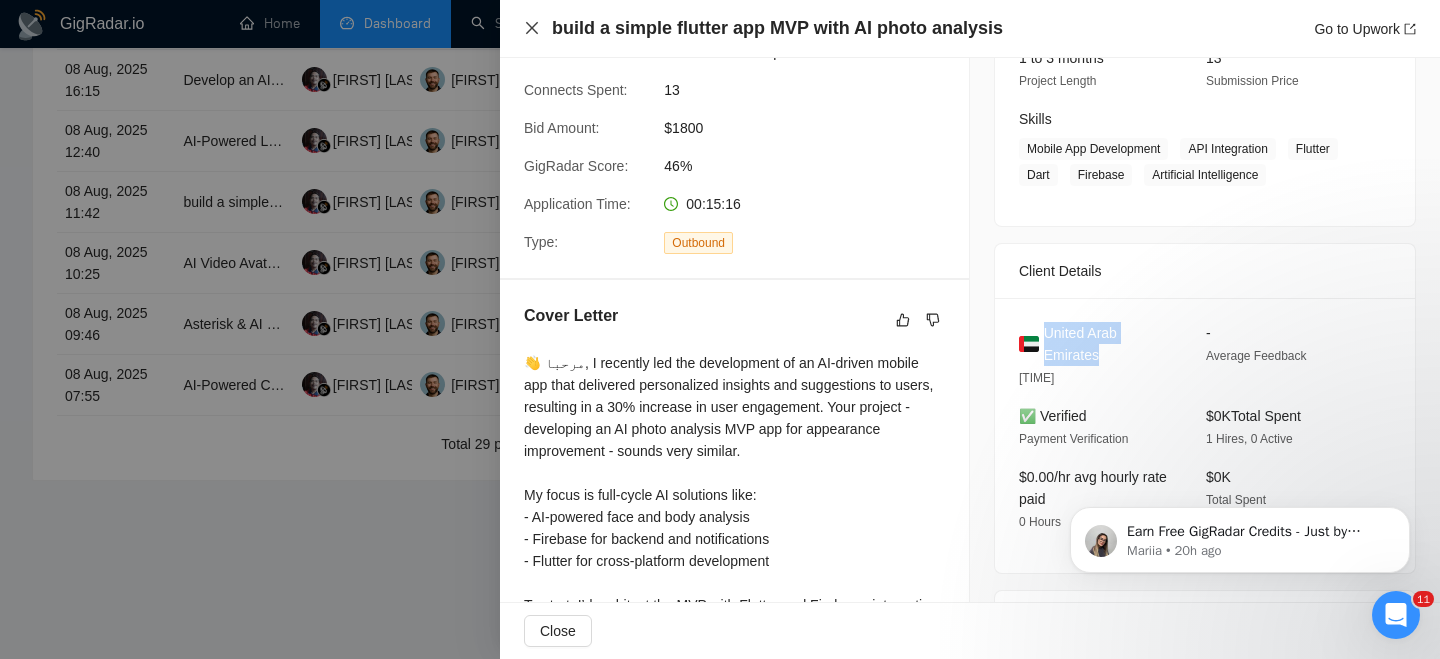 click 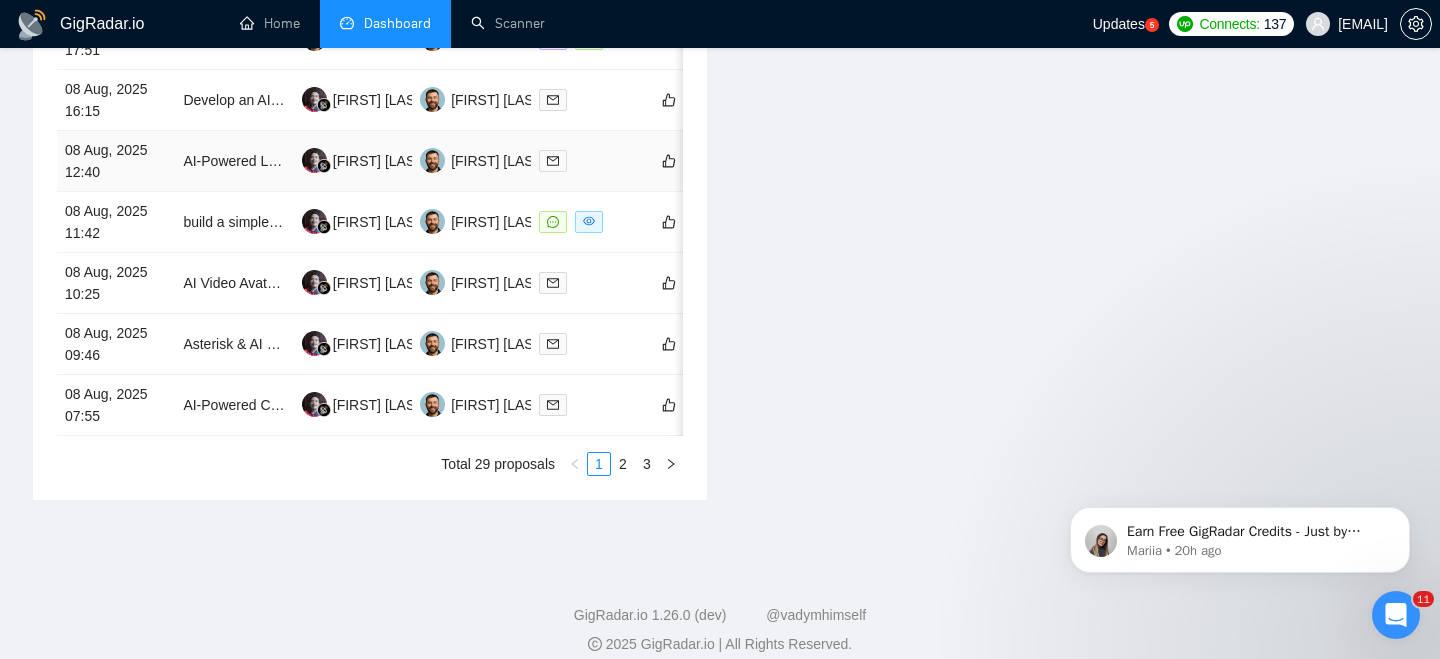 scroll, scrollTop: 1115, scrollLeft: 0, axis: vertical 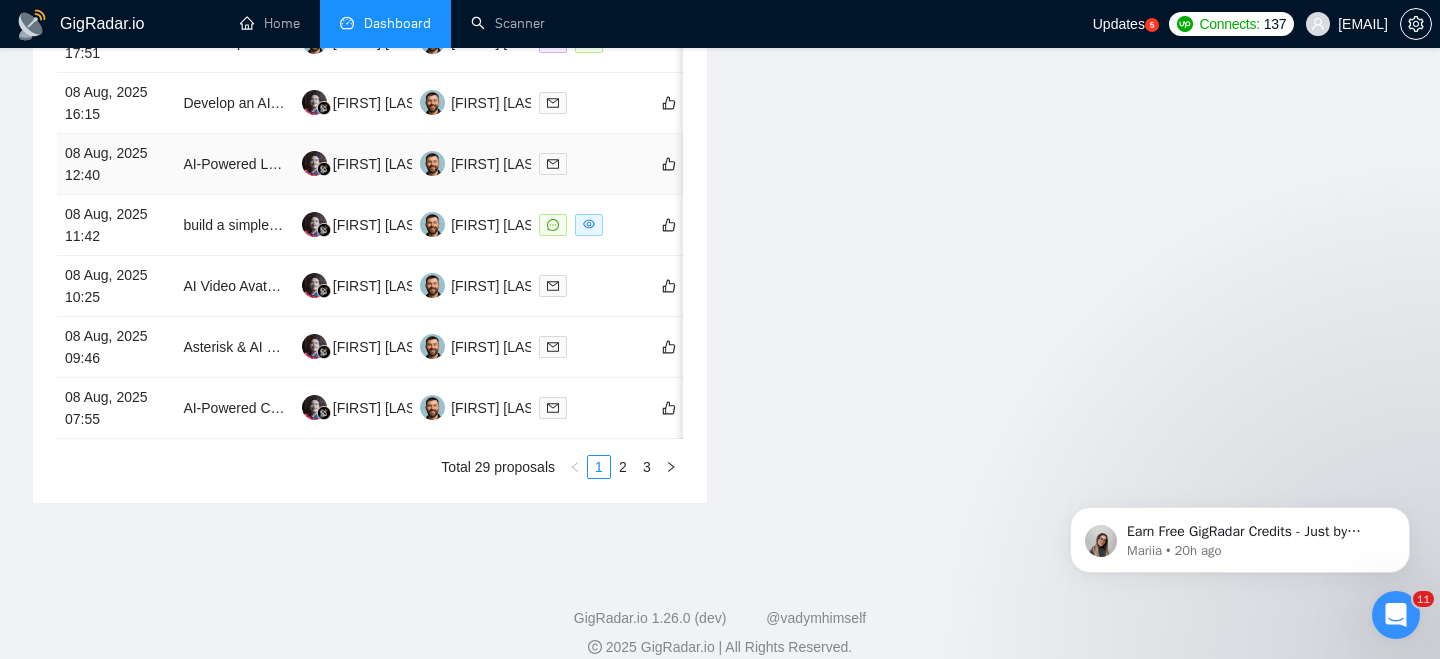 click on "08 Aug, 2025 12:40" at bounding box center [116, 164] 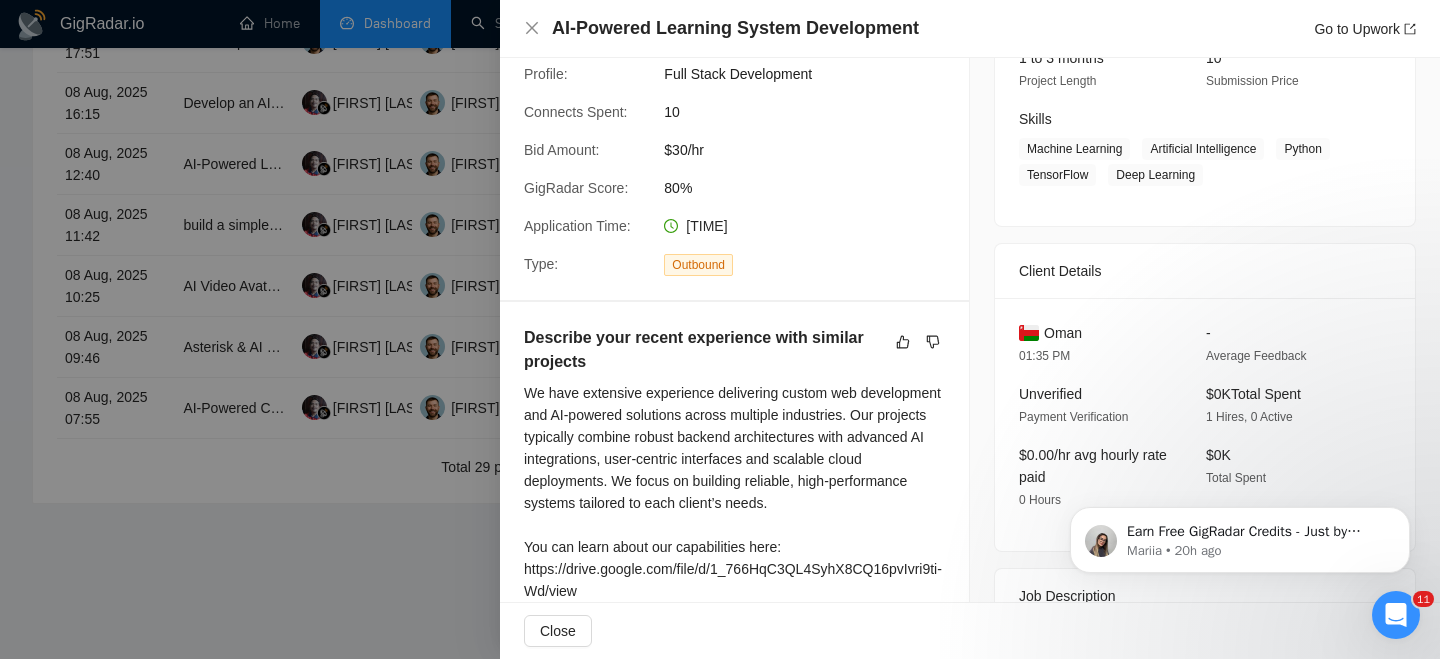 click on "AI-Powered Learning System Development" at bounding box center (735, 28) 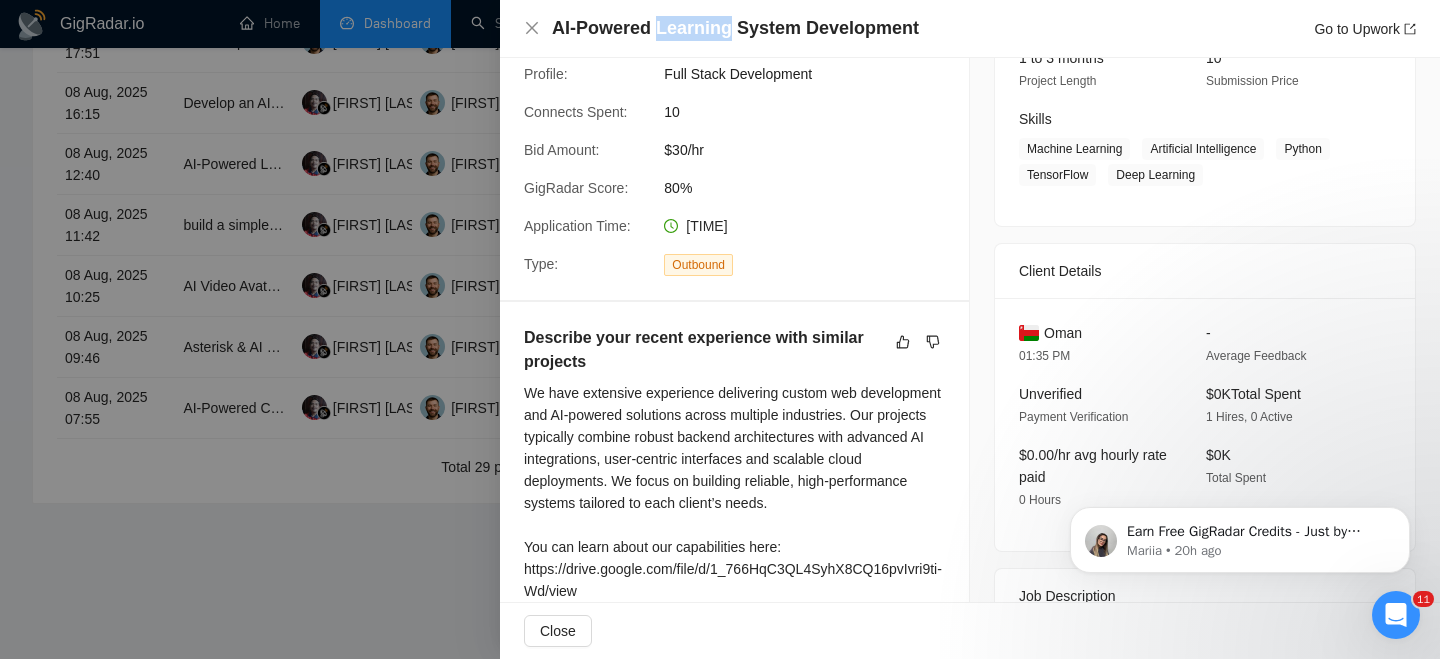 click on "AI-Powered Learning System Development" at bounding box center (735, 28) 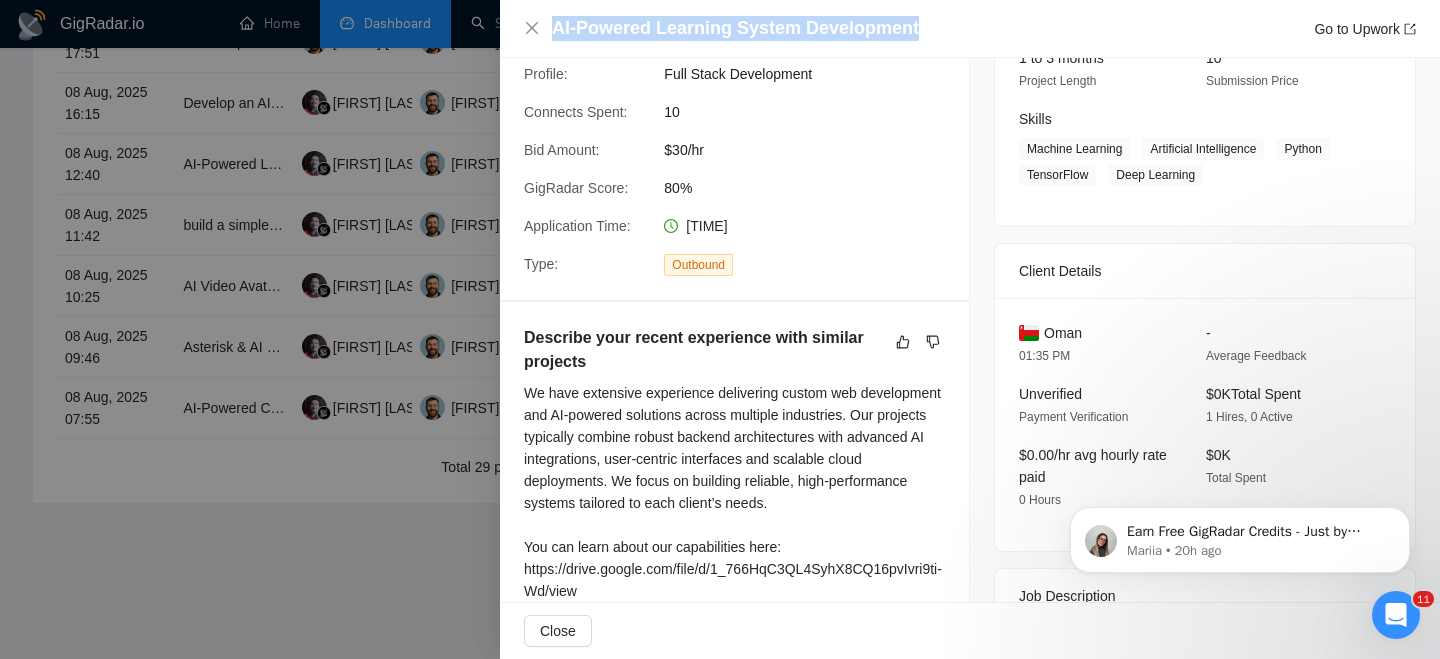 click on "AI-Powered Learning System Development" at bounding box center (735, 28) 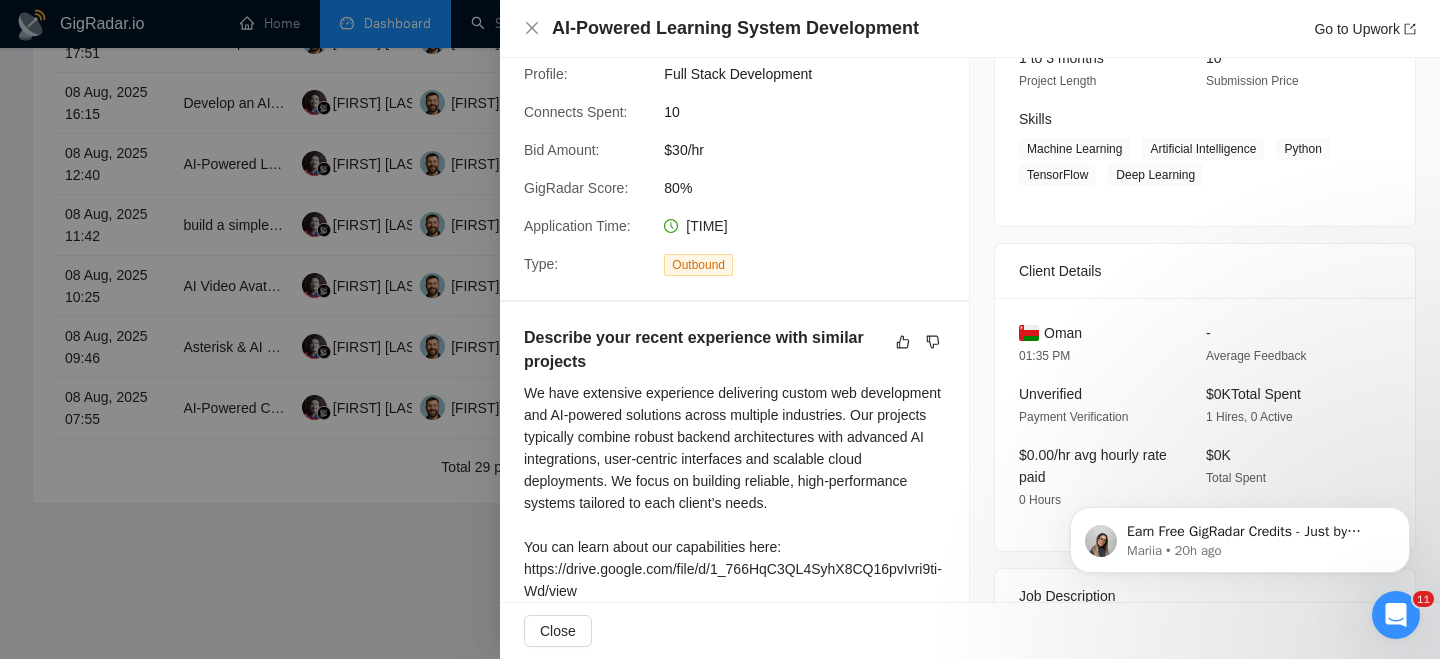 click on "AI-Powered Learning System Development Go to Upwork" at bounding box center [970, 28] 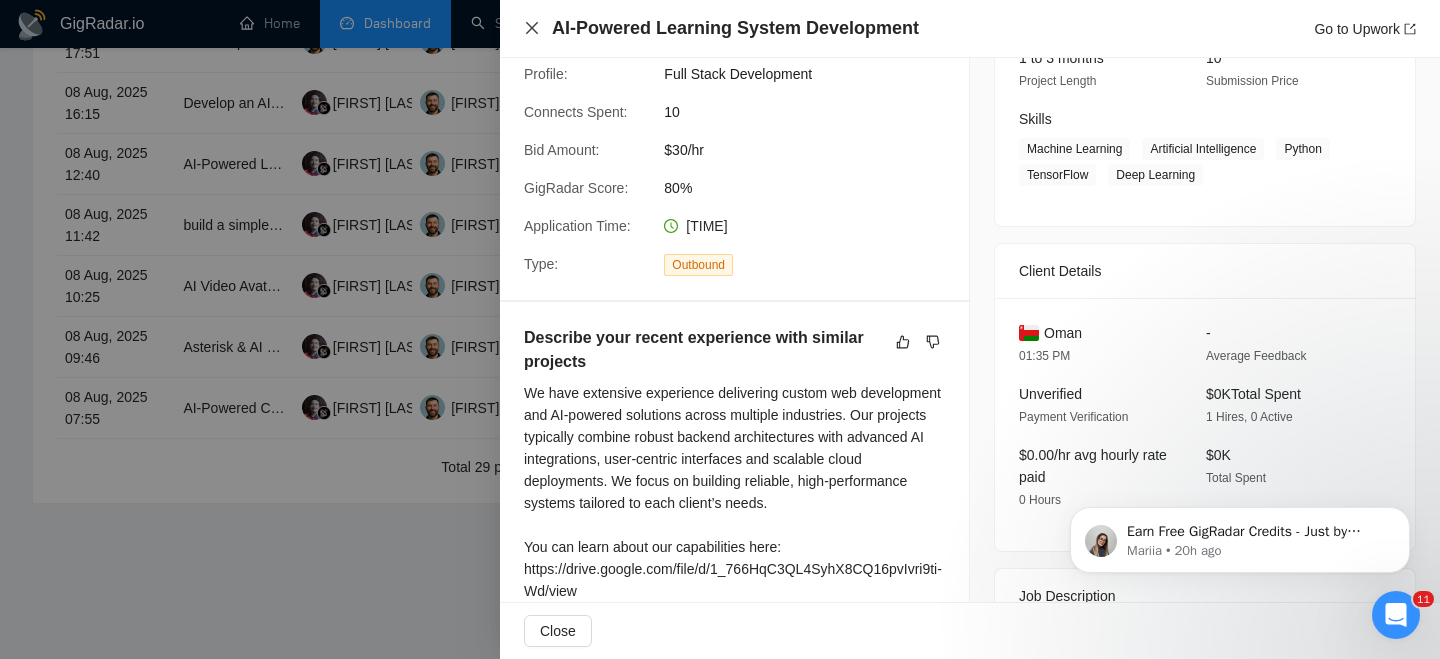 click 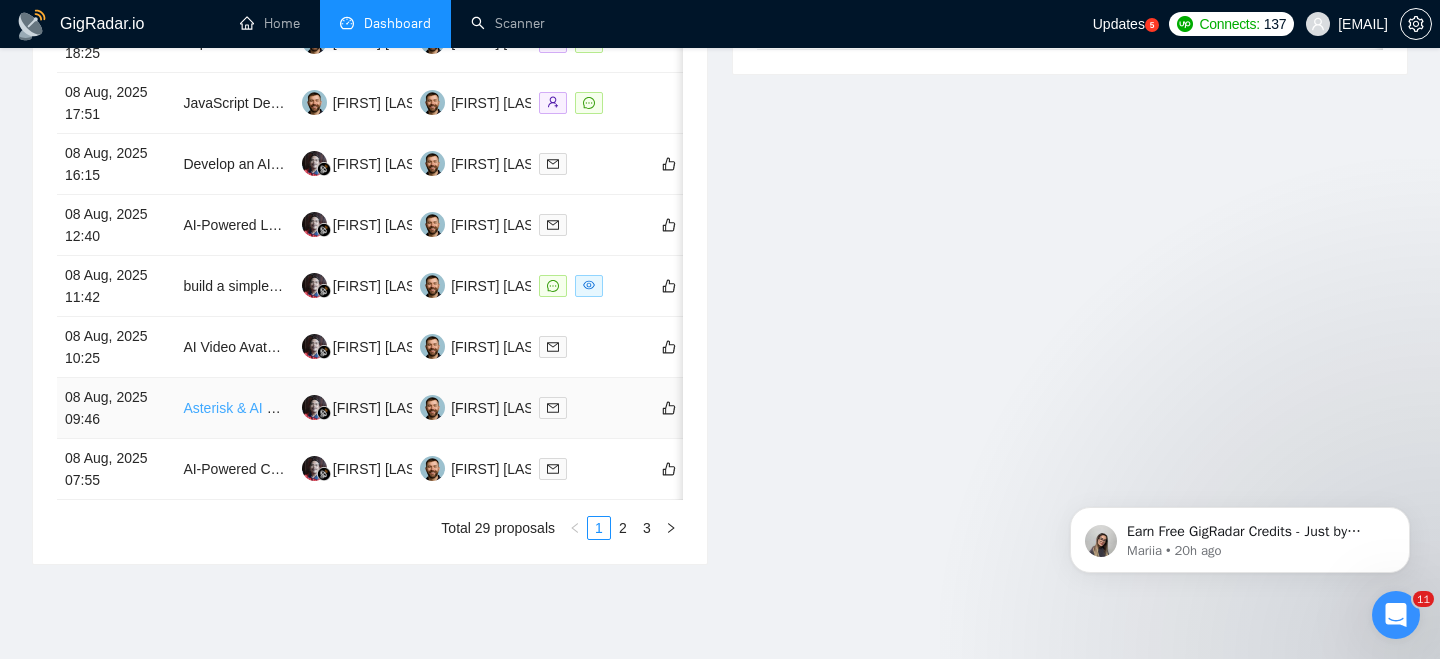 scroll, scrollTop: 1022, scrollLeft: 0, axis: vertical 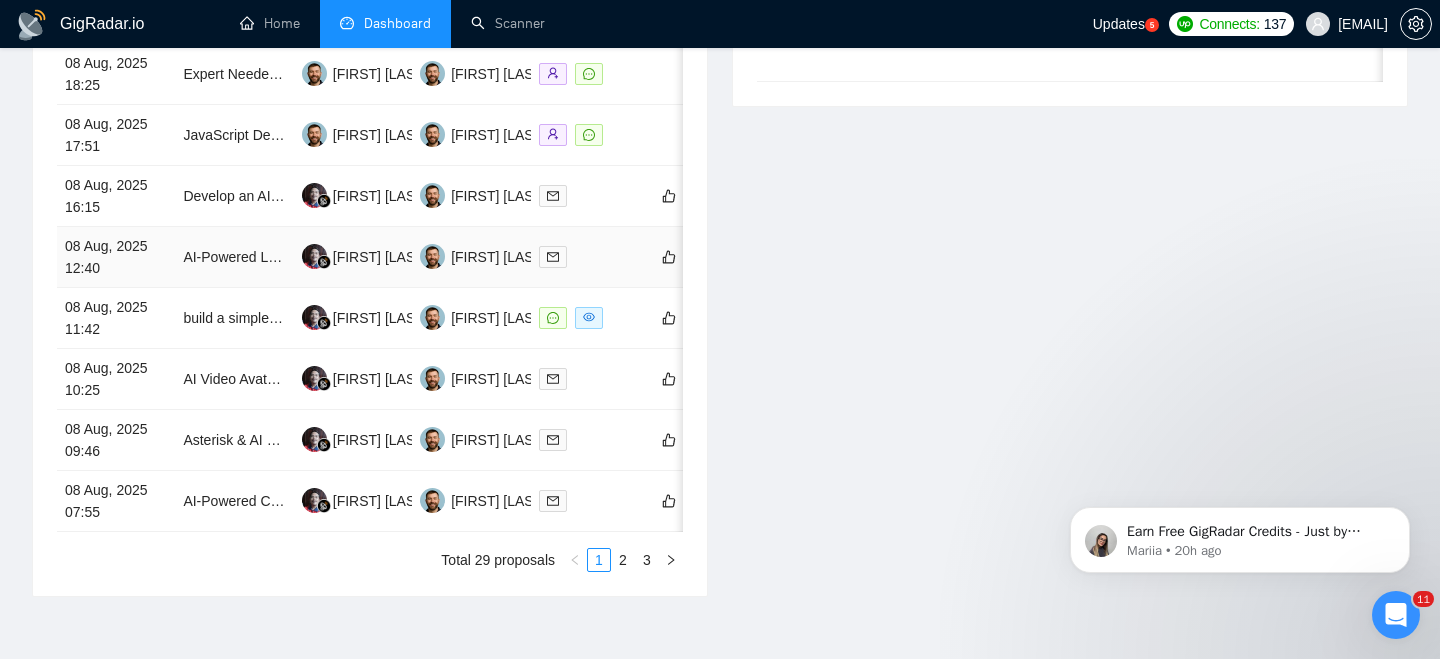 click on "08 Aug, 2025 12:40" at bounding box center (116, 257) 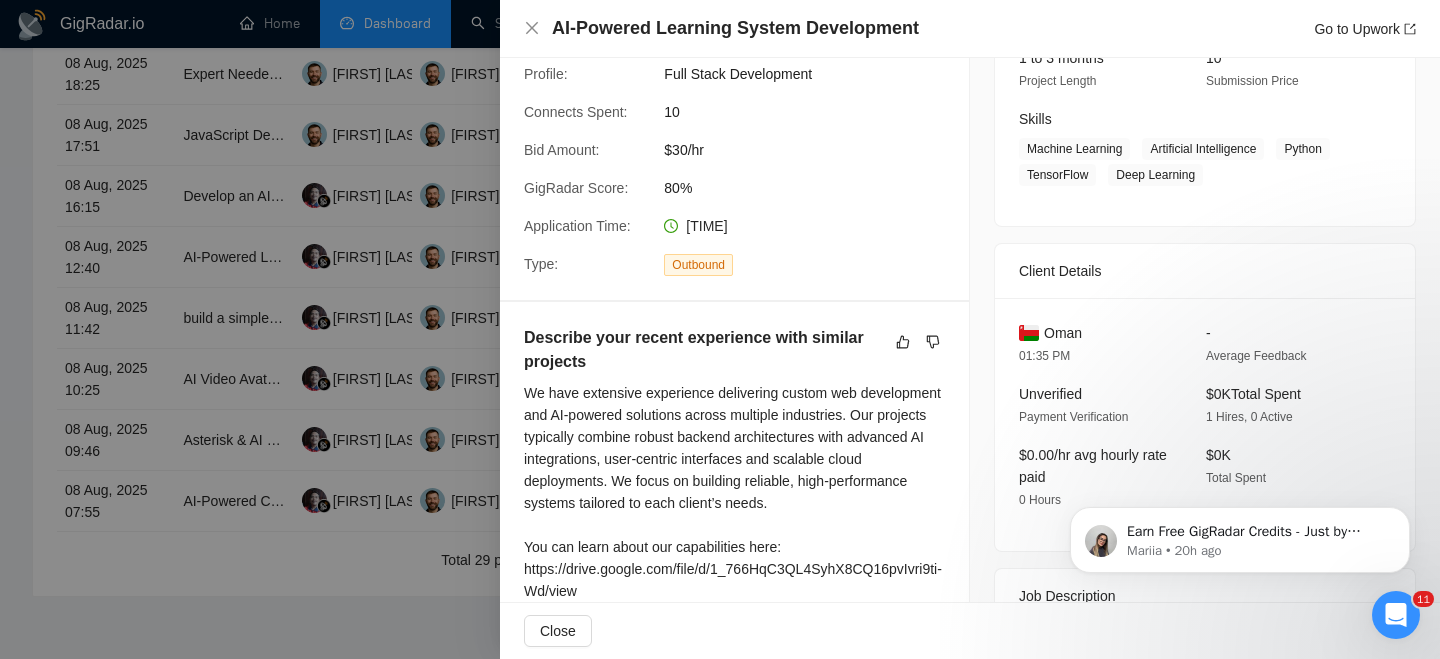 click on "Oman" at bounding box center [1063, 333] 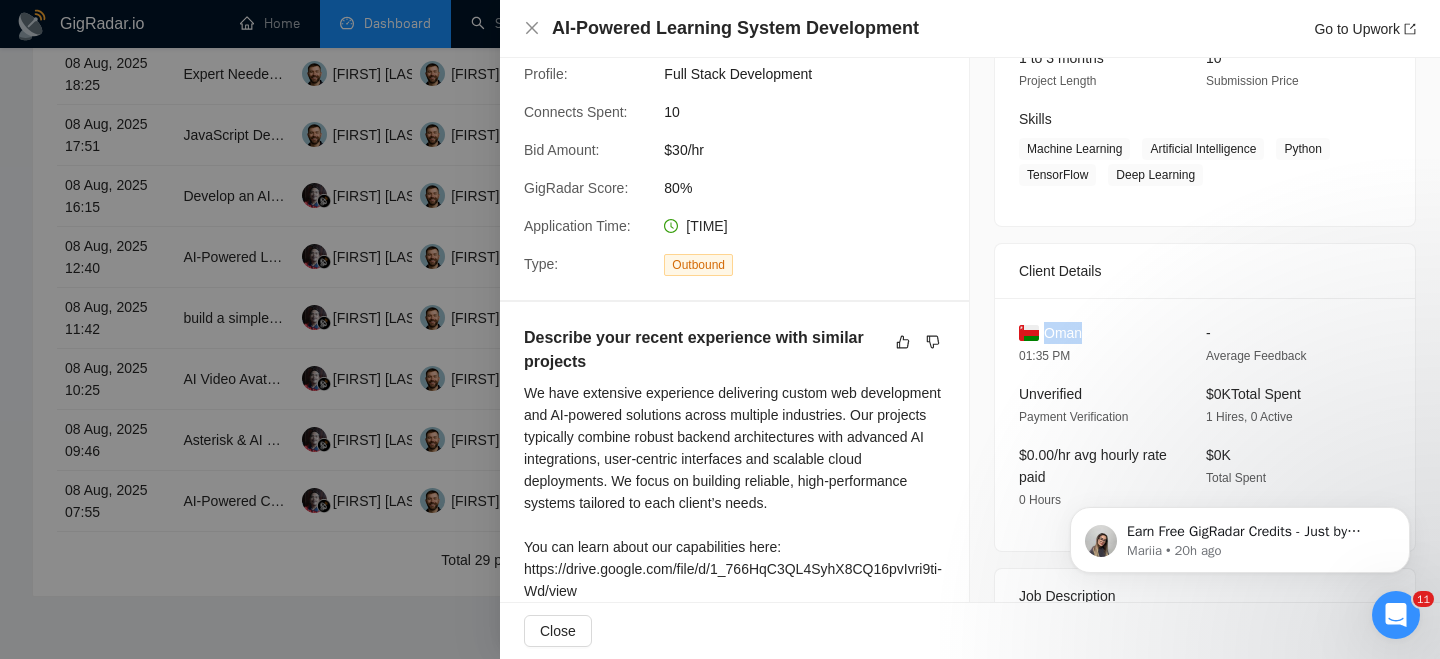 click on "Oman" at bounding box center (1063, 333) 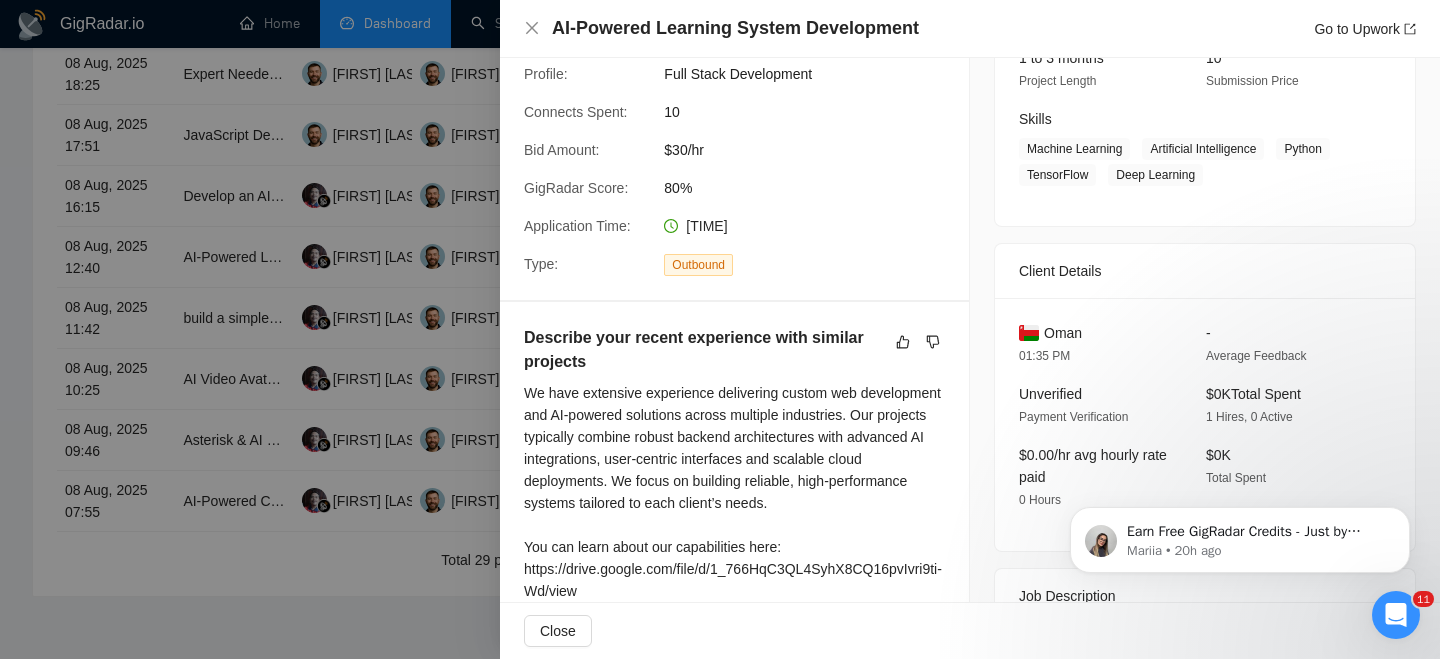 click on "Client Details" at bounding box center (1205, 271) 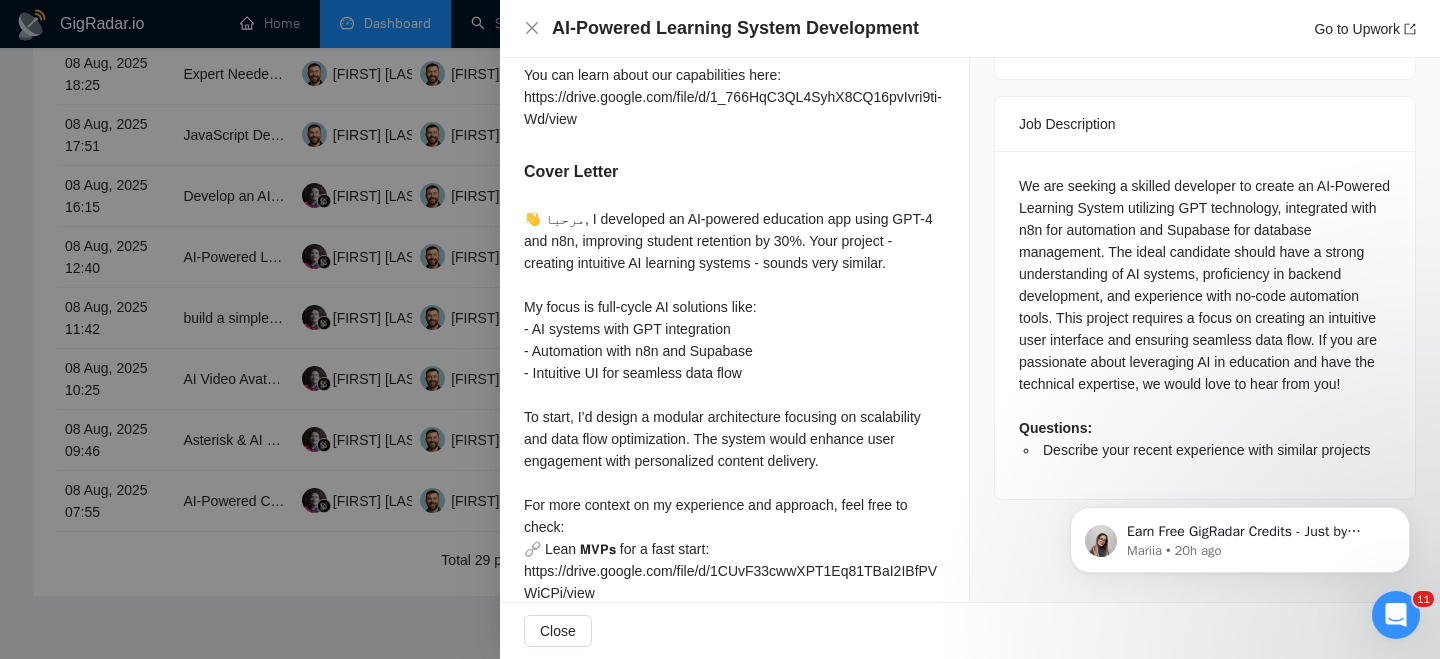 scroll, scrollTop: 755, scrollLeft: 0, axis: vertical 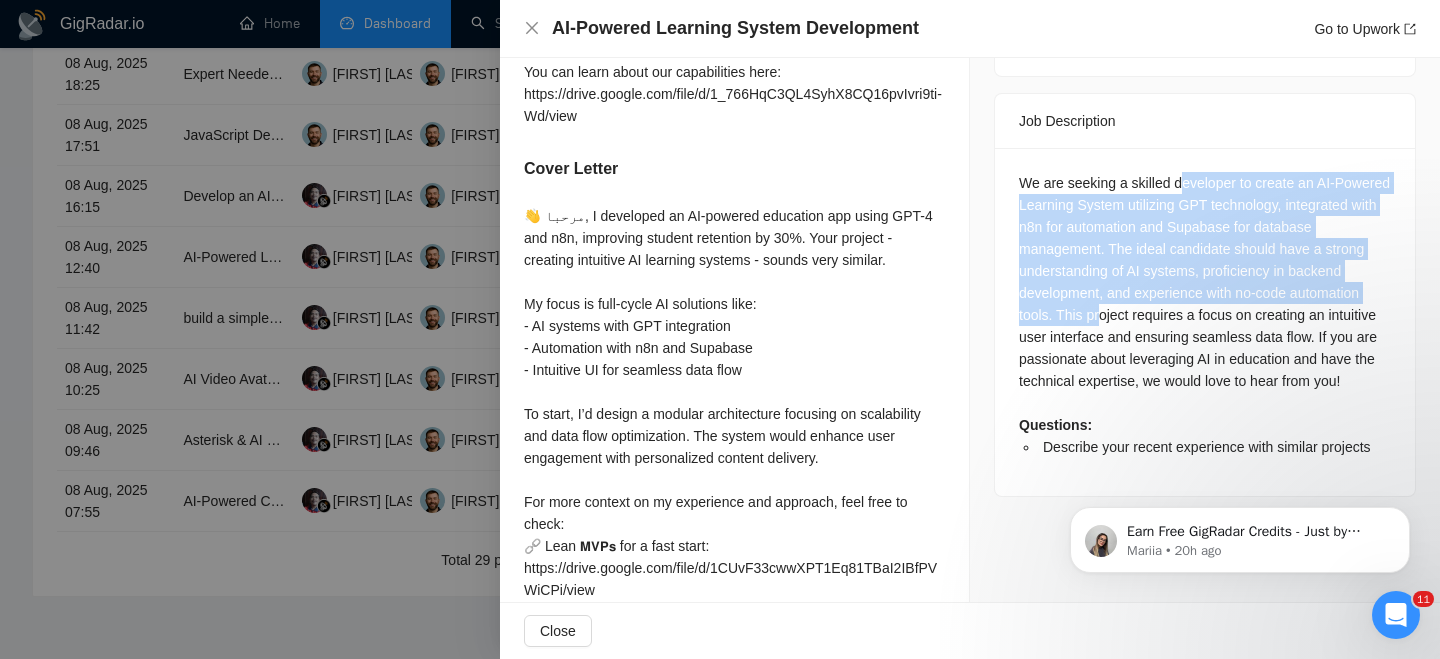 drag, startPoint x: 1182, startPoint y: 179, endPoint x: 1173, endPoint y: 325, distance: 146.27713 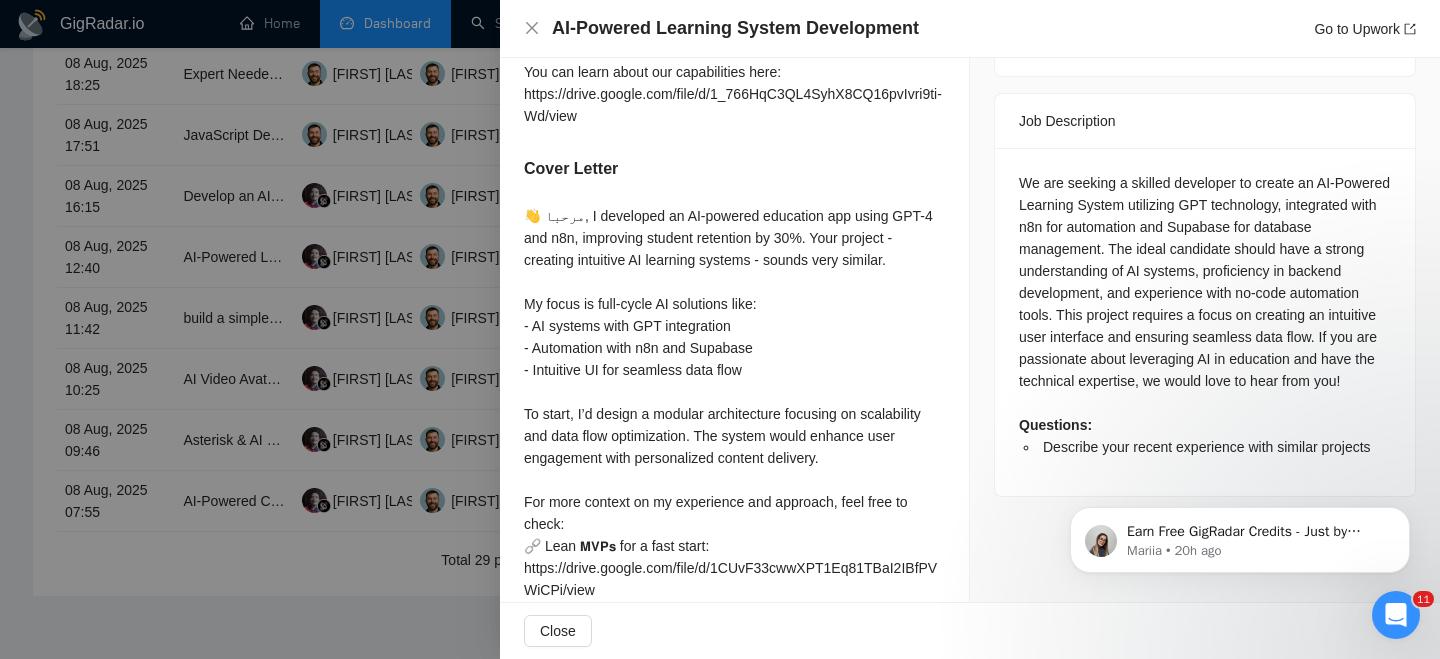 click on "We are seeking a skilled developer to create an AI-Powered Learning System utilizing GPT technology, integrated with n8n for automation and Supabase for database management. The ideal candidate should have a strong understanding of AI systems, proficiency in backend development, and experience with no-code automation tools. This project requires a focus on creating an intuitive user interface and ensuring seamless data flow. If you are passionate about leveraging AI in education and have the technical expertise, we would love to hear from you! Questions: Describe your recent experience with similar projects" at bounding box center (1205, 315) 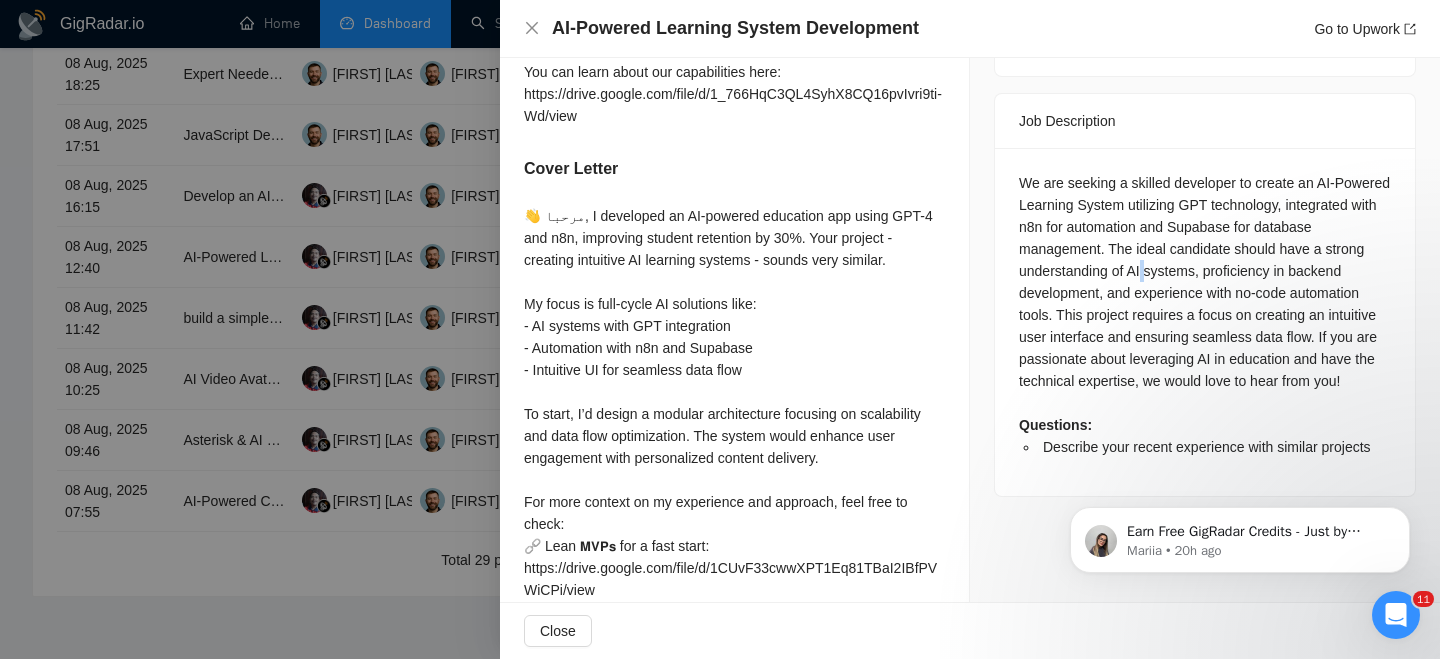 click on "We are seeking a skilled developer to create an AI-Powered Learning System utilizing GPT technology, integrated with n8n for automation and Supabase for database management. The ideal candidate should have a strong understanding of AI systems, proficiency in backend development, and experience with no-code automation tools. This project requires a focus on creating an intuitive user interface and ensuring seamless data flow. If you are passionate about leveraging AI in education and have the technical expertise, we would love to hear from you! Questions: Describe your recent experience with similar projects" at bounding box center [1205, 315] 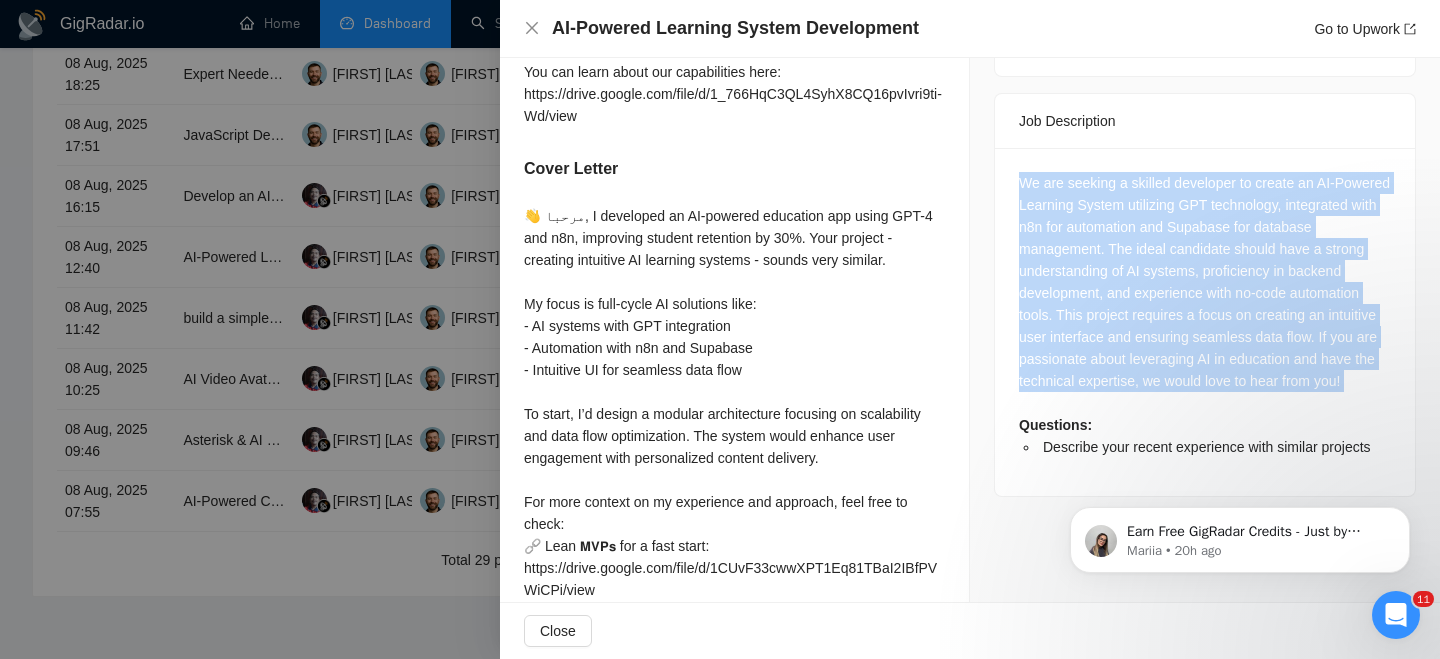 click on "We are seeking a skilled developer to create an AI-Powered Learning System utilizing GPT technology, integrated with n8n for automation and Supabase for database management. The ideal candidate should have a strong understanding of AI systems, proficiency in backend development, and experience with no-code automation tools. This project requires a focus on creating an intuitive user interface and ensuring seamless data flow. If you are passionate about leveraging AI in education and have the technical expertise, we would love to hear from you! Questions: Describe your recent experience with similar projects" at bounding box center (1205, 315) 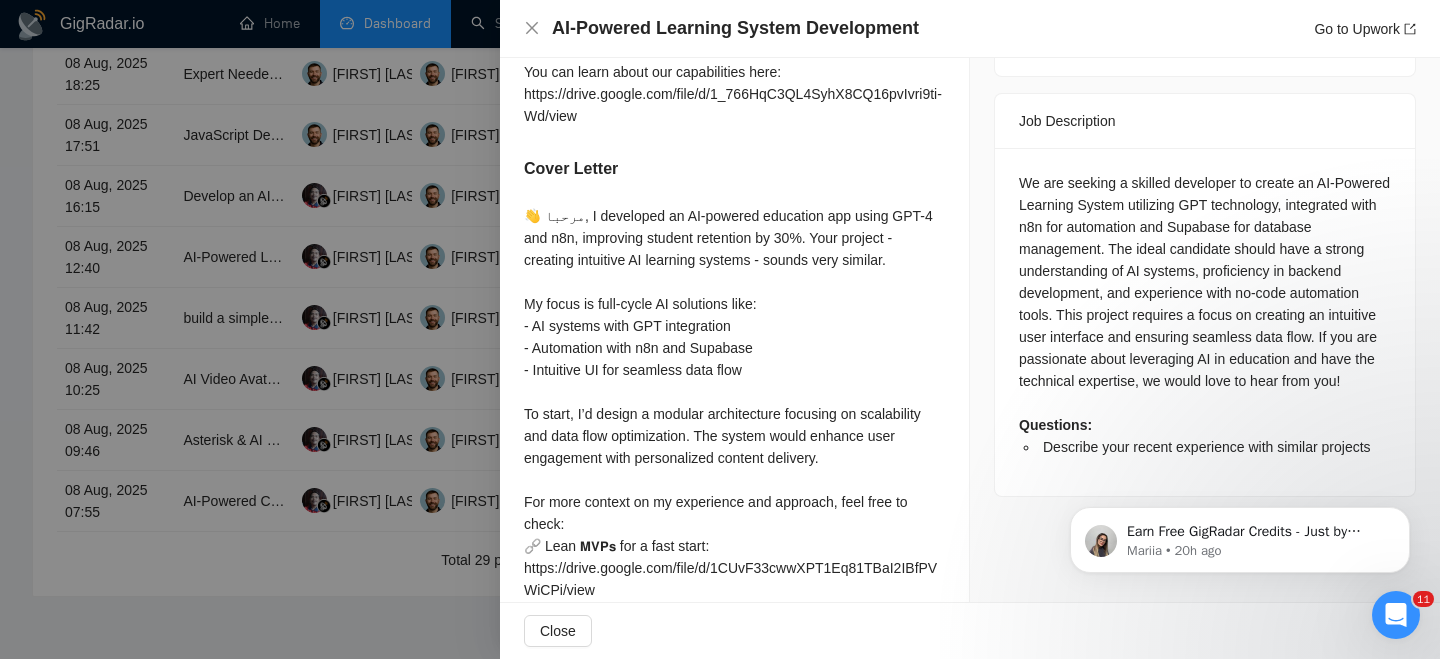 click on "We are seeking a skilled developer to create an AI-Powered Learning System utilizing GPT technology, integrated with n8n for automation and Supabase for database management. The ideal candidate should have a strong understanding of AI systems, proficiency in backend development, and experience with no-code automation tools. This project requires a focus on creating an intuitive user interface and ensuring seamless data flow. If you are passionate about leveraging AI in education and have the technical expertise, we would love to hear from you! Questions: Describe your recent experience with similar projects" at bounding box center (1205, 315) 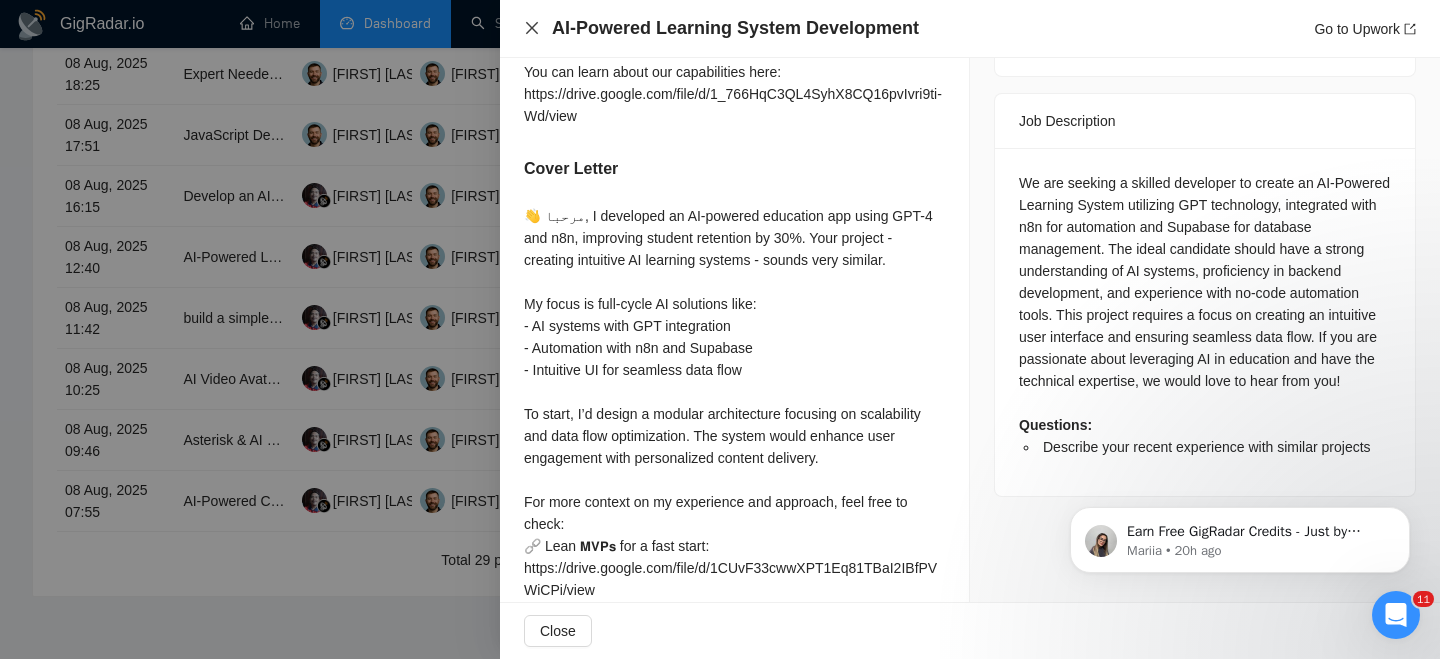 click 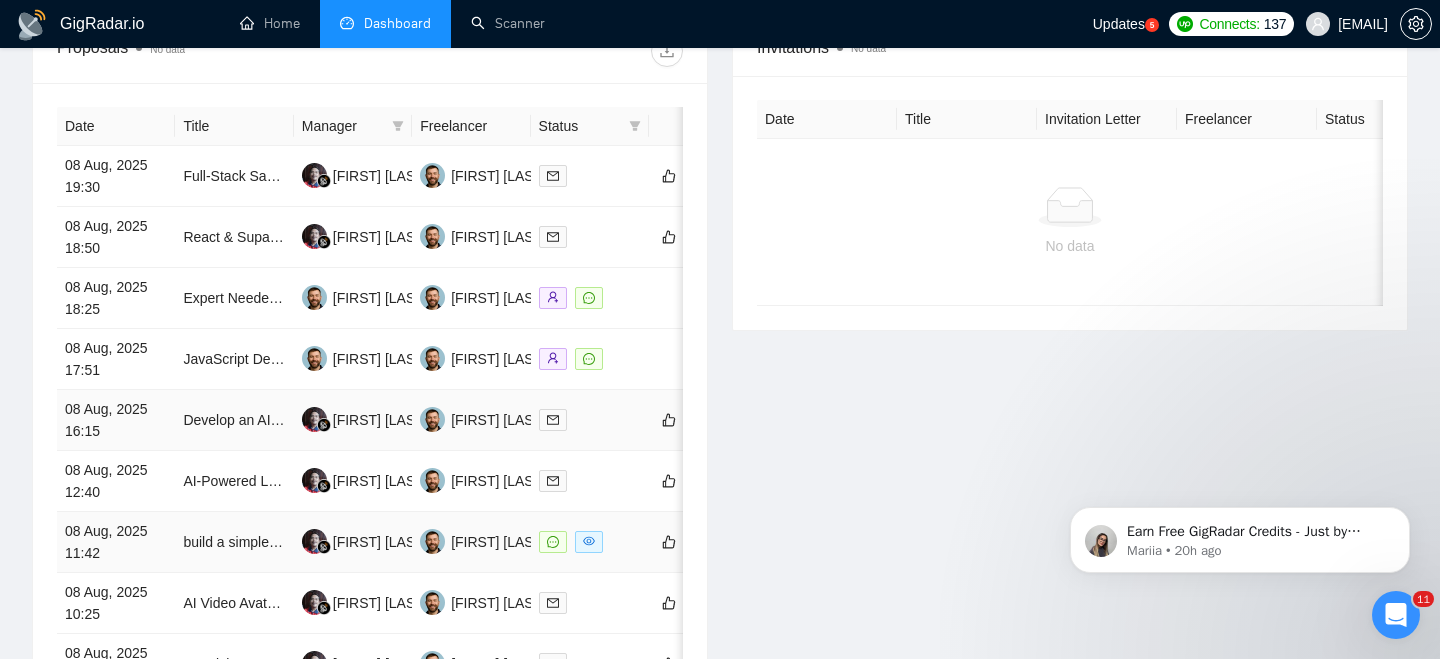 scroll, scrollTop: 799, scrollLeft: 0, axis: vertical 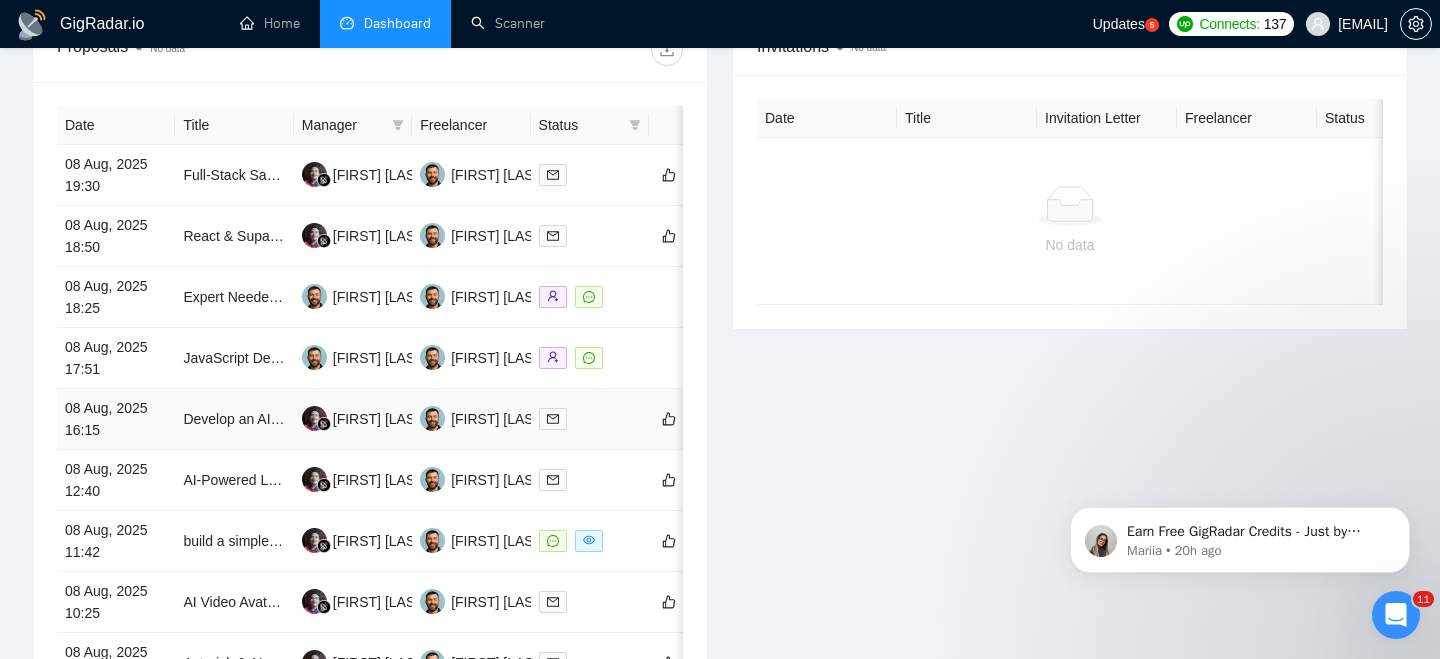click on "08 Aug, 2025 16:15" at bounding box center [116, 419] 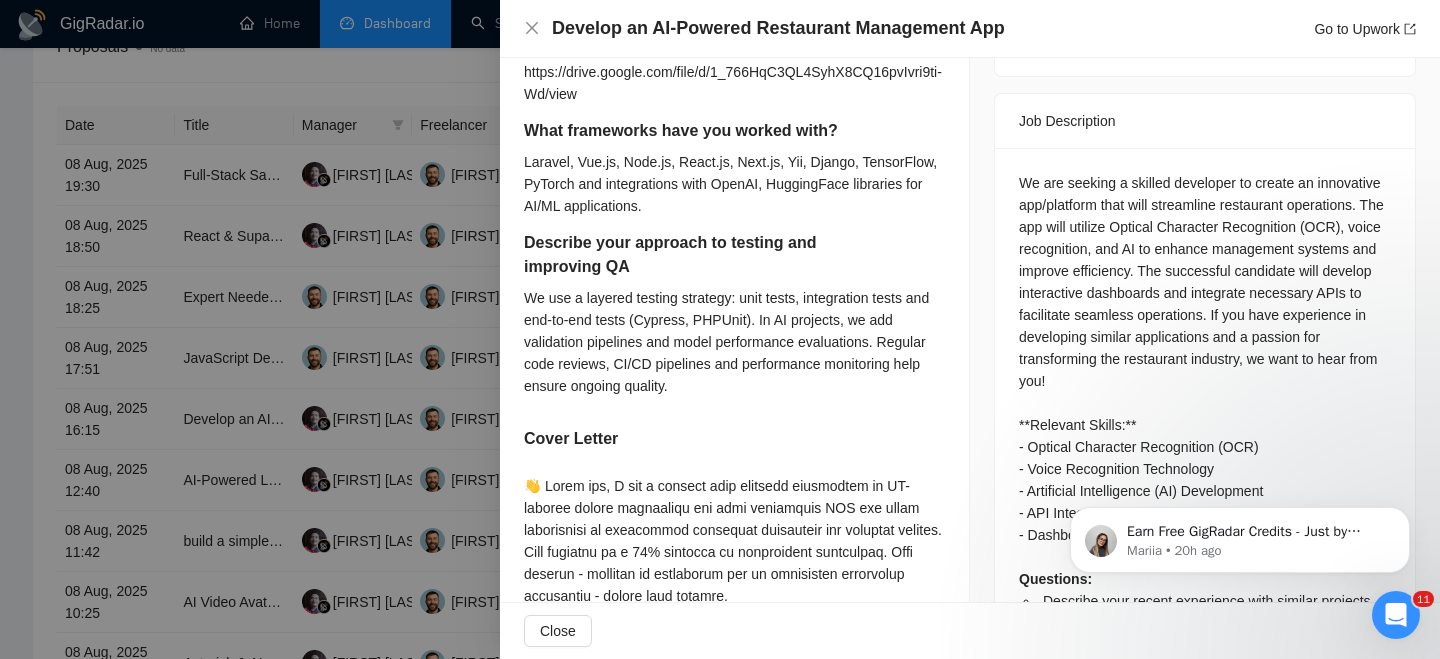 click on "Develop an AI-Powered Restaurant Management App" at bounding box center [778, 28] 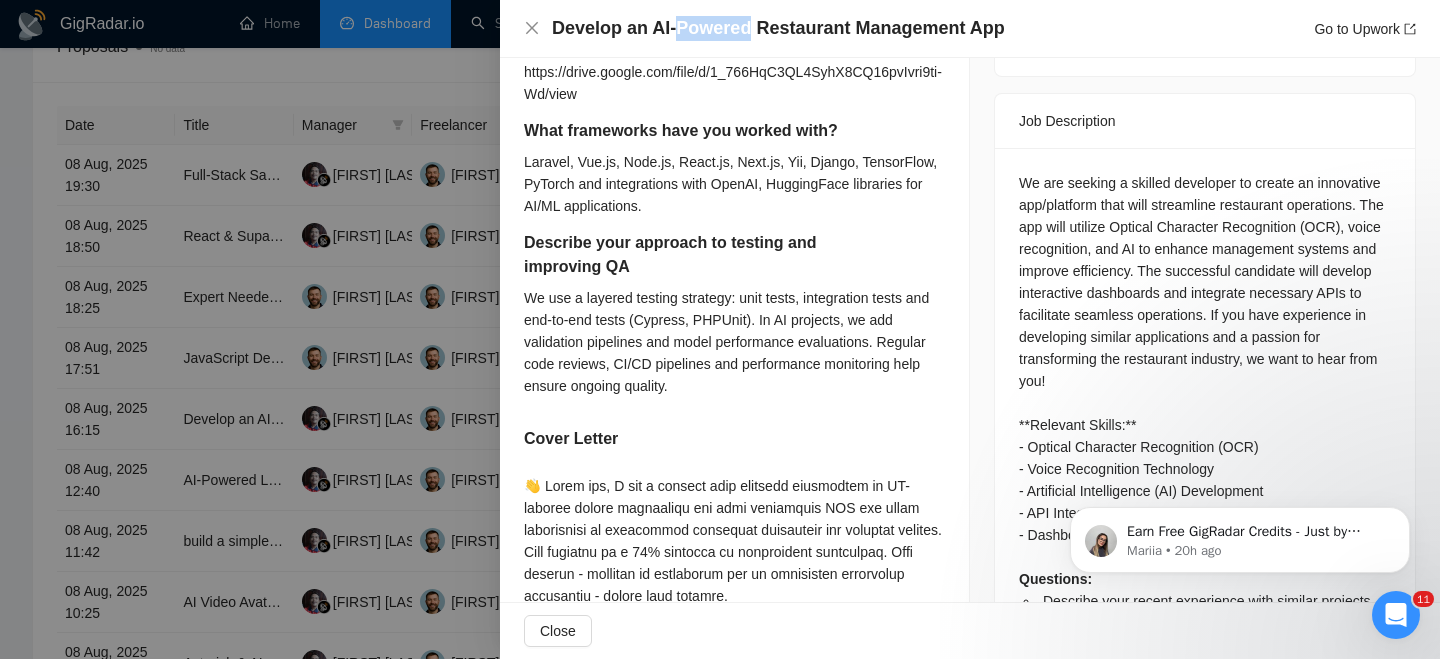 click on "Develop an AI-Powered Restaurant Management App" at bounding box center (778, 28) 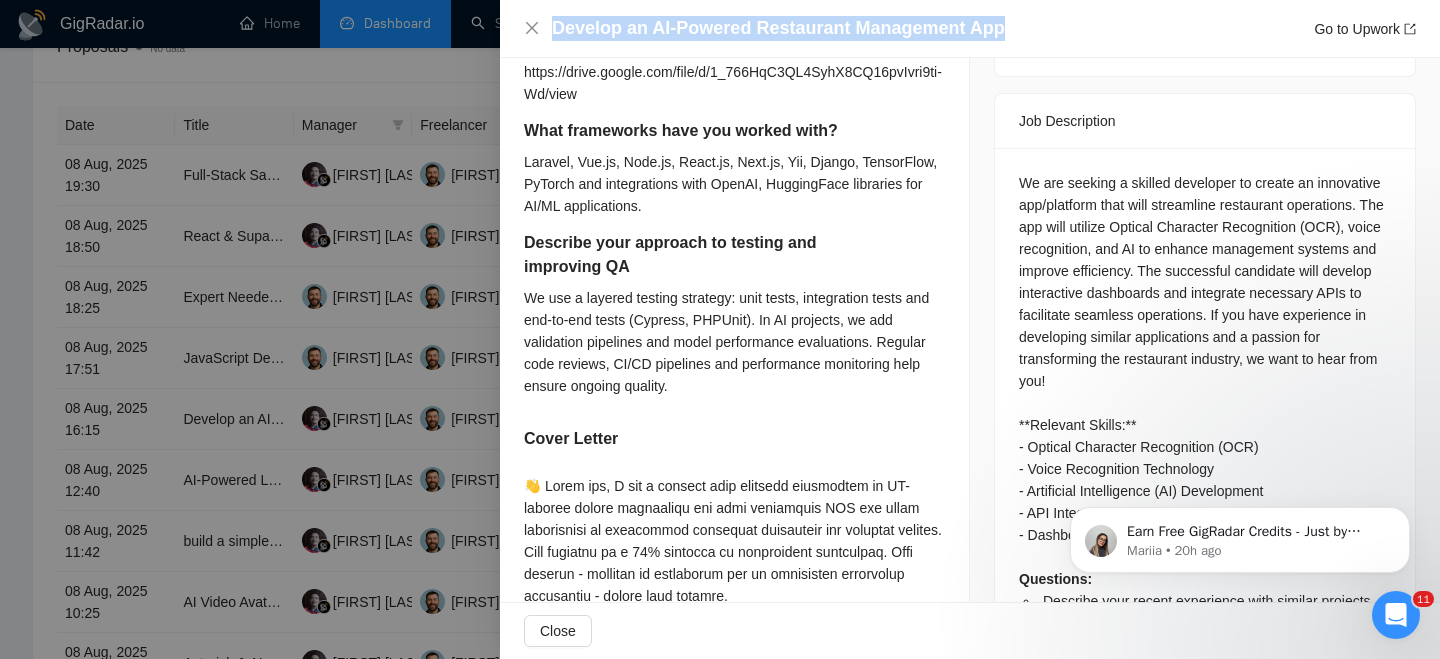 click on "Develop an AI-Powered Restaurant Management App" at bounding box center (778, 28) 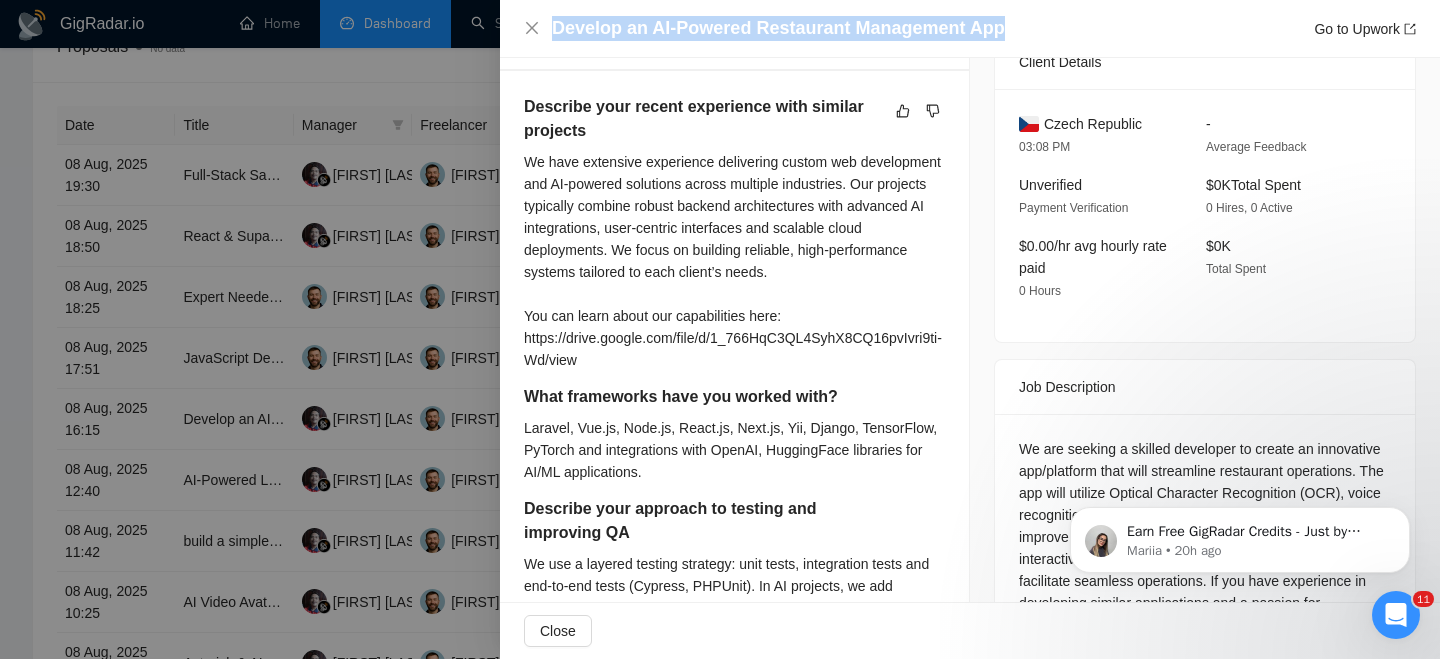 scroll, scrollTop: 446, scrollLeft: 0, axis: vertical 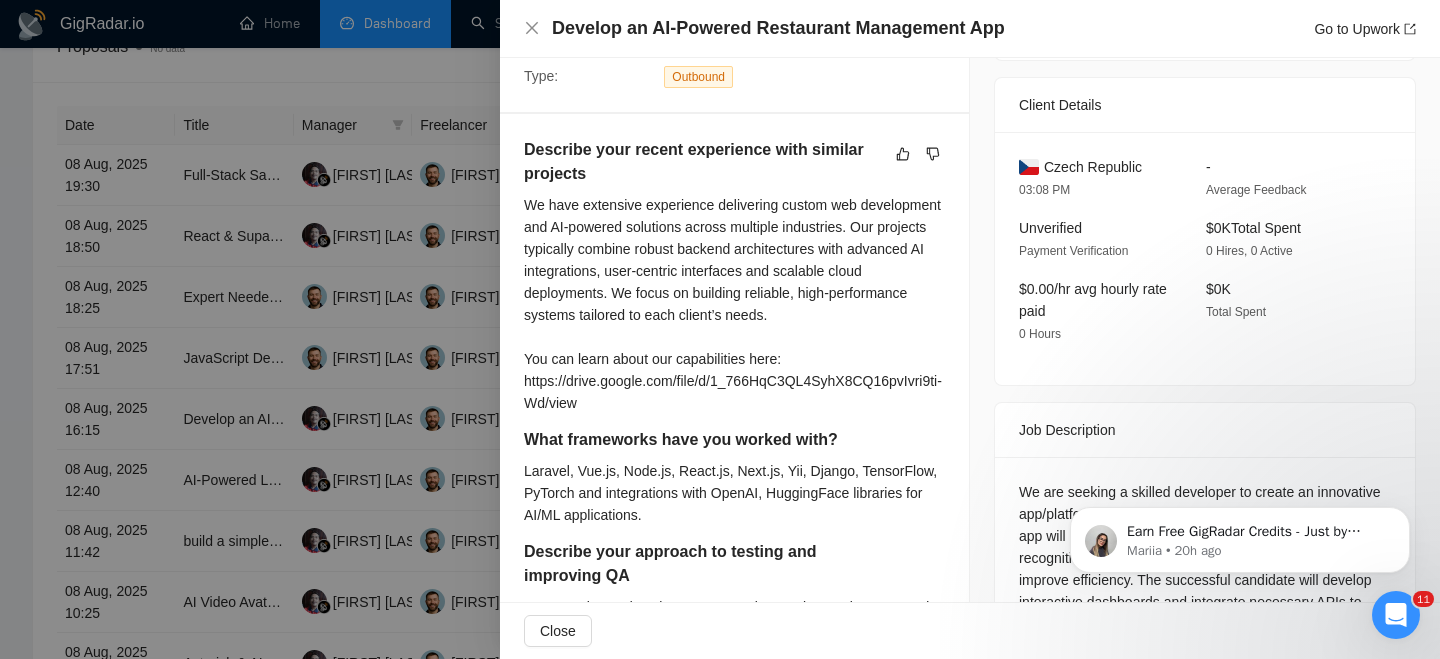click on "Czech Republic" at bounding box center (1093, 167) 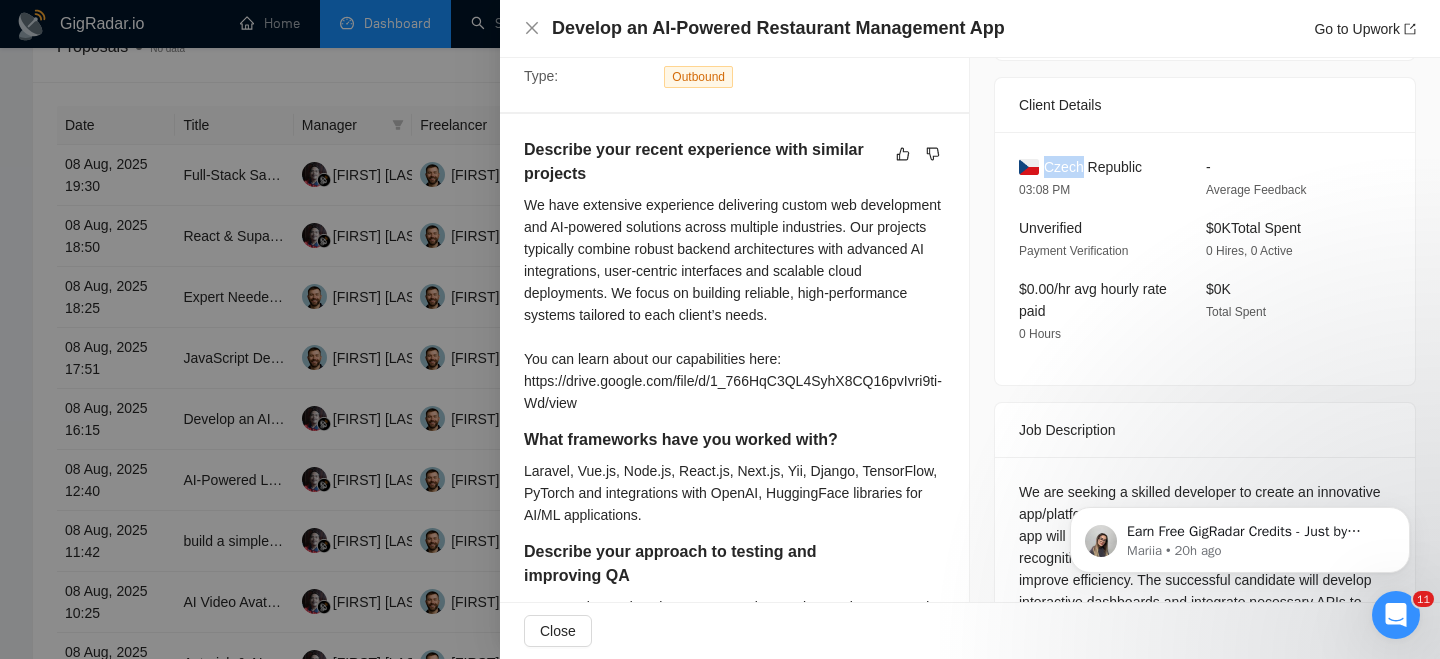 click on "Czech Republic" at bounding box center [1093, 167] 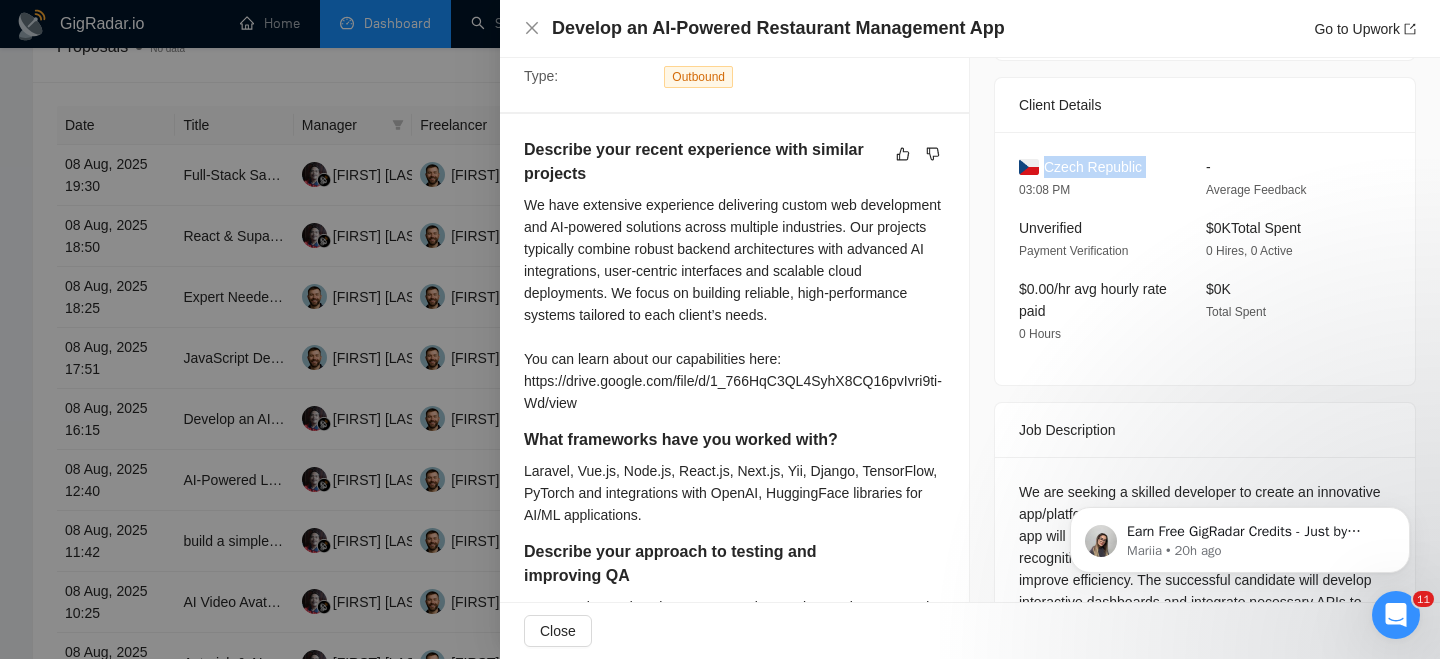 click on "Czech Republic" at bounding box center [1093, 167] 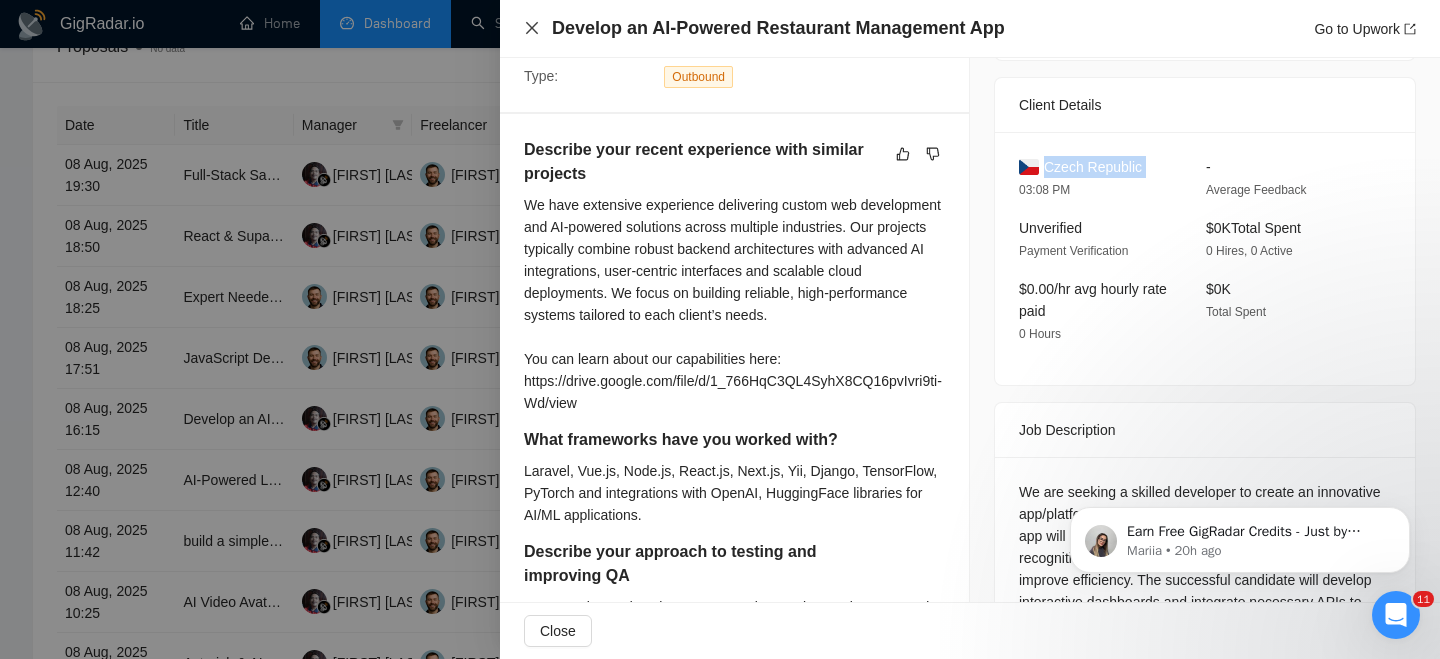 click 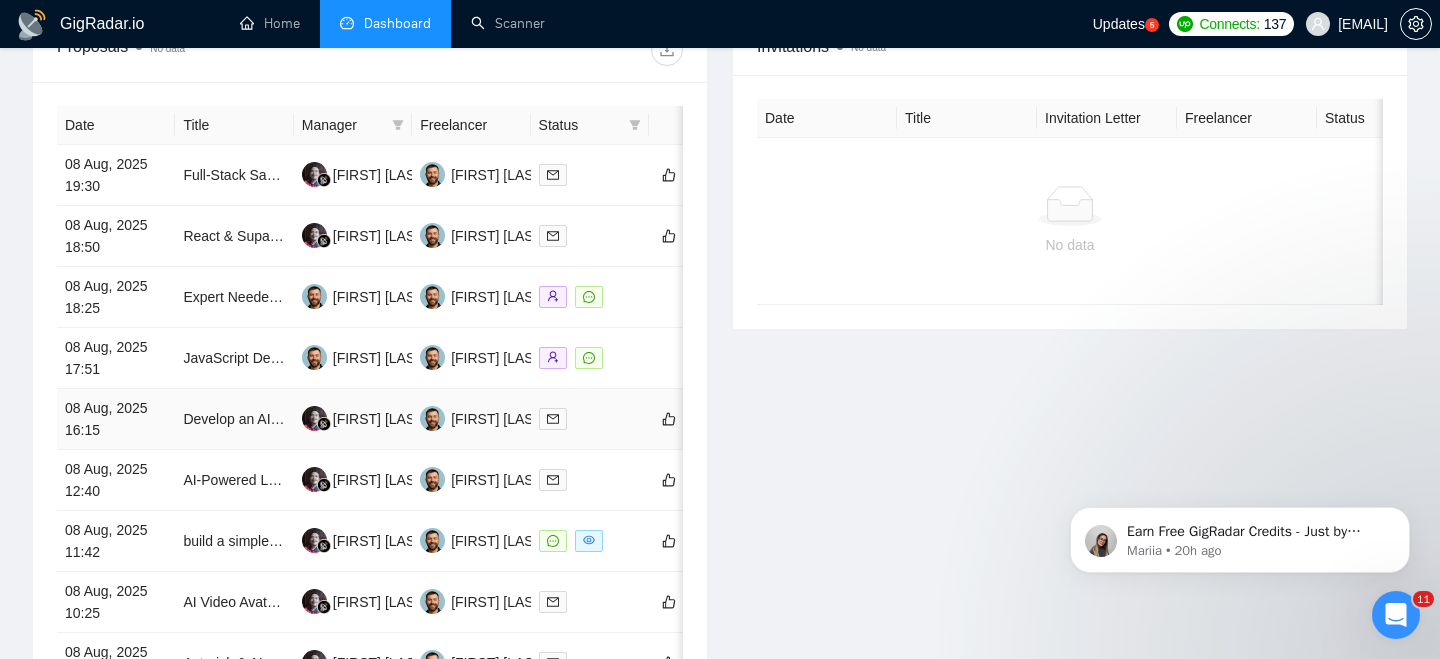 click on "08 Aug, 2025 16:15" at bounding box center (116, 419) 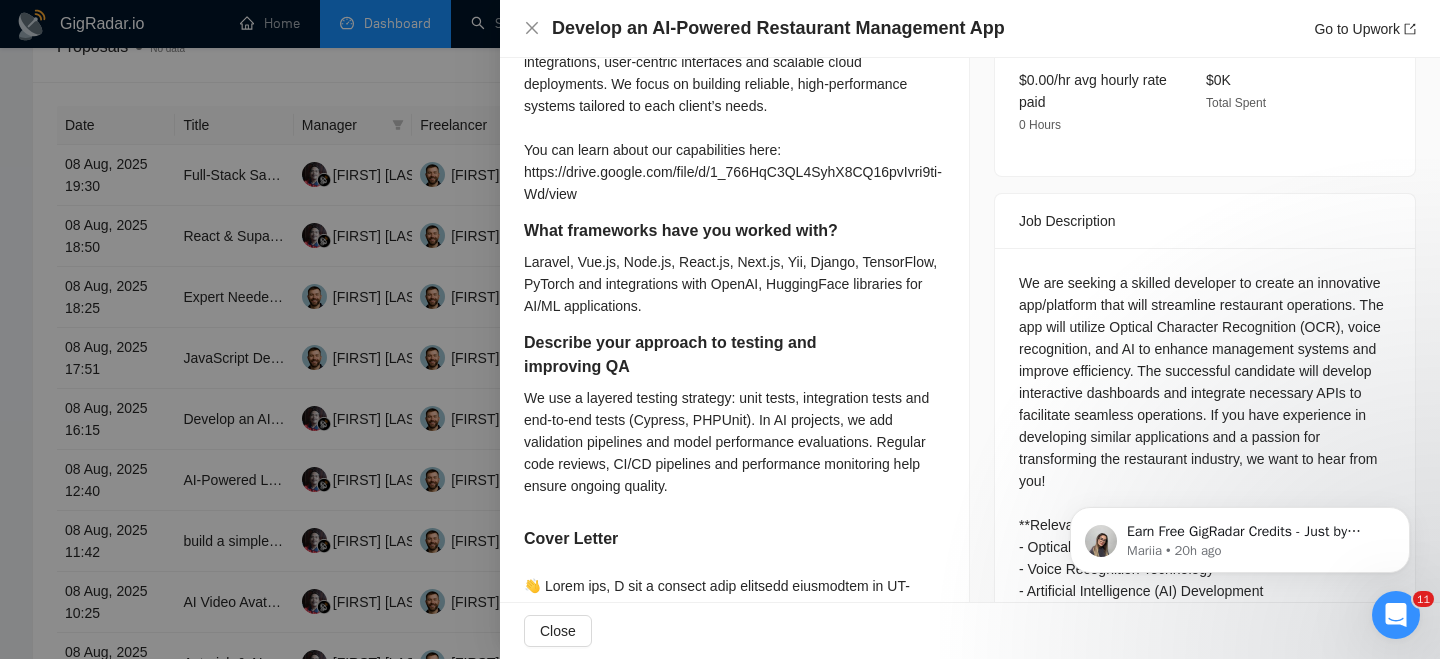 scroll, scrollTop: 661, scrollLeft: 0, axis: vertical 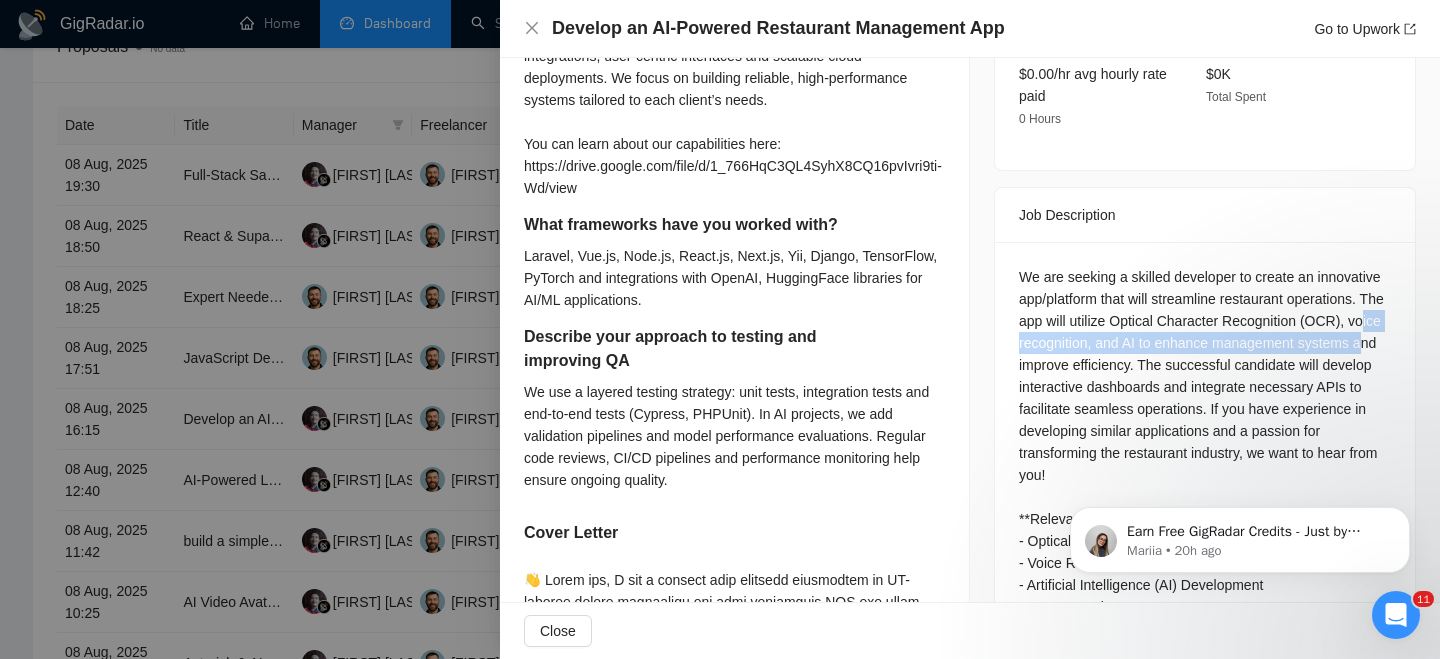 drag, startPoint x: 1162, startPoint y: 342, endPoint x: 1171, endPoint y: 364, distance: 23.769728 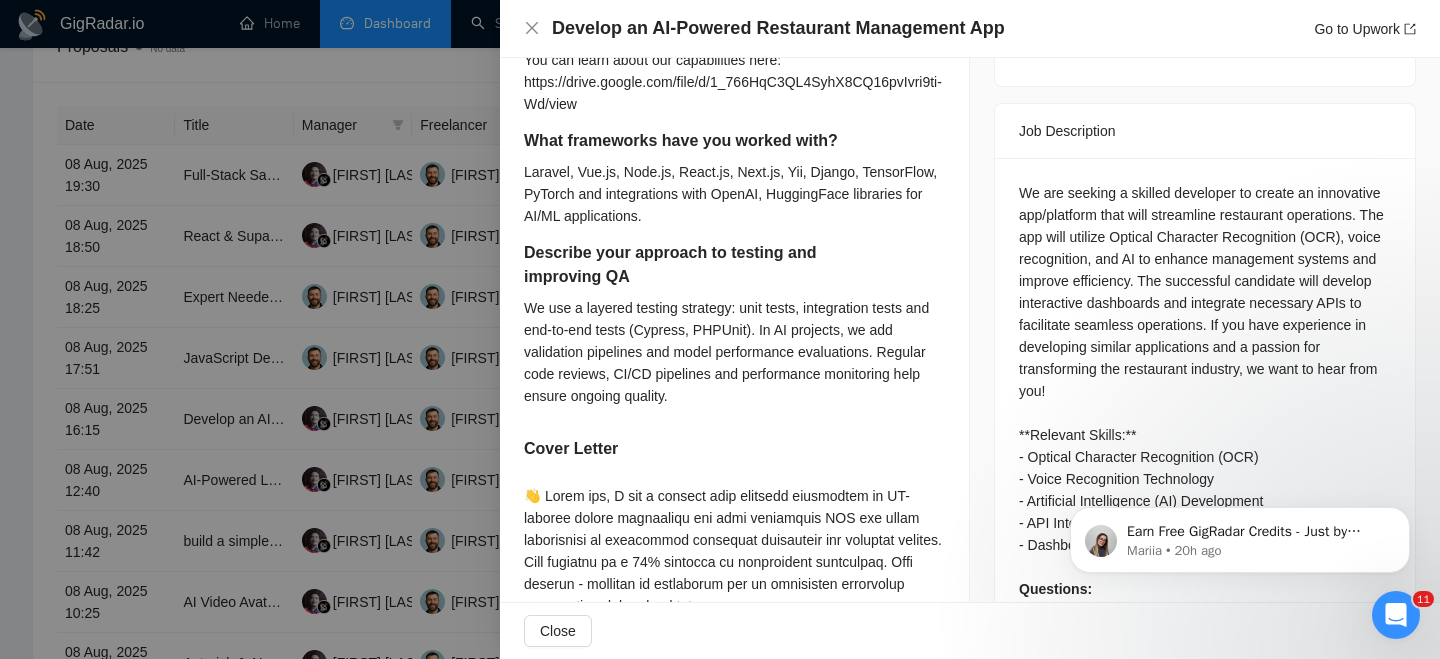 click on "We are seeking a skilled developer to create an innovative app/platform that will streamline restaurant operations. The app will utilize Optical Character Recognition (OCR), voice recognition, and AI to enhance management systems and improve efficiency. The successful candidate will develop interactive dashboards and integrate necessary APIs to facilitate seamless operations. If you have experience in developing similar applications and a passion for transforming the restaurant industry, we want to hear from you!
**Relevant Skills:**
- Optical Character Recognition (OCR)
- Voice Recognition Technology
- Artificial Intelligence (AI) Development
- API Integration
- Dashboard Design and Development Questions: Describe your recent experience with similar projects What frameworks have you worked with? Describe your approach to testing and improving QA" at bounding box center (1205, 424) 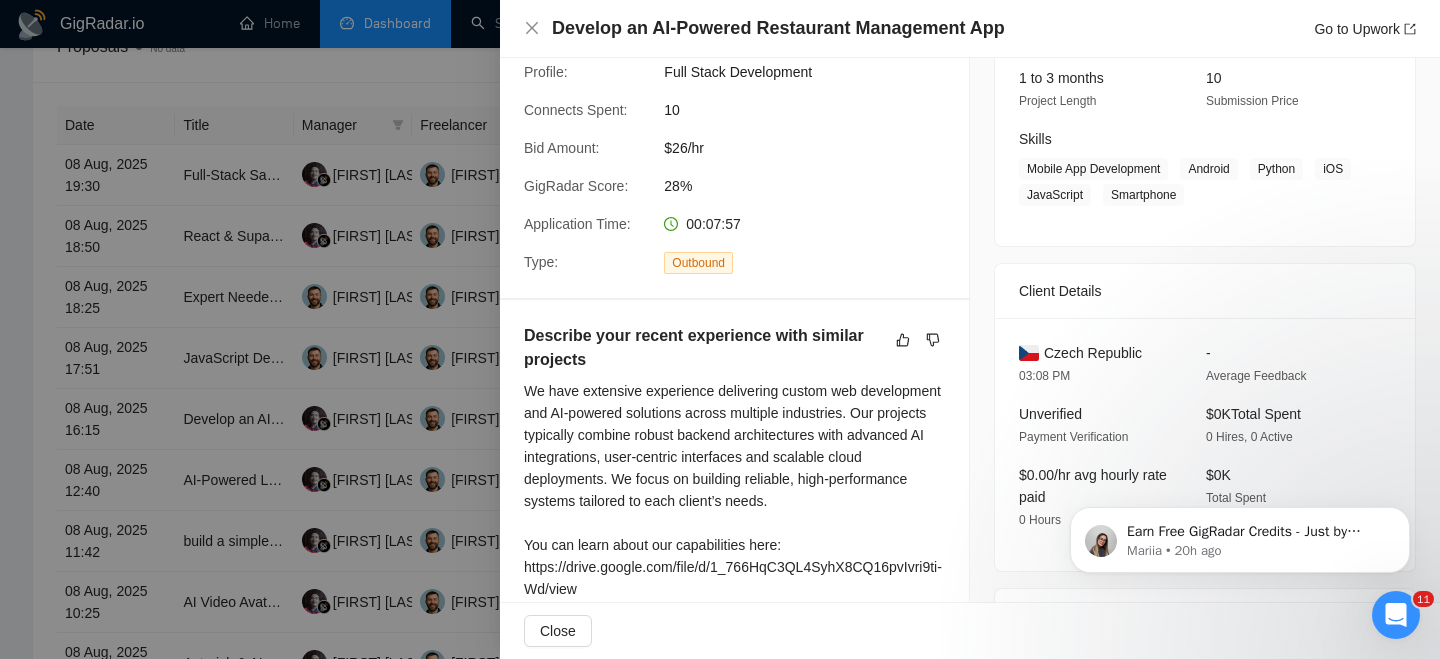 scroll, scrollTop: 6, scrollLeft: 0, axis: vertical 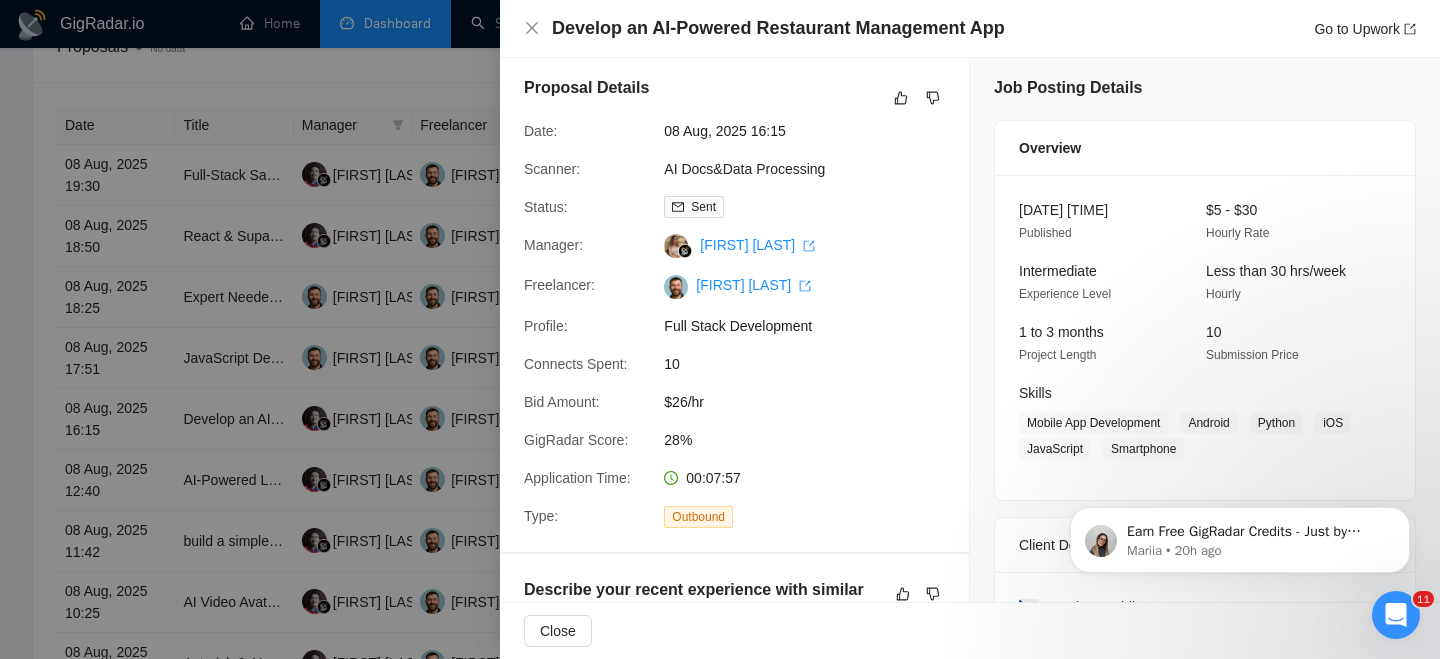 click on "Develop an AI-Powered Restaurant Management App Go to Upwork" at bounding box center [970, 28] 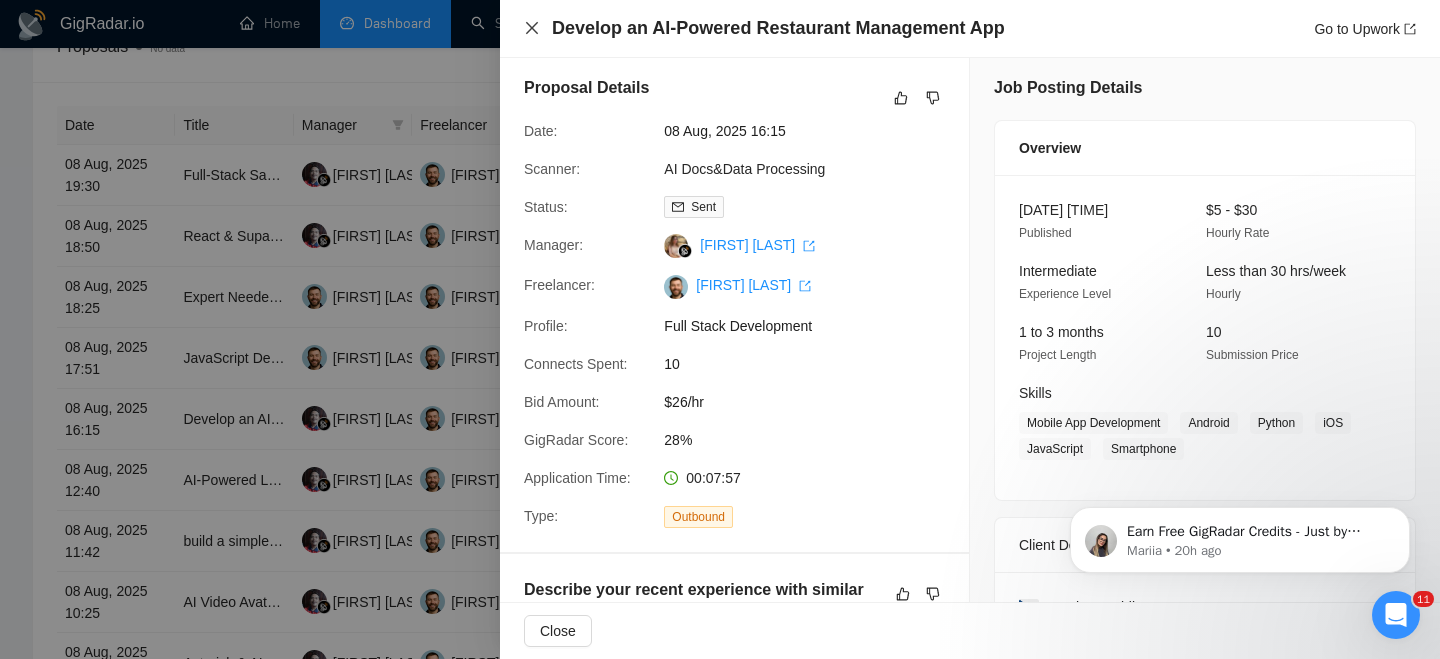 click 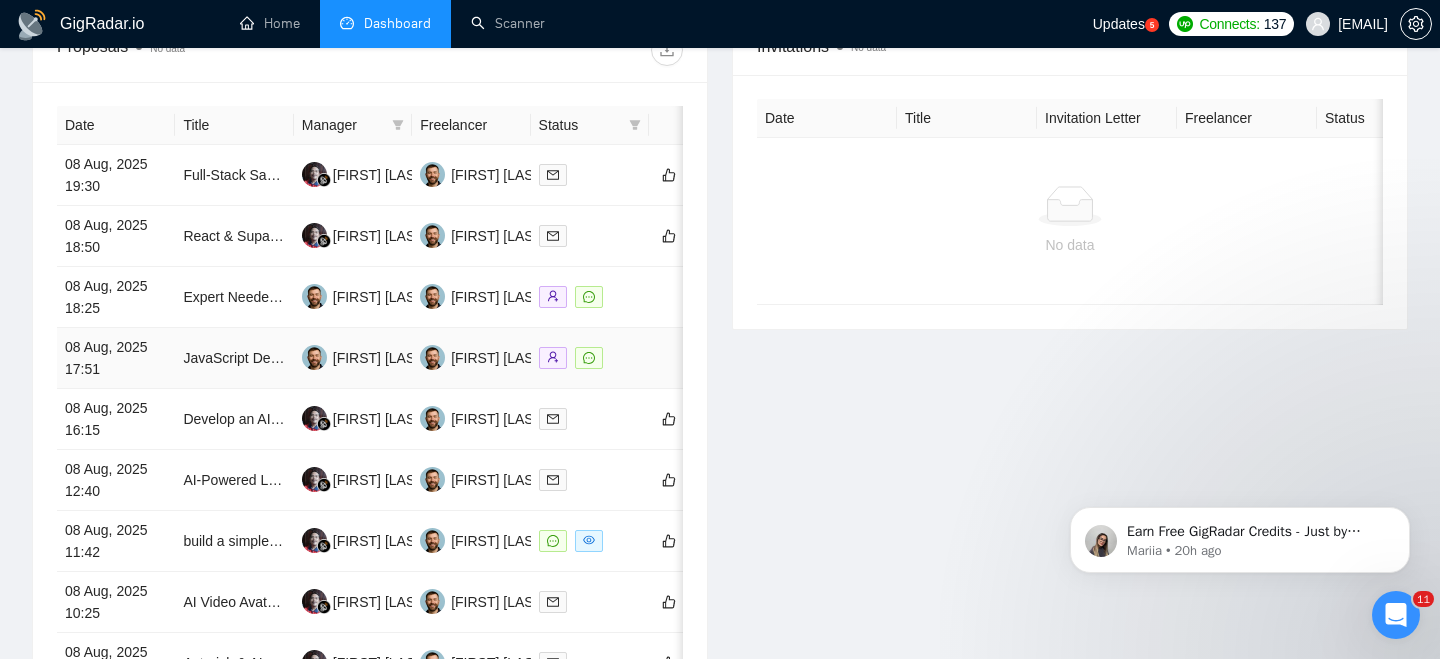 click on "08 Aug, 2025 17:51" at bounding box center (116, 358) 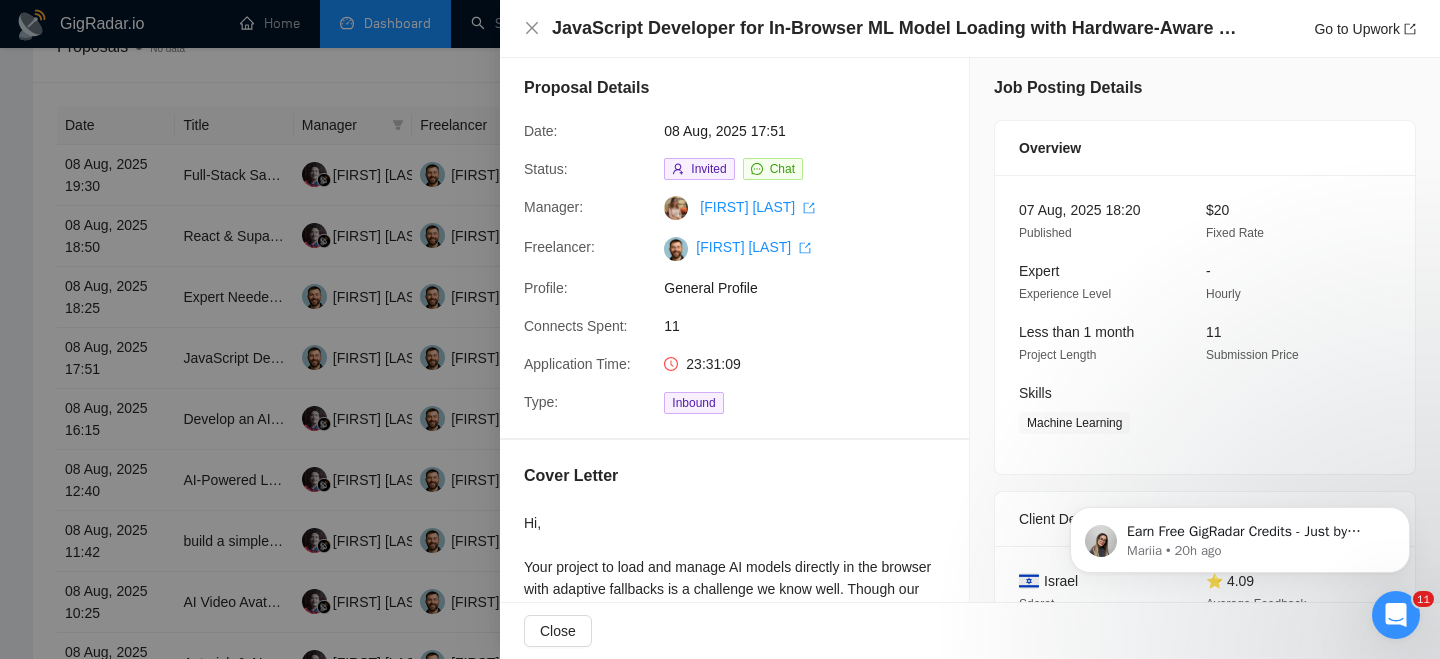 click on "JavaScript Developer for In-Browser ML Model Loading with Hardware-Aware Fallbacks" at bounding box center [897, 28] 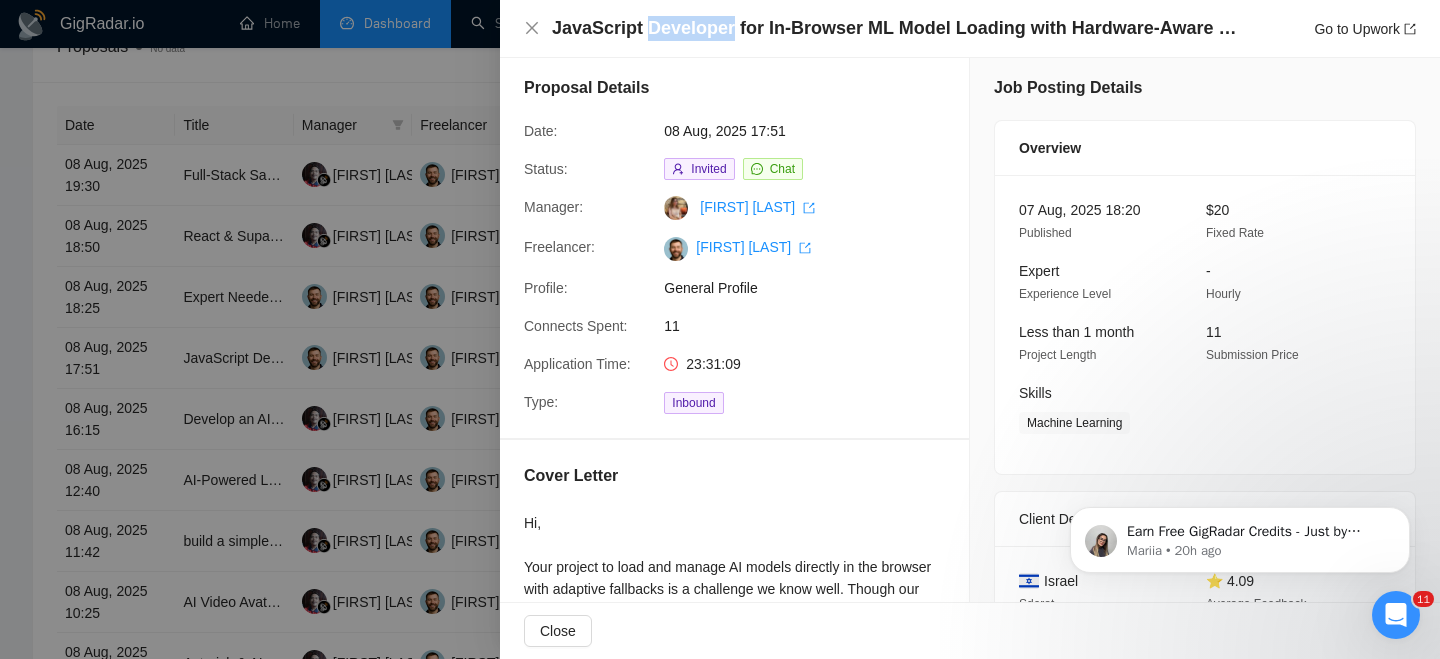 click on "JavaScript Developer for In-Browser ML Model Loading with Hardware-Aware Fallbacks" at bounding box center [897, 28] 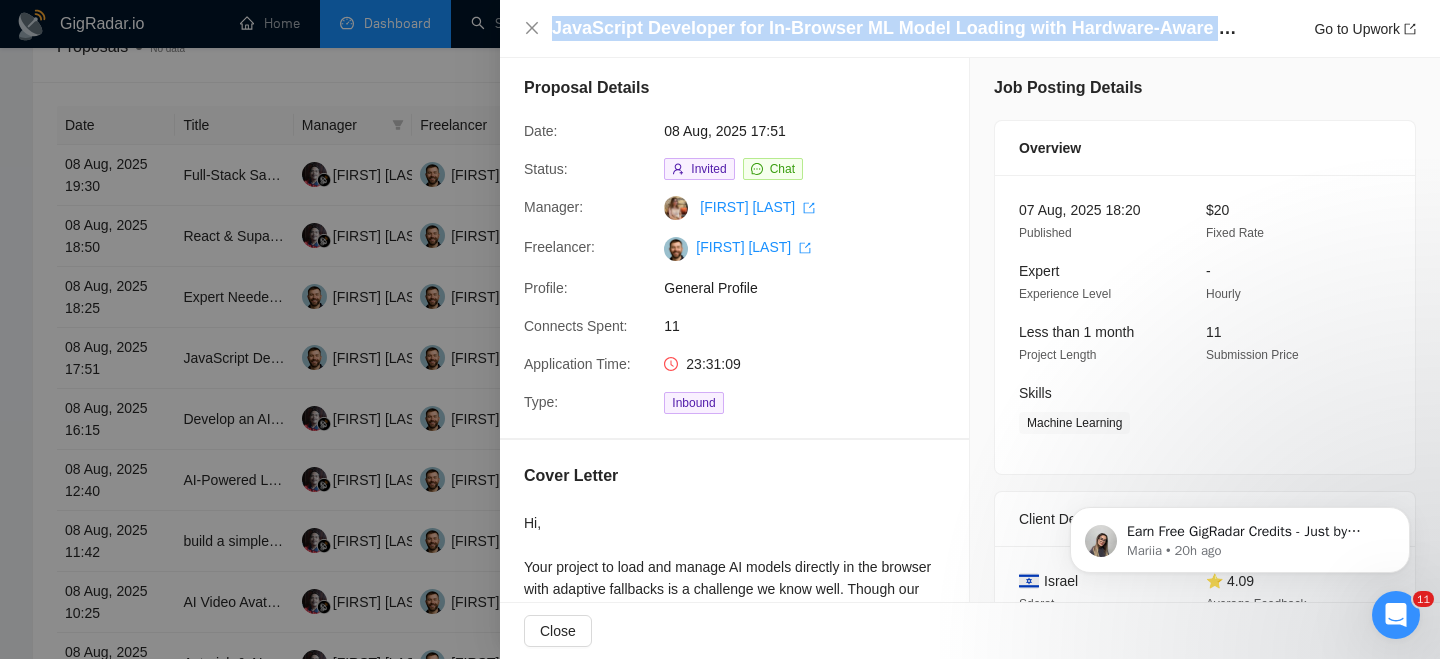 click on "JavaScript Developer for In-Browser ML Model Loading with Hardware-Aware Fallbacks" at bounding box center (897, 28) 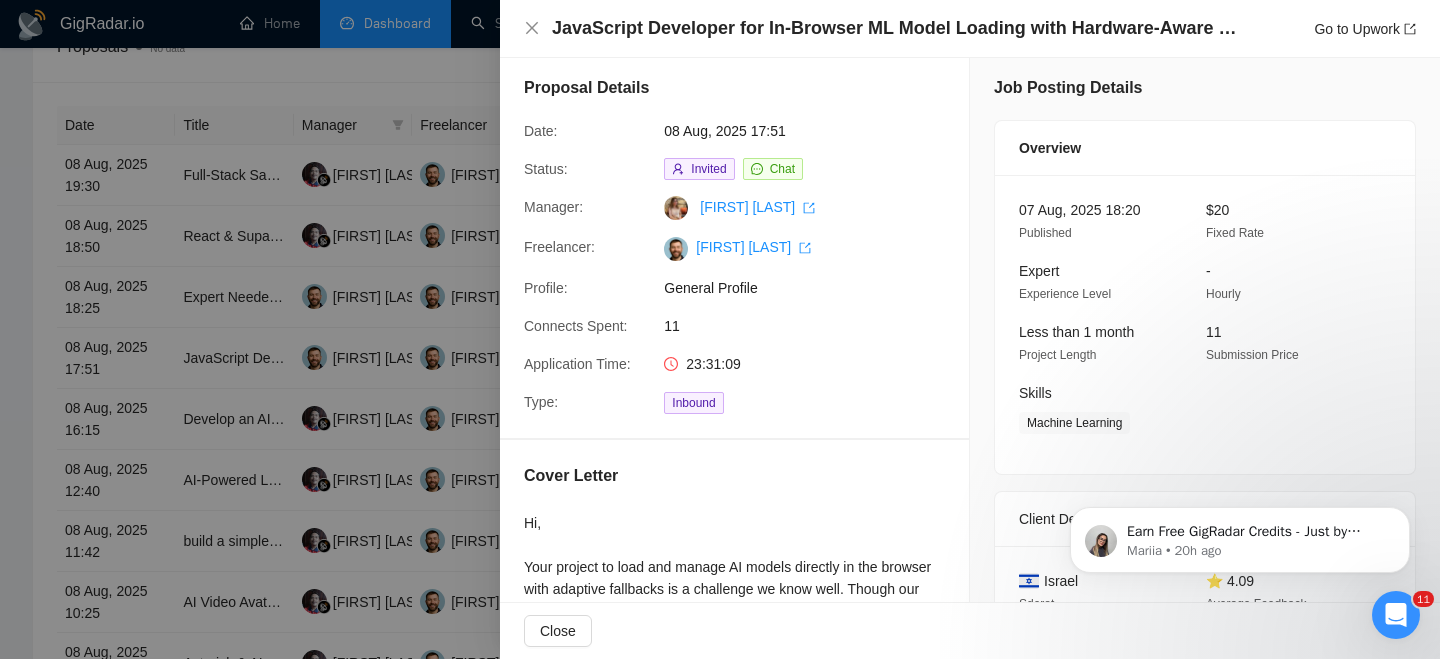 click at bounding box center (720, 329) 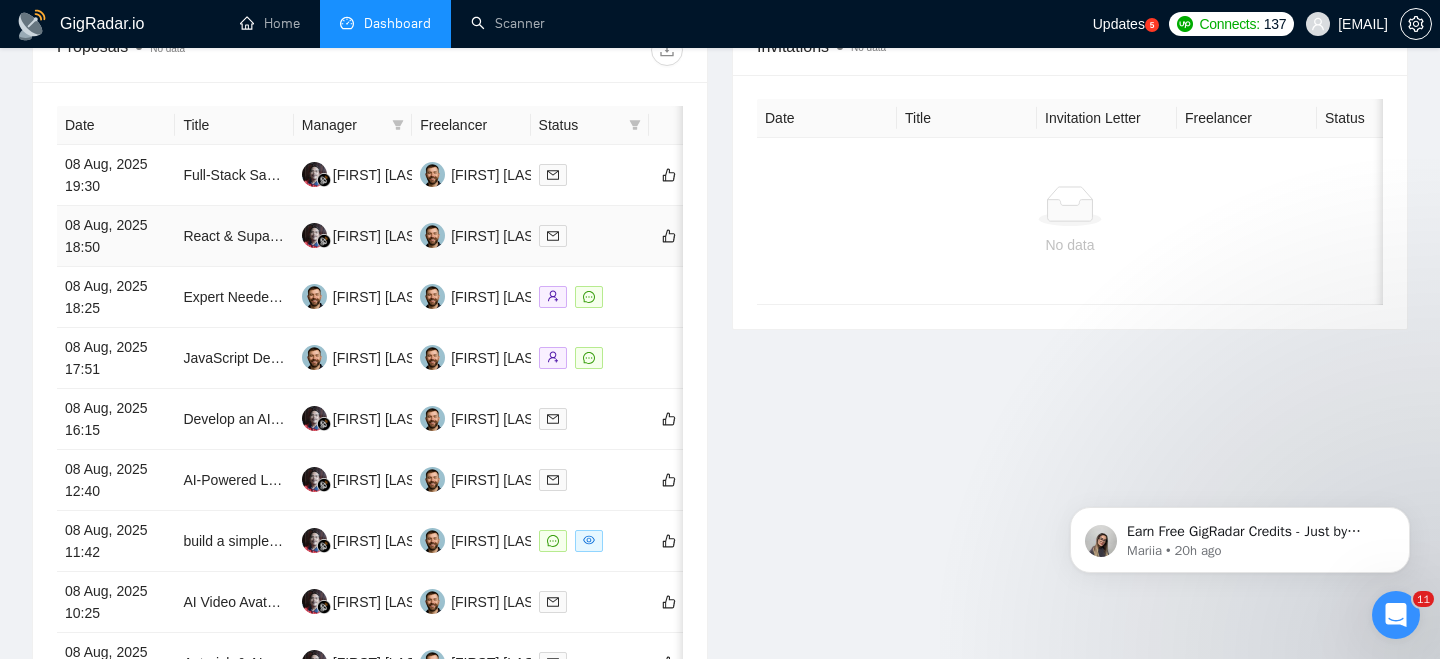 click on "08 Aug, 2025 18:50" at bounding box center (116, 236) 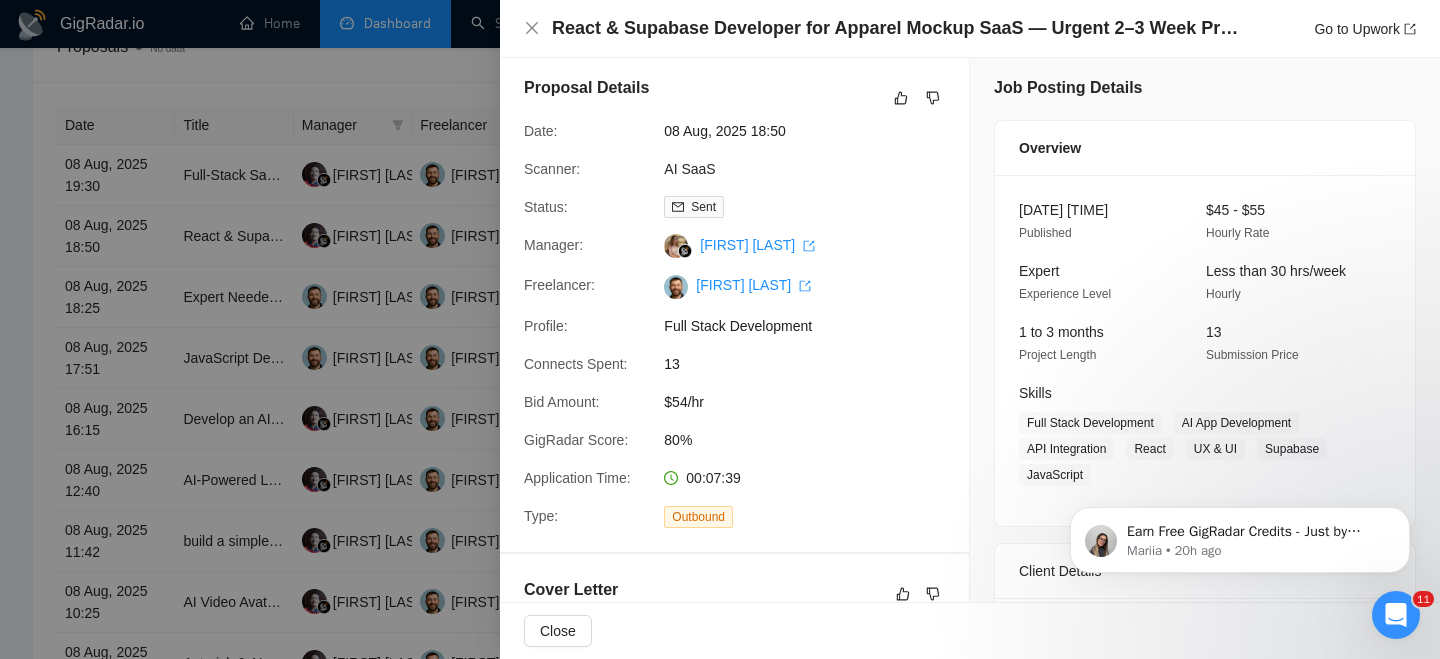click on "React & Supabase Developer for Apparel Mockup SaaS — Urgent 2–3 Week Project" at bounding box center [897, 28] 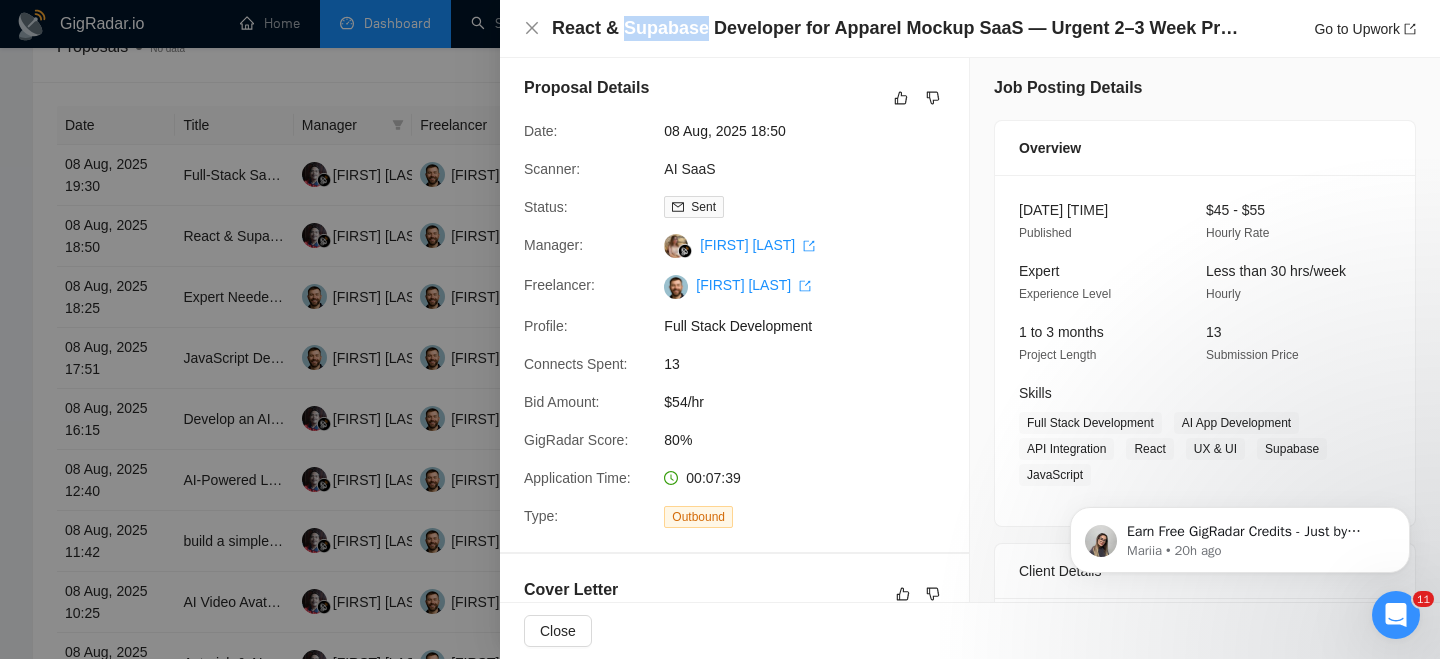 click on "React & Supabase Developer for Apparel Mockup SaaS — Urgent 2–3 Week Project" at bounding box center (897, 28) 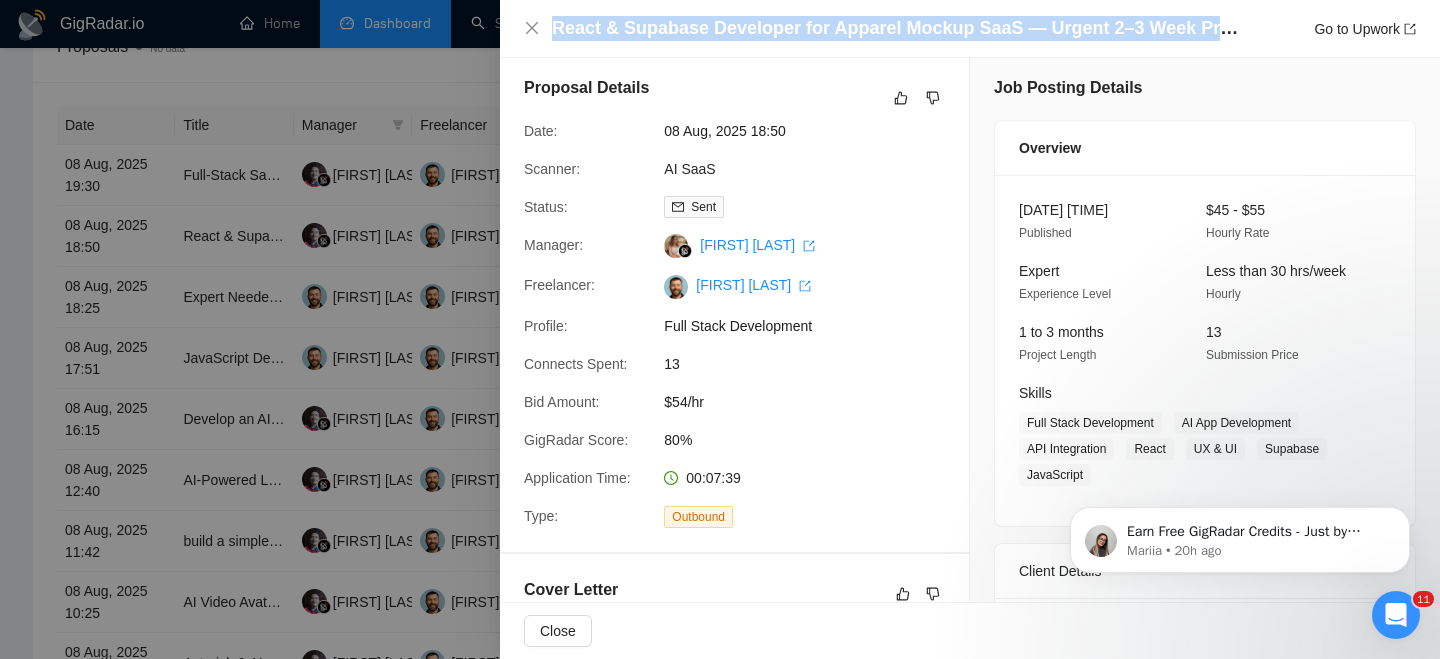 click on "React & Supabase Developer for Apparel Mockup SaaS — Urgent 2–3 Week Project" at bounding box center (897, 28) 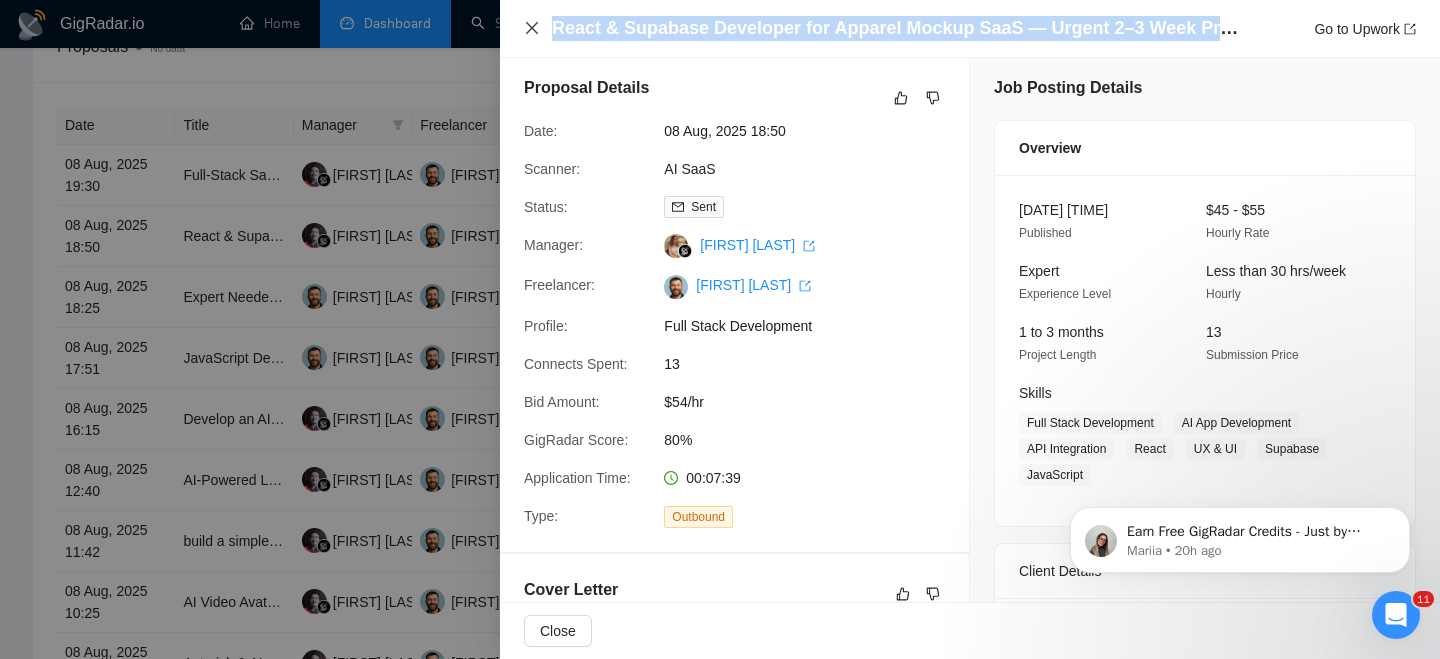 click 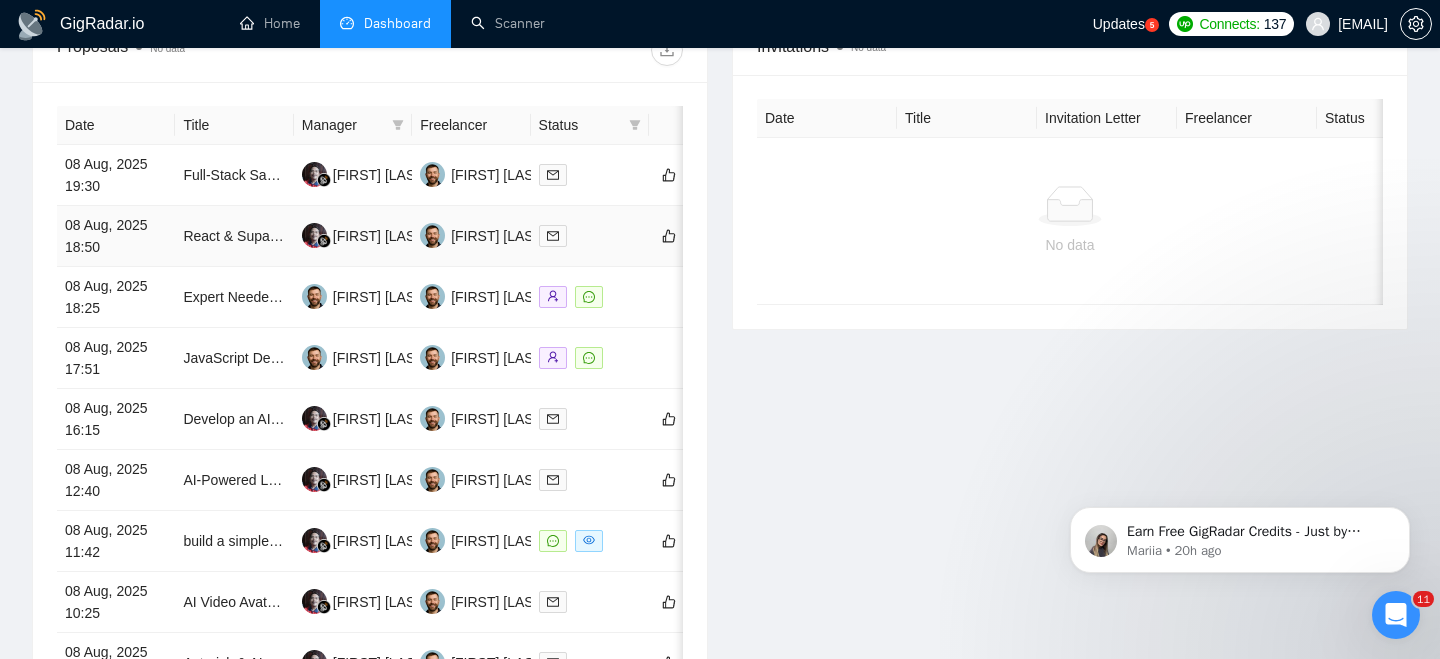 click on "08 Aug, 2025 18:50" at bounding box center [116, 236] 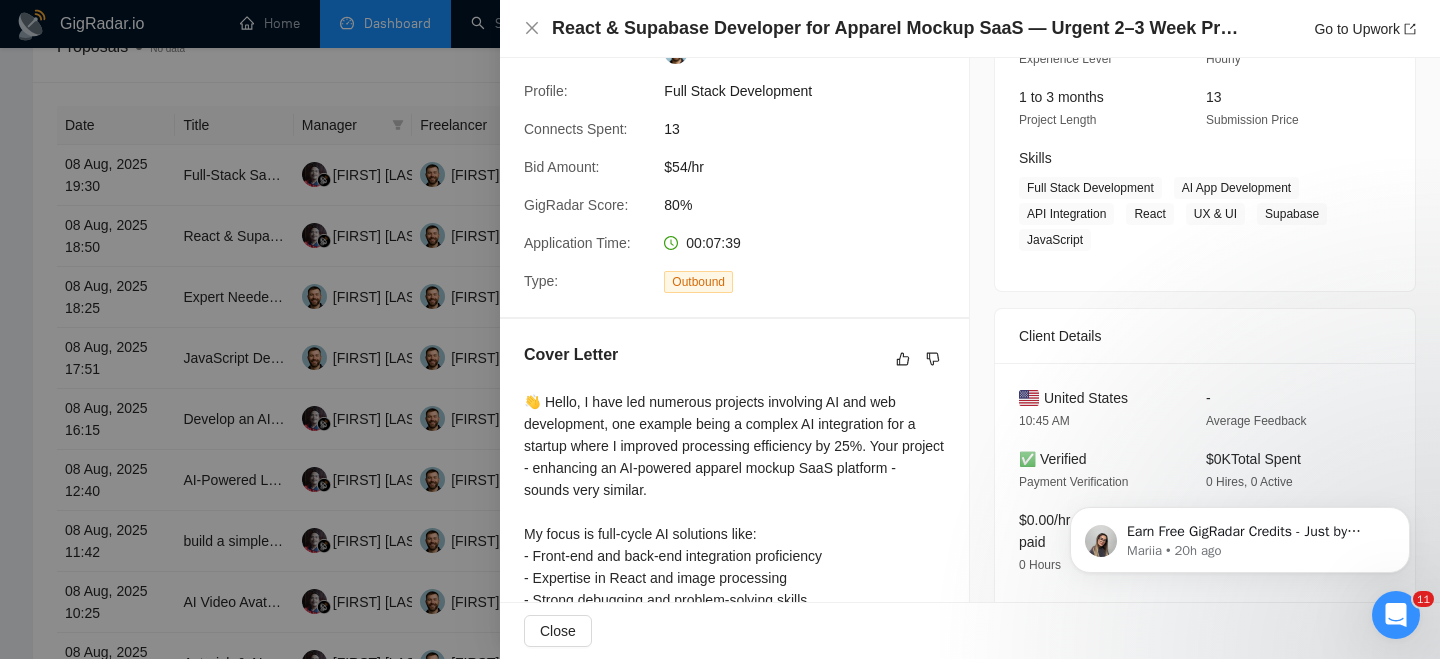 scroll, scrollTop: 423, scrollLeft: 0, axis: vertical 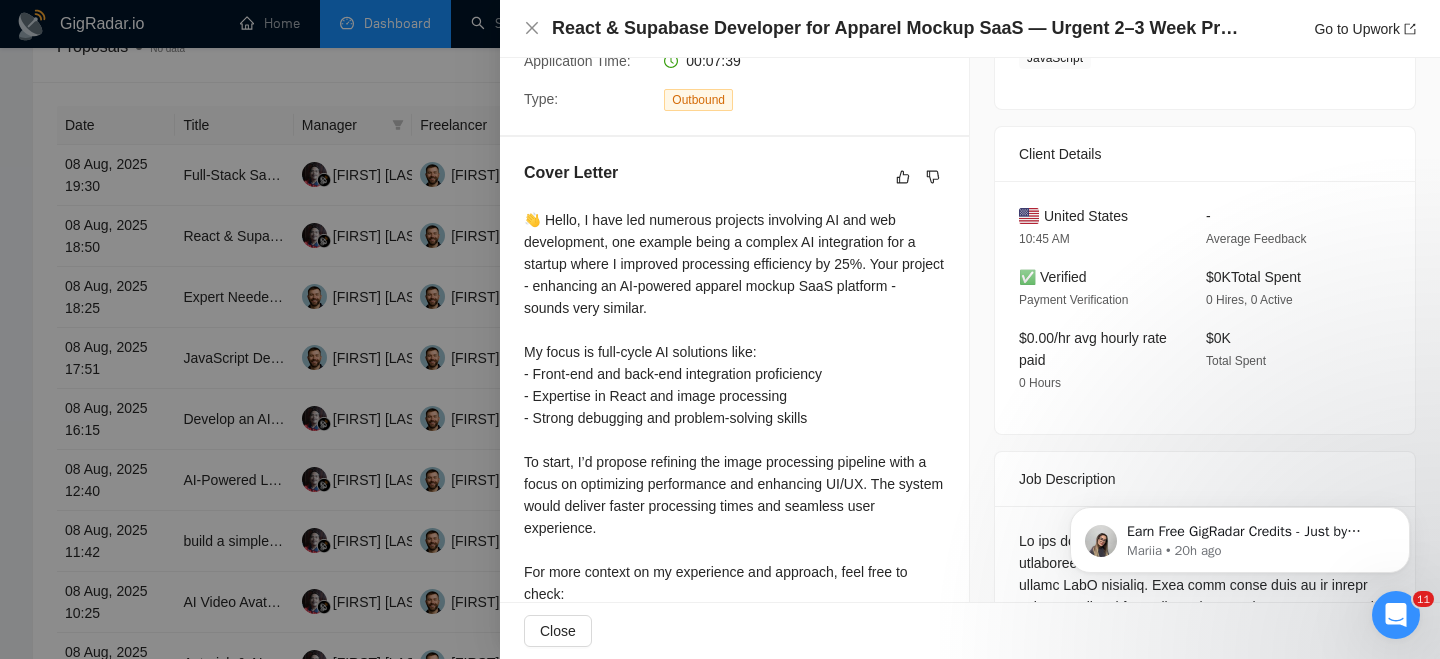 click on "United States" at bounding box center (1086, 216) 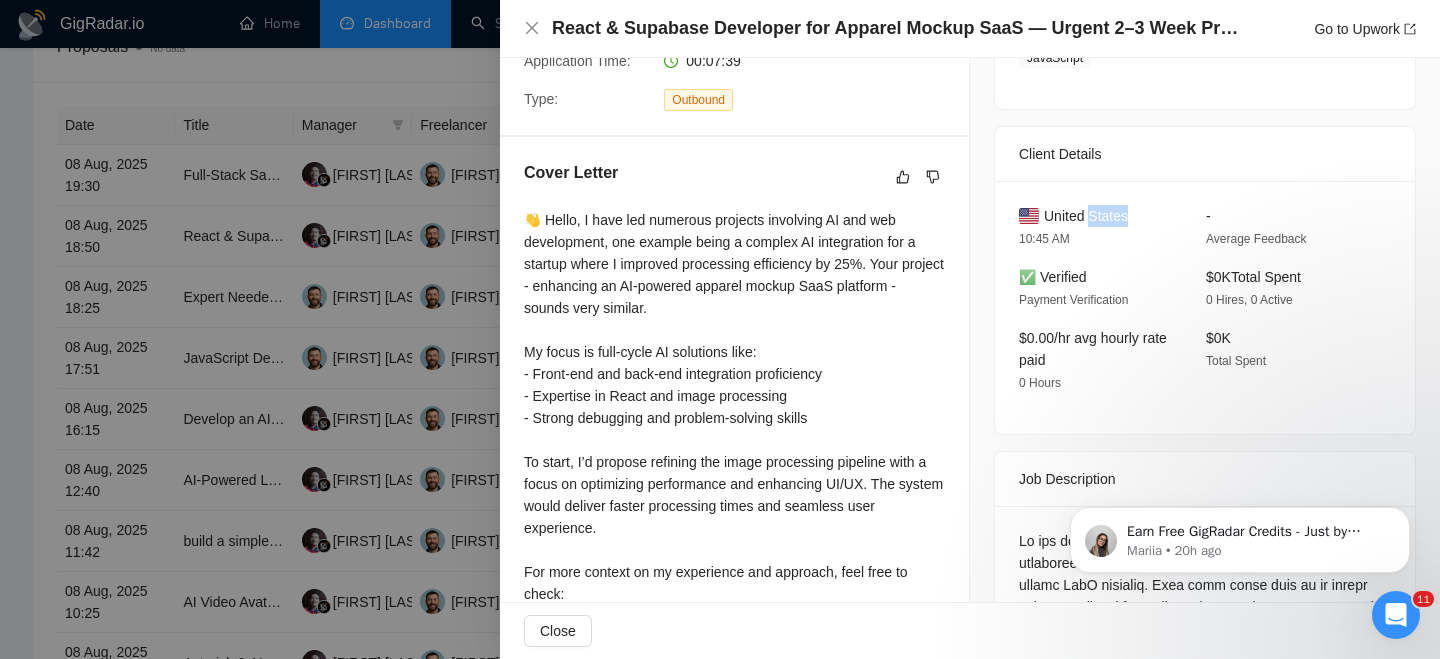 click on "United States" at bounding box center (1086, 216) 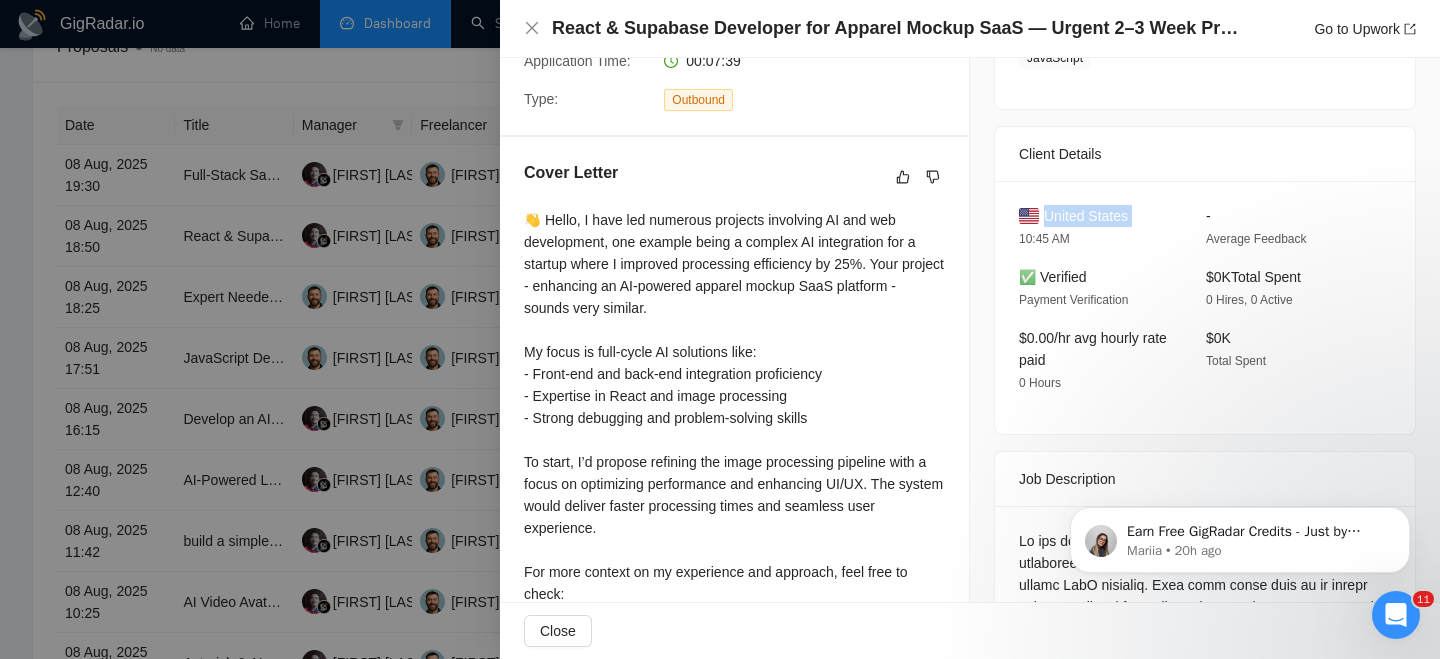 click on "United States" at bounding box center [1086, 216] 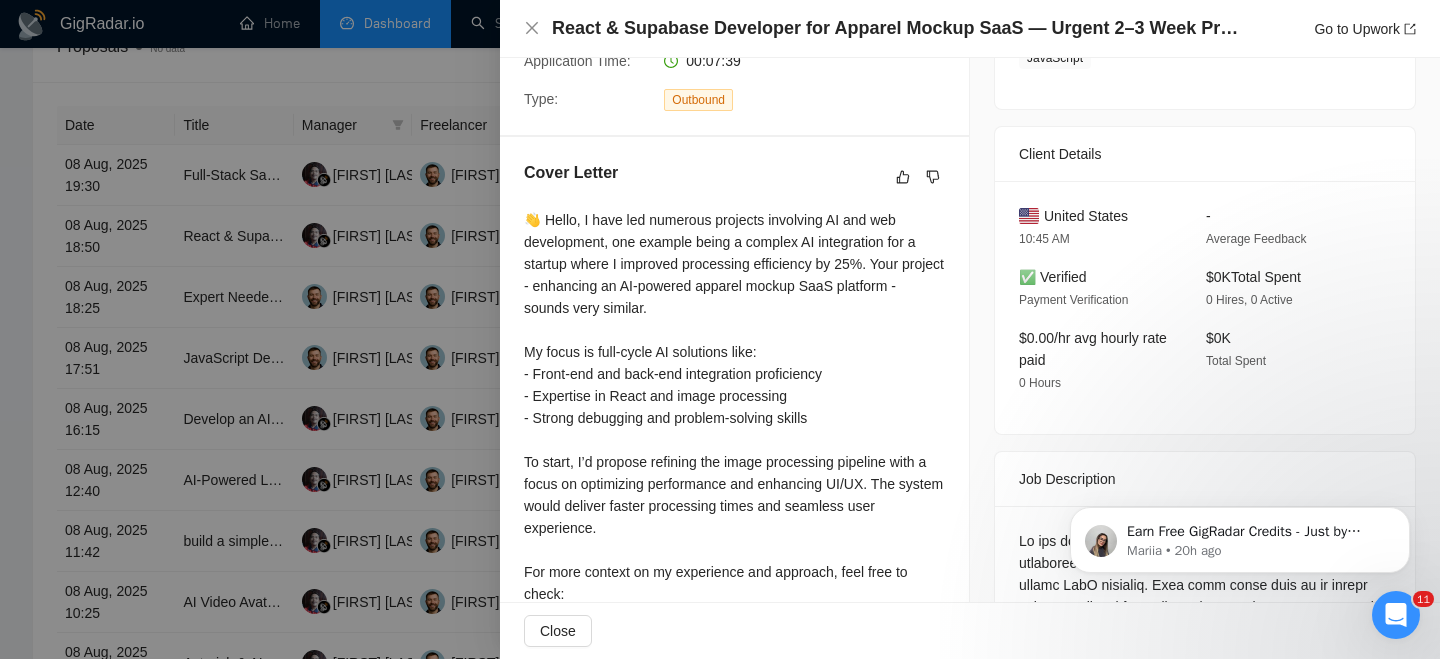 click on "React & Supabase Developer for Apparel Mockup SaaS — Urgent 2–3 Week Project Go to Upwork" at bounding box center [970, 29] 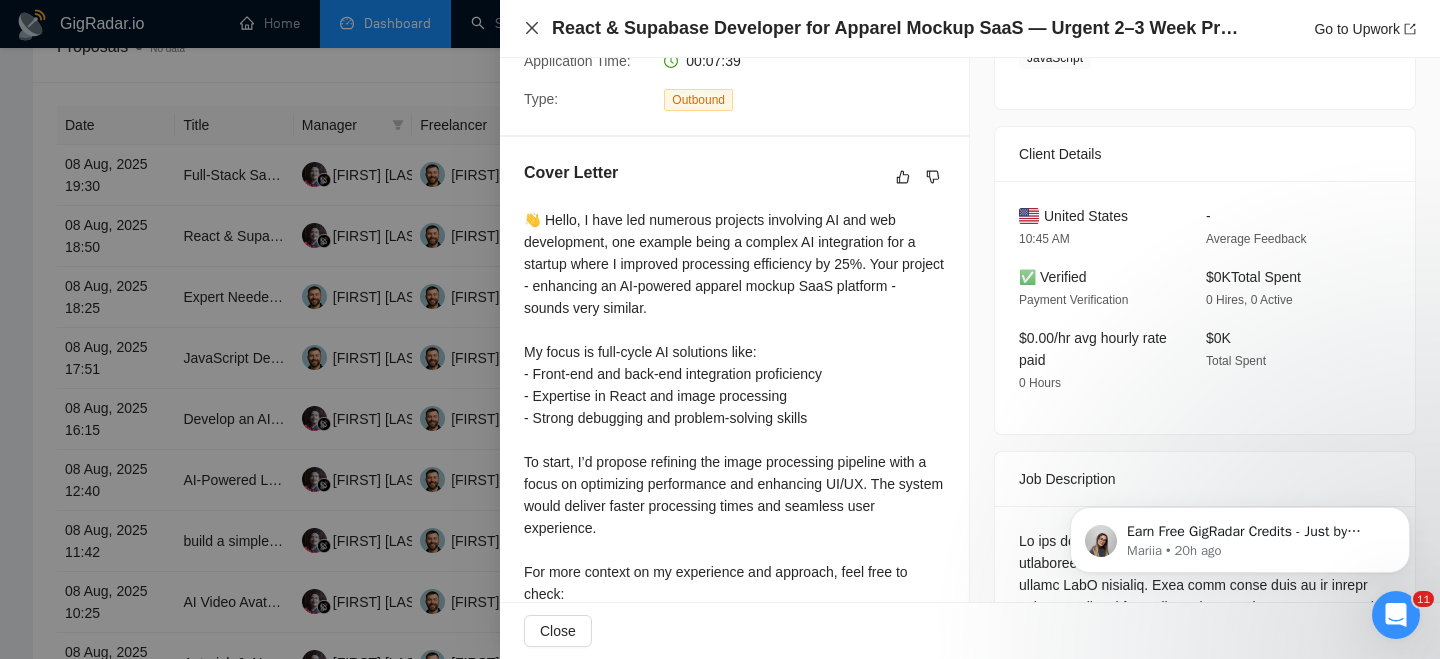 click 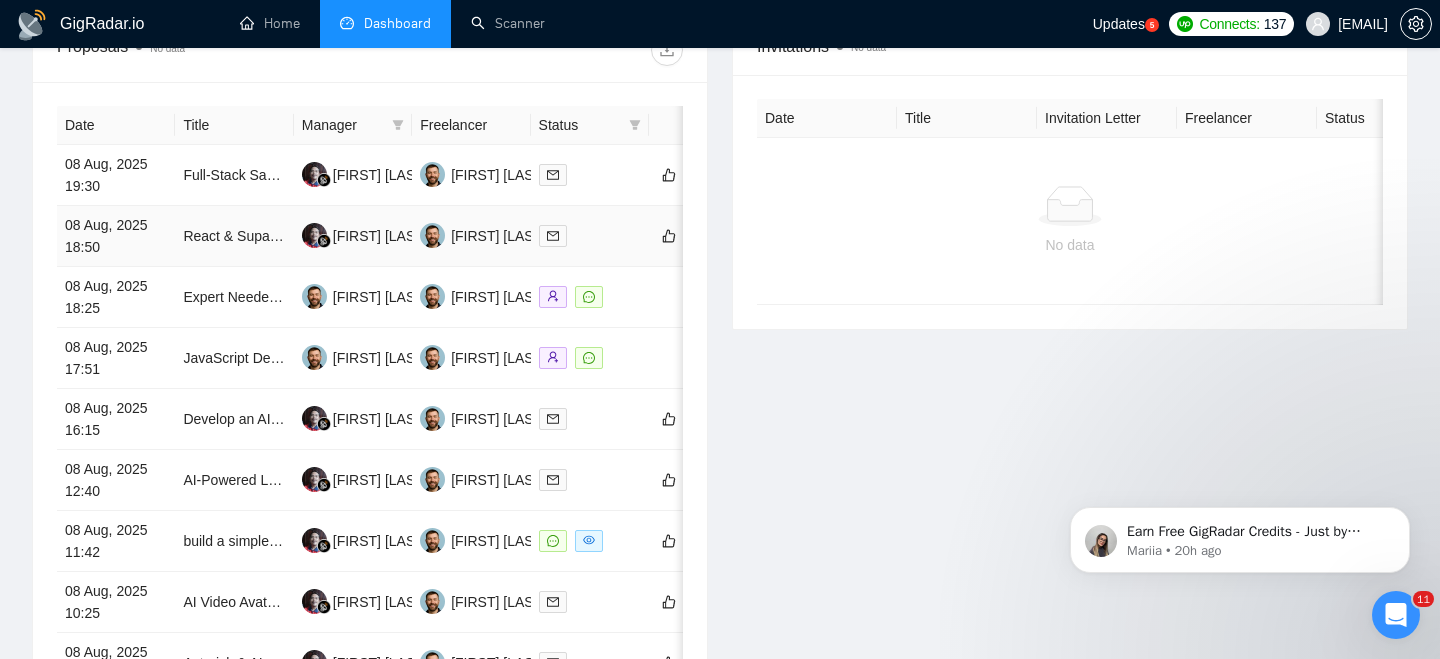 click on "08 Aug, 2025 18:50" at bounding box center (116, 236) 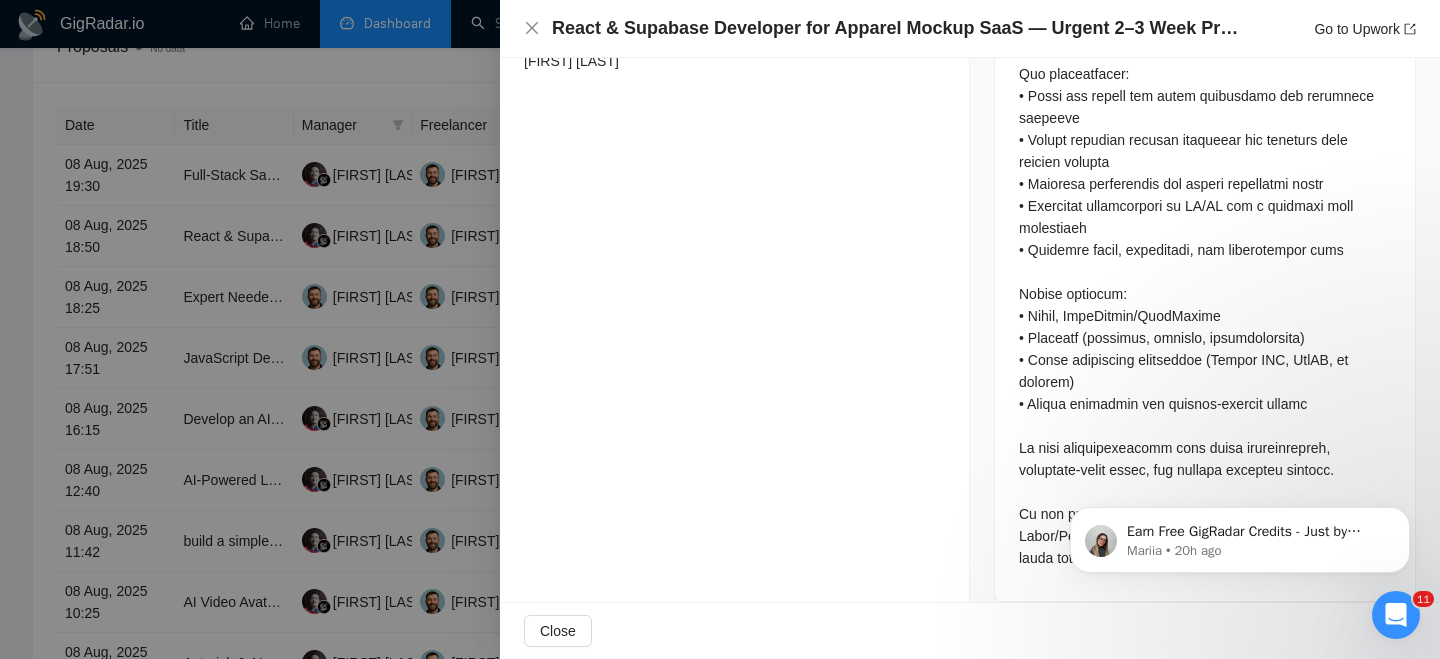 scroll, scrollTop: 1219, scrollLeft: 0, axis: vertical 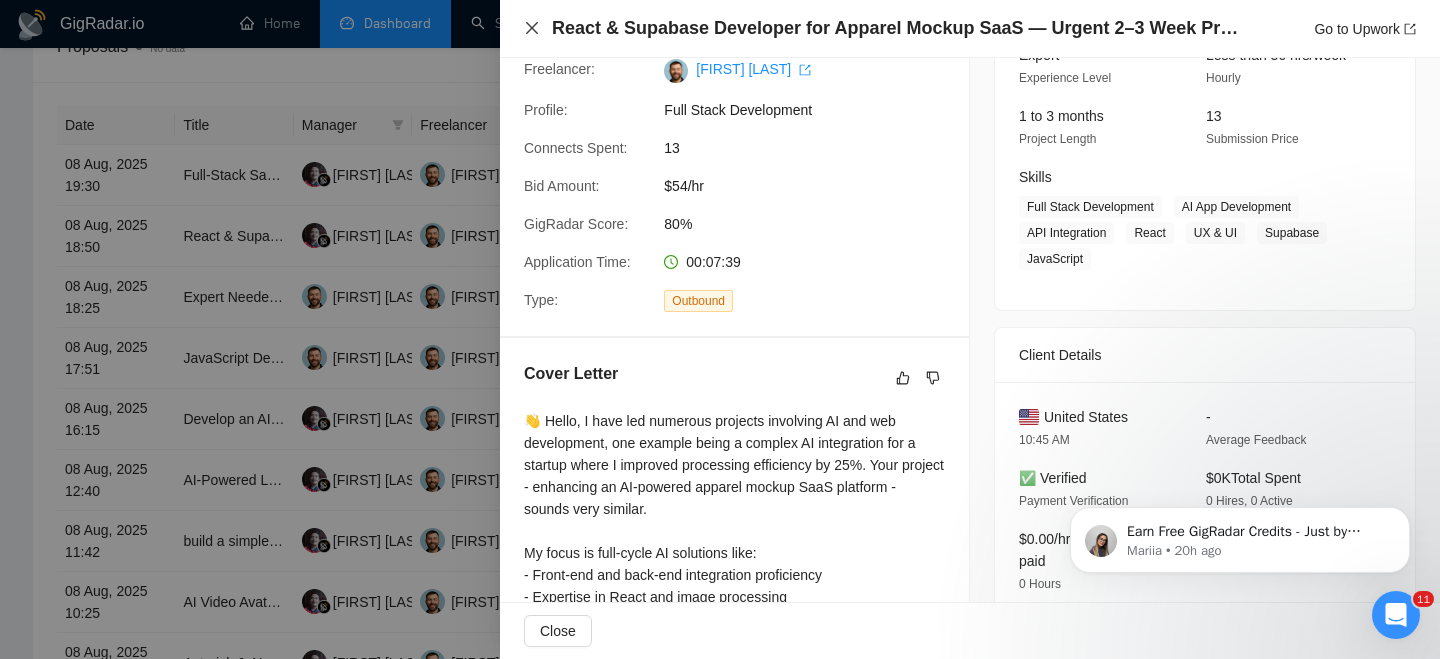 click 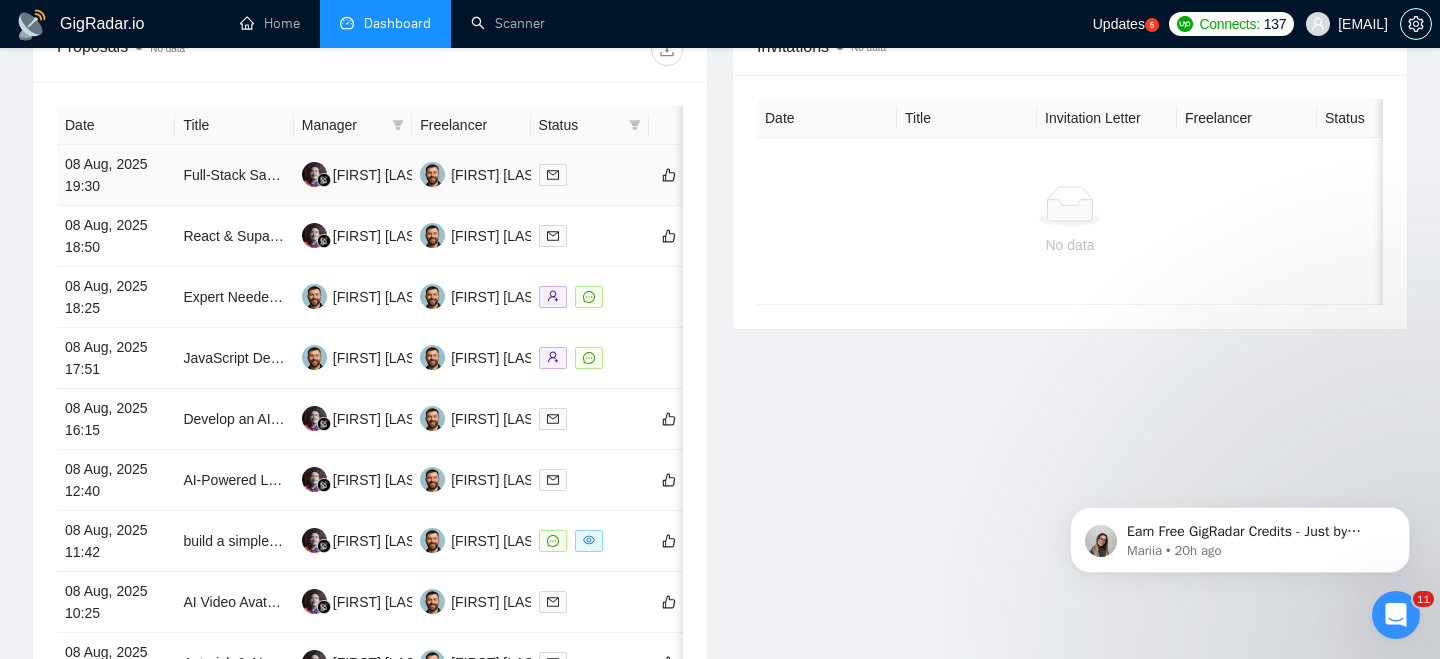 click on "Full-Stack SaaS Developer Needed for Construction Tech MVP" at bounding box center (234, 175) 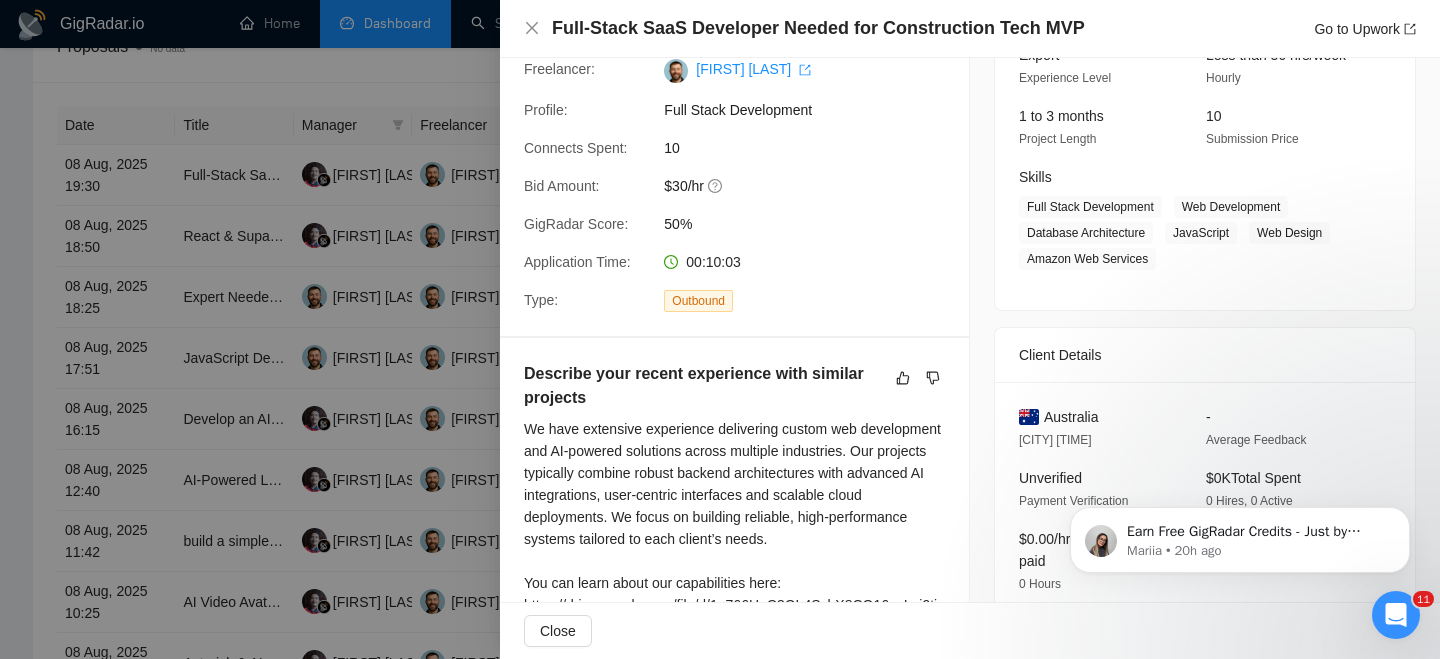 click on "Full-Stack SaaS Developer Needed for Construction Tech MVP Go to Upwork" at bounding box center [970, 29] 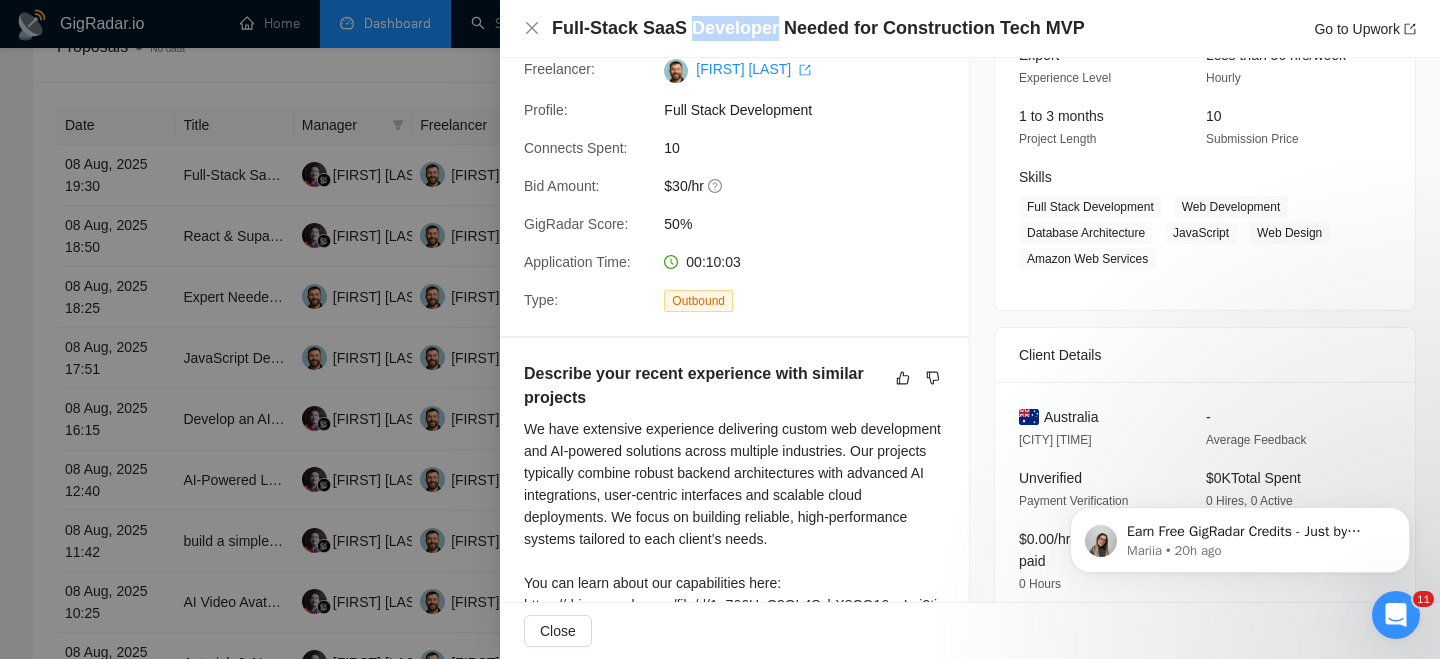 click on "Full-Stack SaaS Developer Needed for Construction Tech MVP" at bounding box center (818, 28) 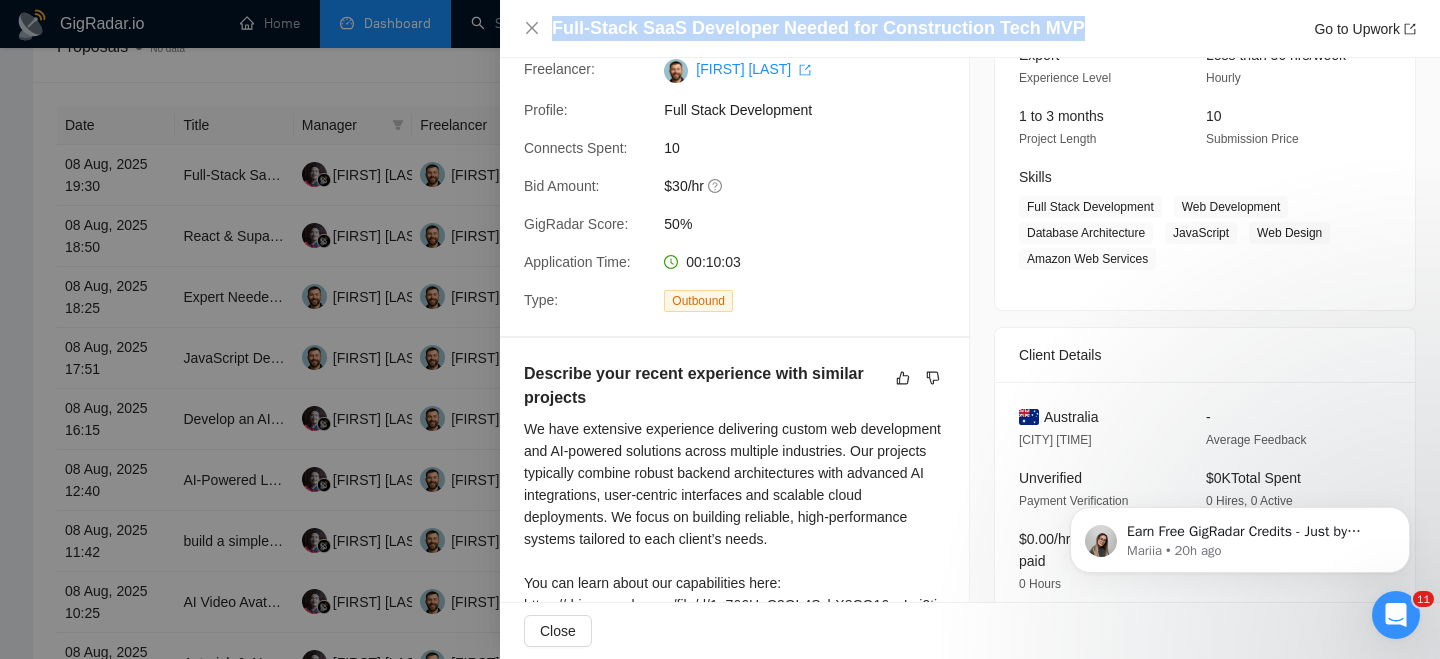 click on "Full-Stack SaaS Developer Needed for Construction Tech MVP" at bounding box center [818, 28] 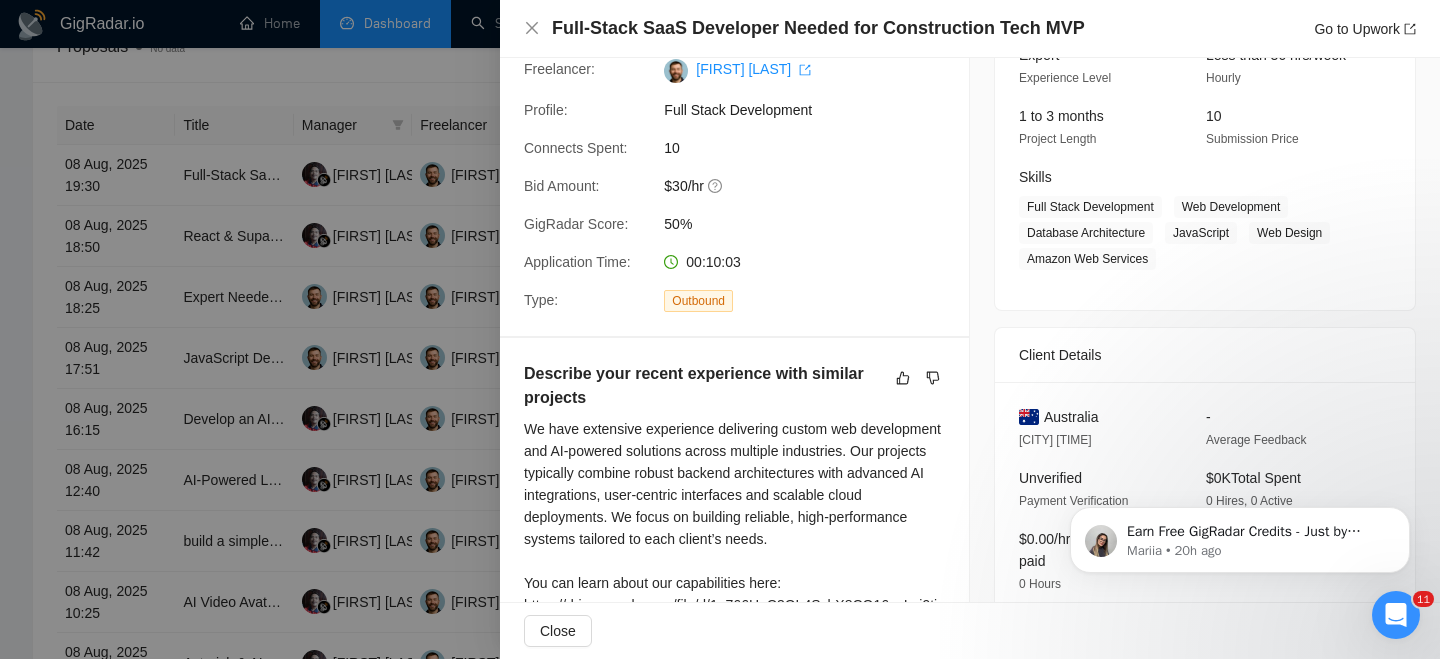 click on "Australia" at bounding box center [1071, 417] 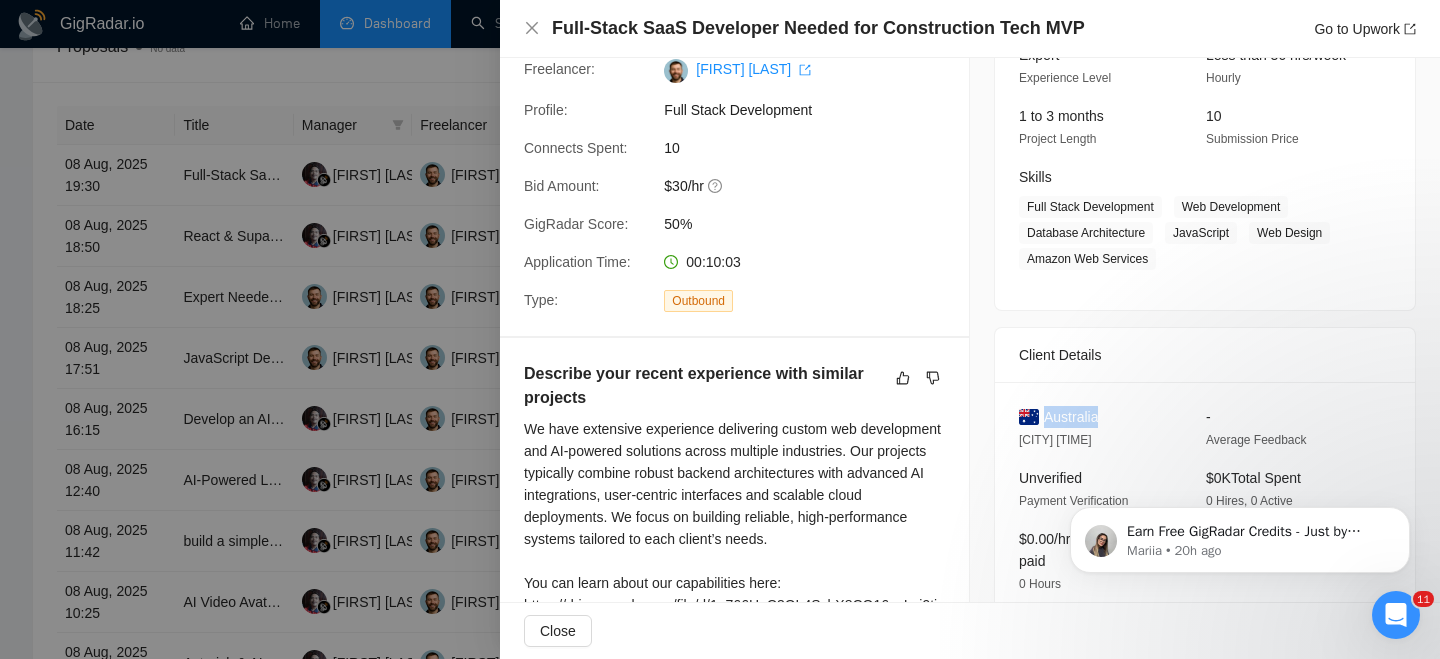 click on "Australia" at bounding box center (1071, 417) 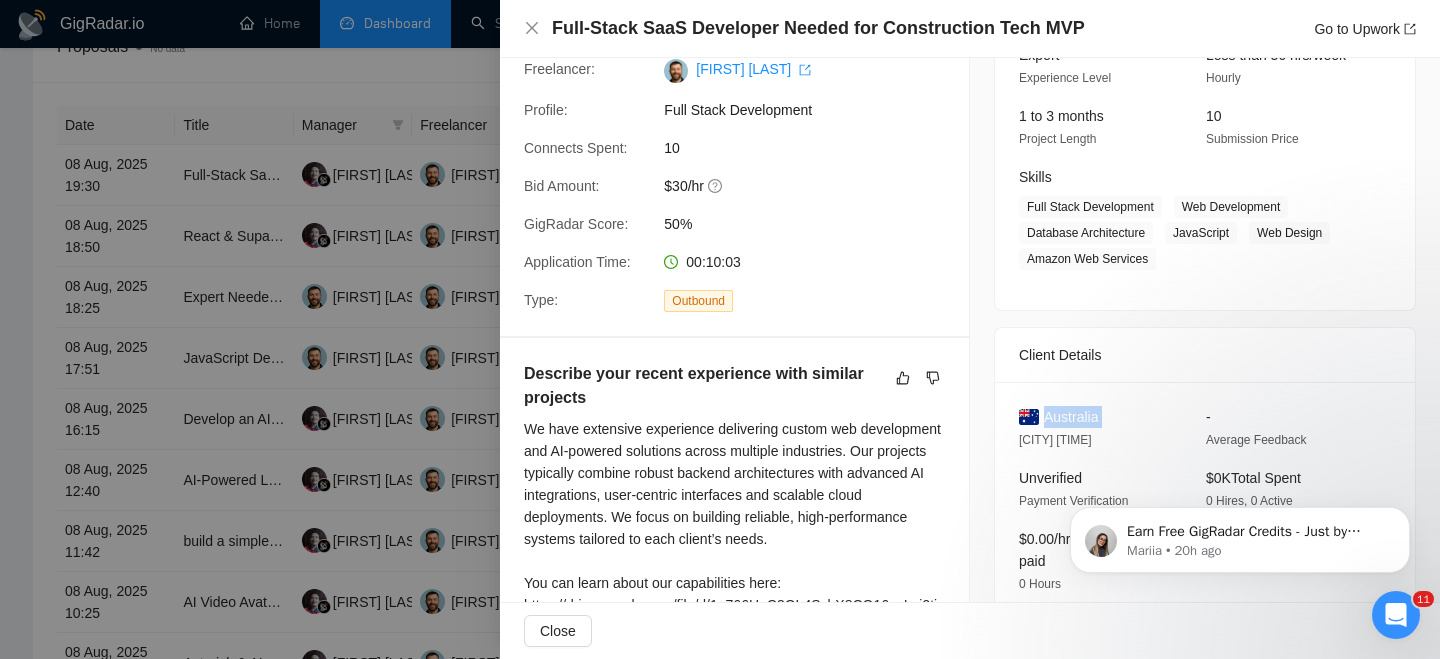 click on "Australia" at bounding box center [1071, 417] 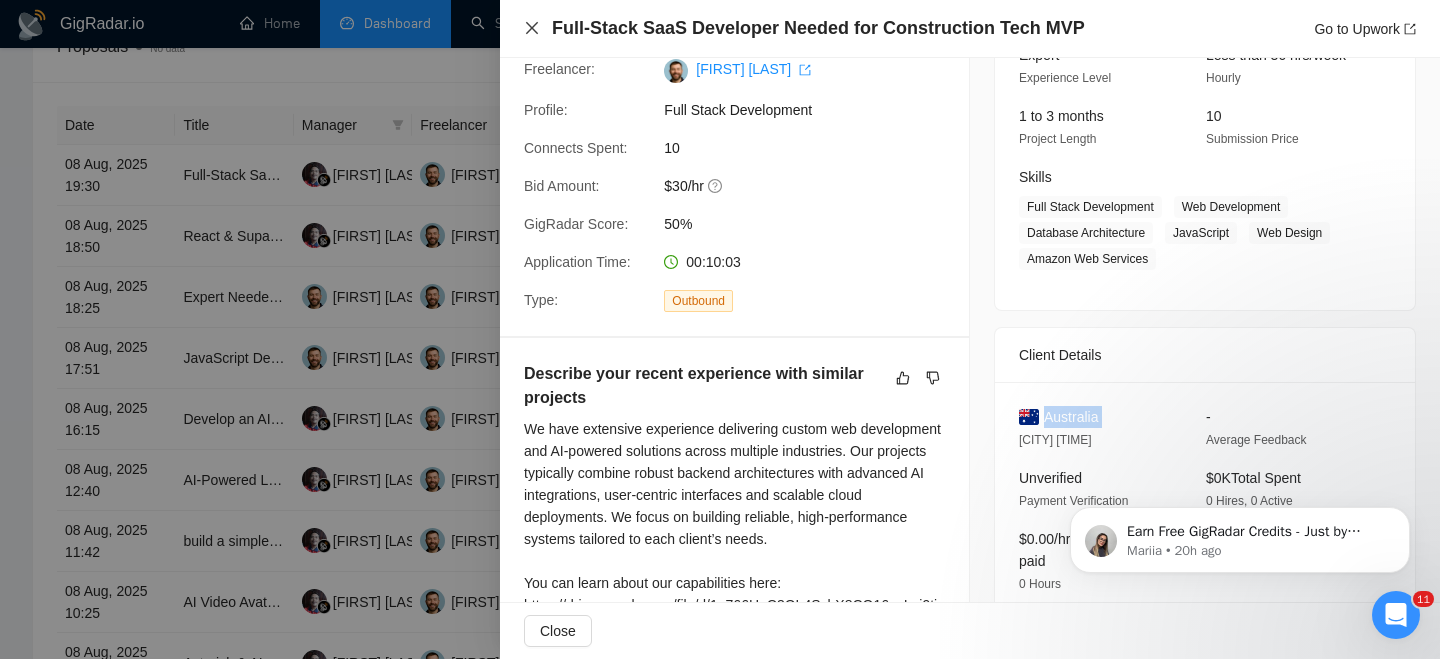 click 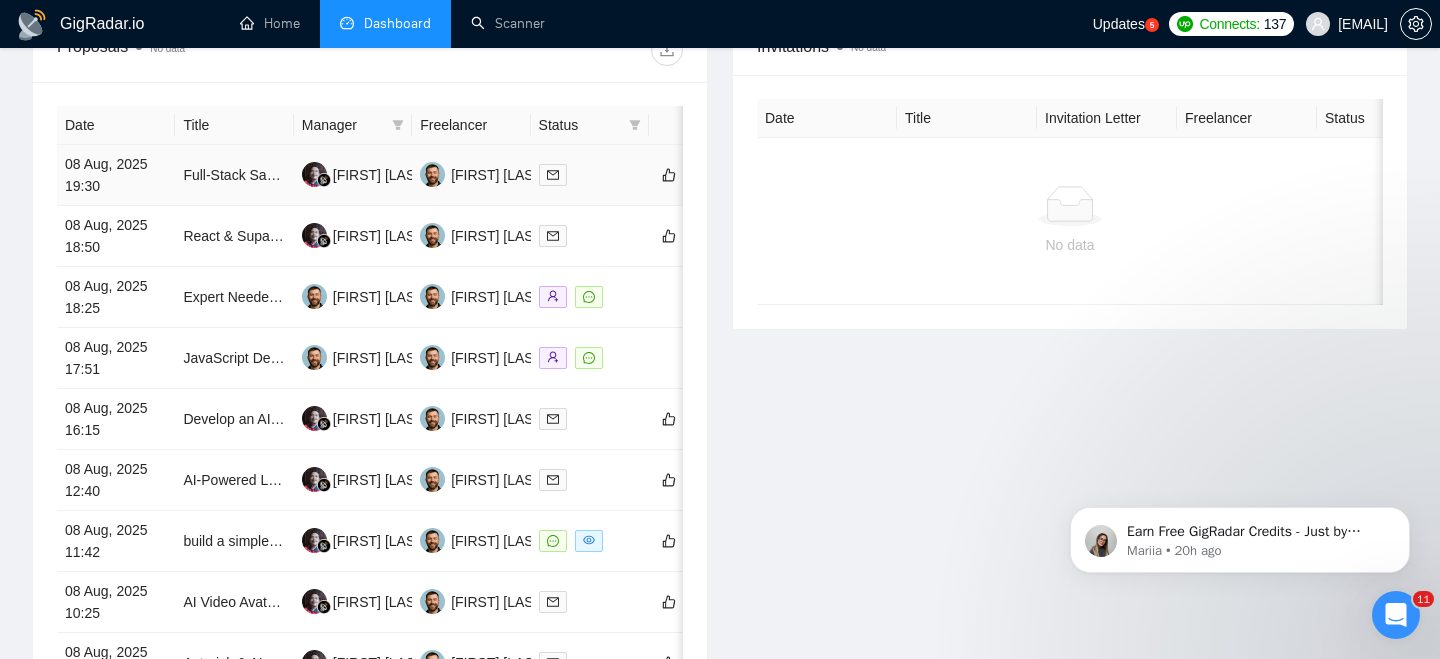 click on "08 Aug, 2025 19:30" at bounding box center [116, 175] 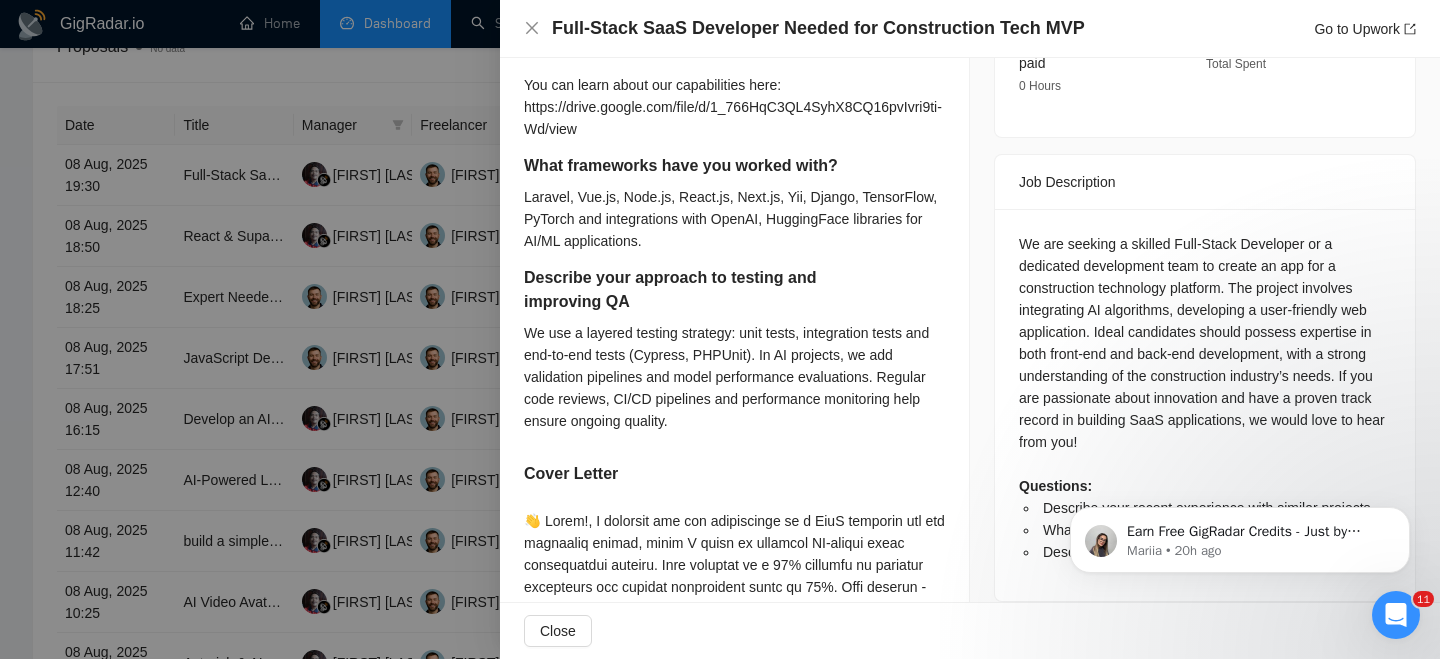 scroll, scrollTop: 725, scrollLeft: 0, axis: vertical 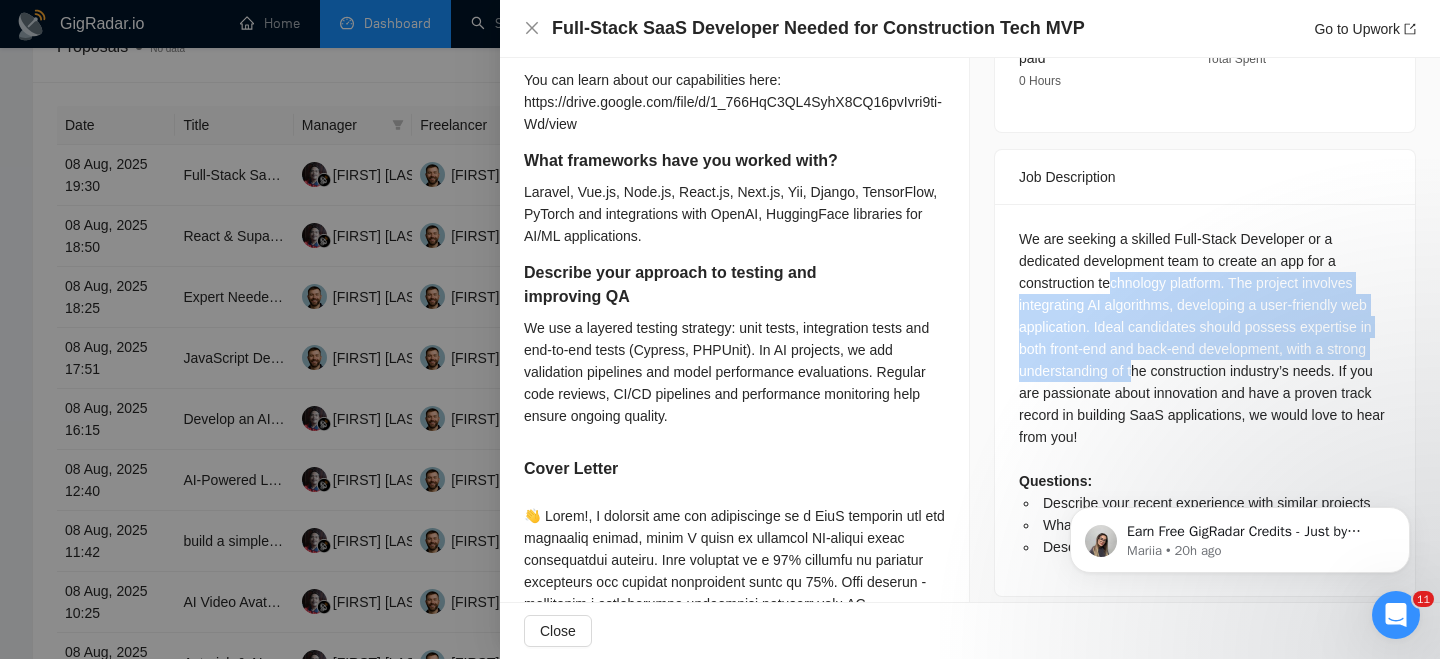 drag, startPoint x: 1113, startPoint y: 286, endPoint x: 1138, endPoint y: 354, distance: 72.44998 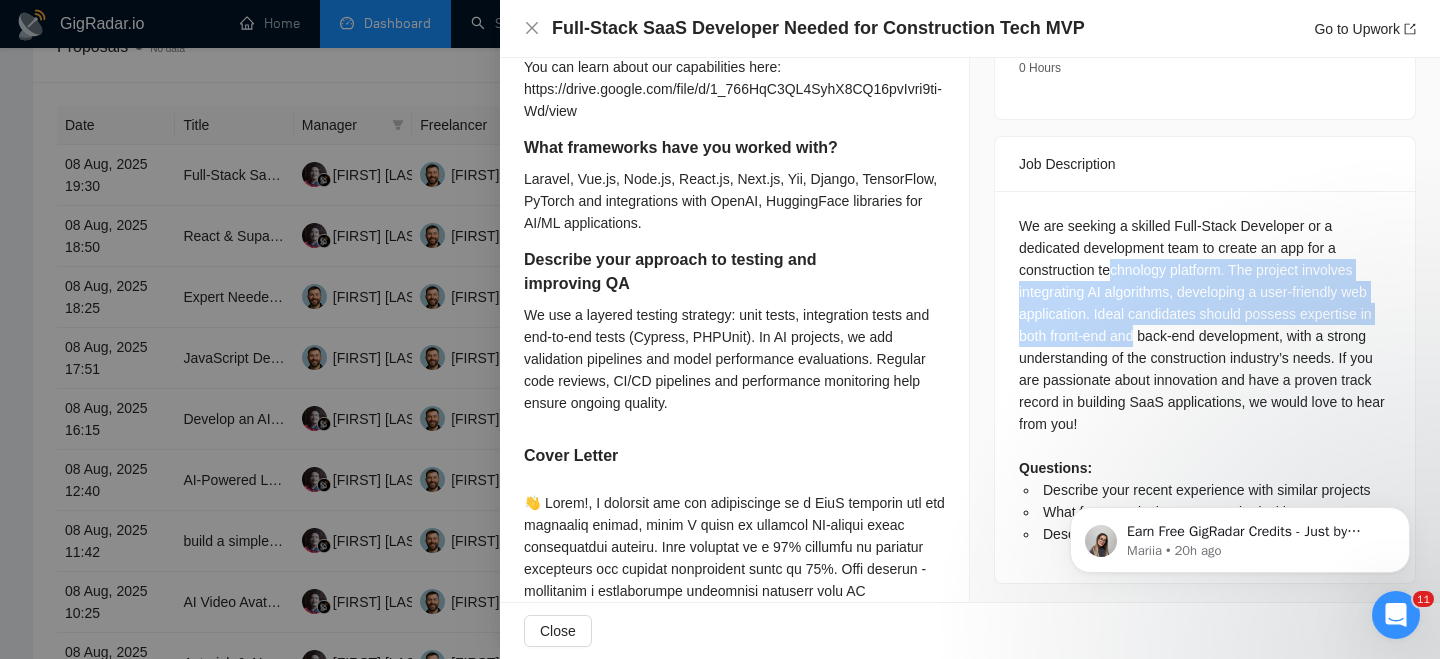 scroll, scrollTop: 751, scrollLeft: 0, axis: vertical 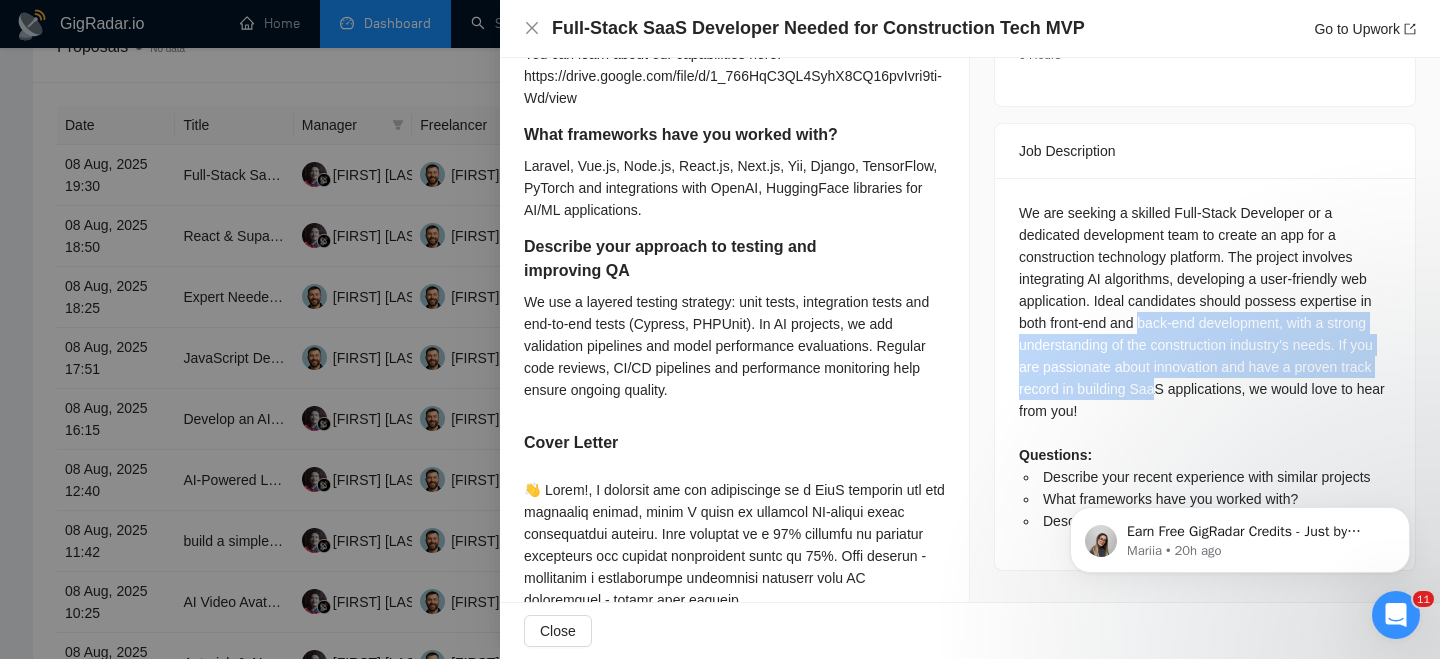 drag, startPoint x: 1146, startPoint y: 324, endPoint x: 1191, endPoint y: 383, distance: 74.20242 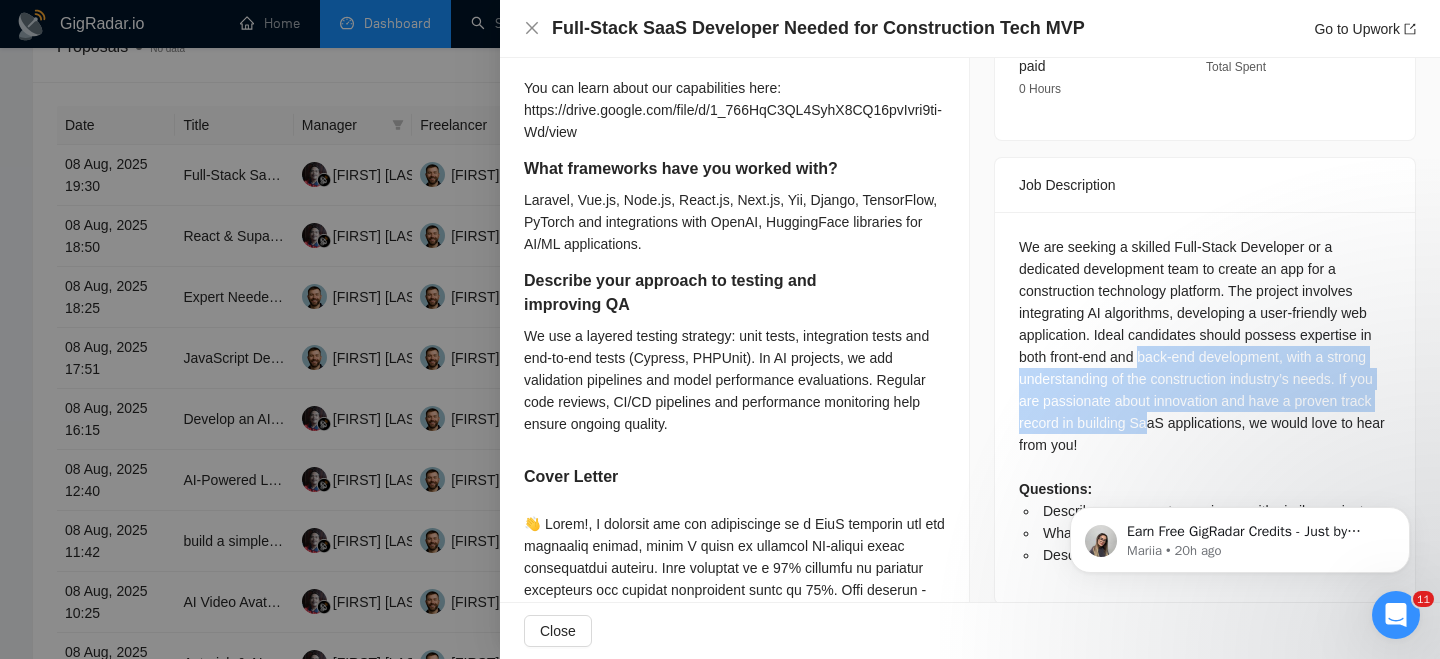 scroll, scrollTop: 722, scrollLeft: 0, axis: vertical 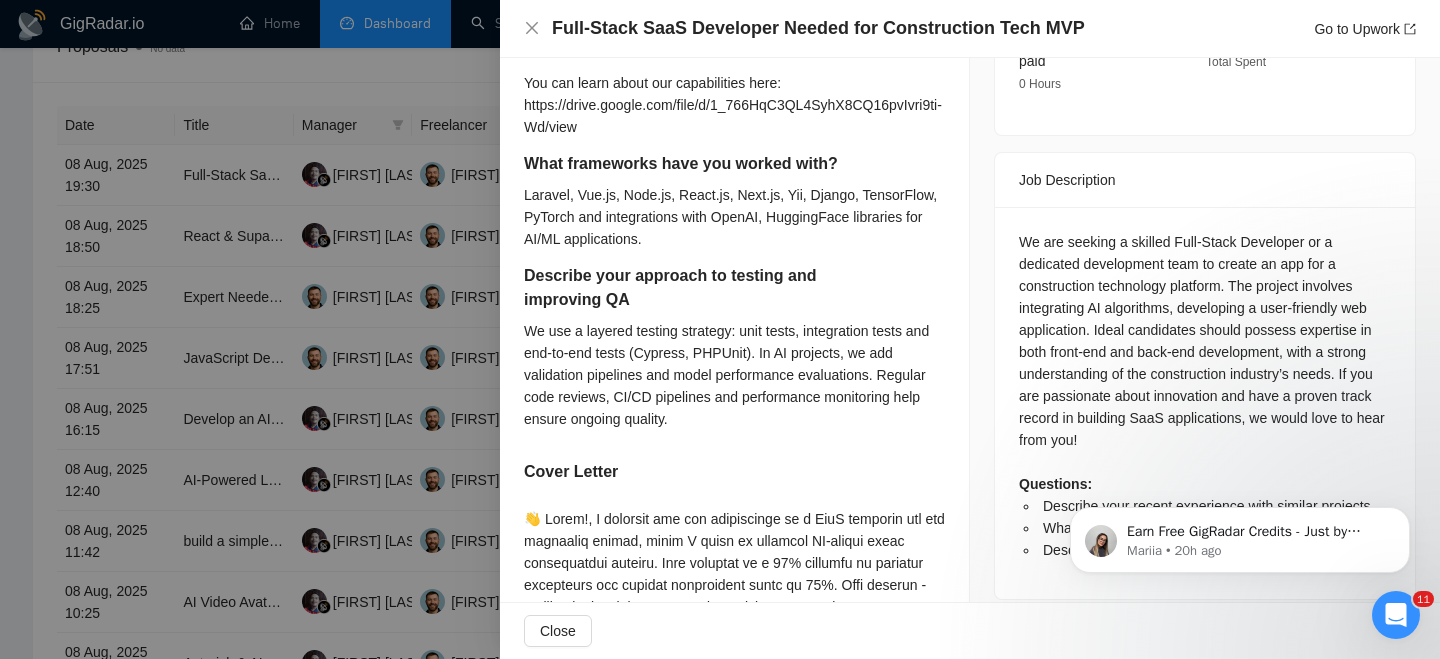 click on "We are seeking a skilled Full-Stack Developer or a dedicated development team to create an app for a construction technology platform. The project involves integrating AI algorithms, developing a user-friendly web application. Ideal candidates should possess expertise in both front-end and back-end development, with a strong understanding of the construction industry’s needs. If you are passionate about innovation and have a proven track record in building SaaS applications, we would love to hear from you! Questions: Describe your recent experience with similar projects What frameworks have you worked with? Describe your approach to testing and improving QA" at bounding box center (1205, 396) 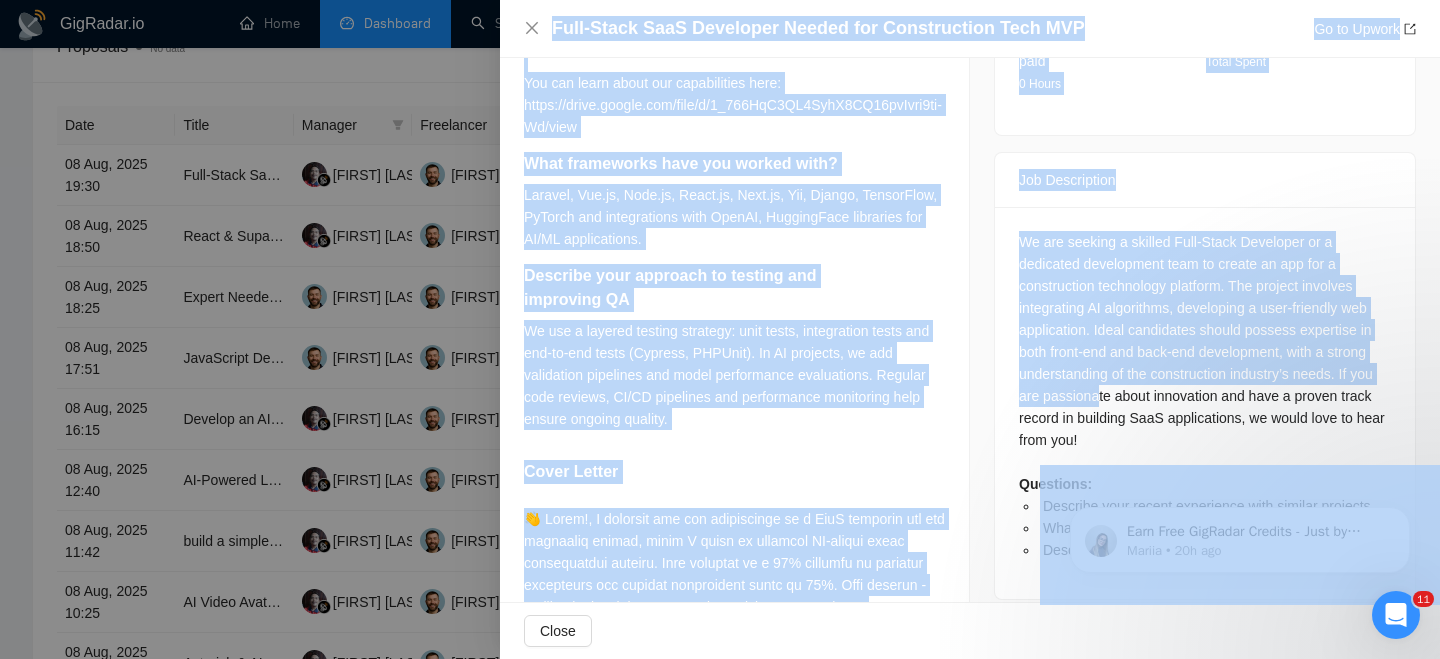drag, startPoint x: 1126, startPoint y: 384, endPoint x: 1132, endPoint y: 459, distance: 75.23962 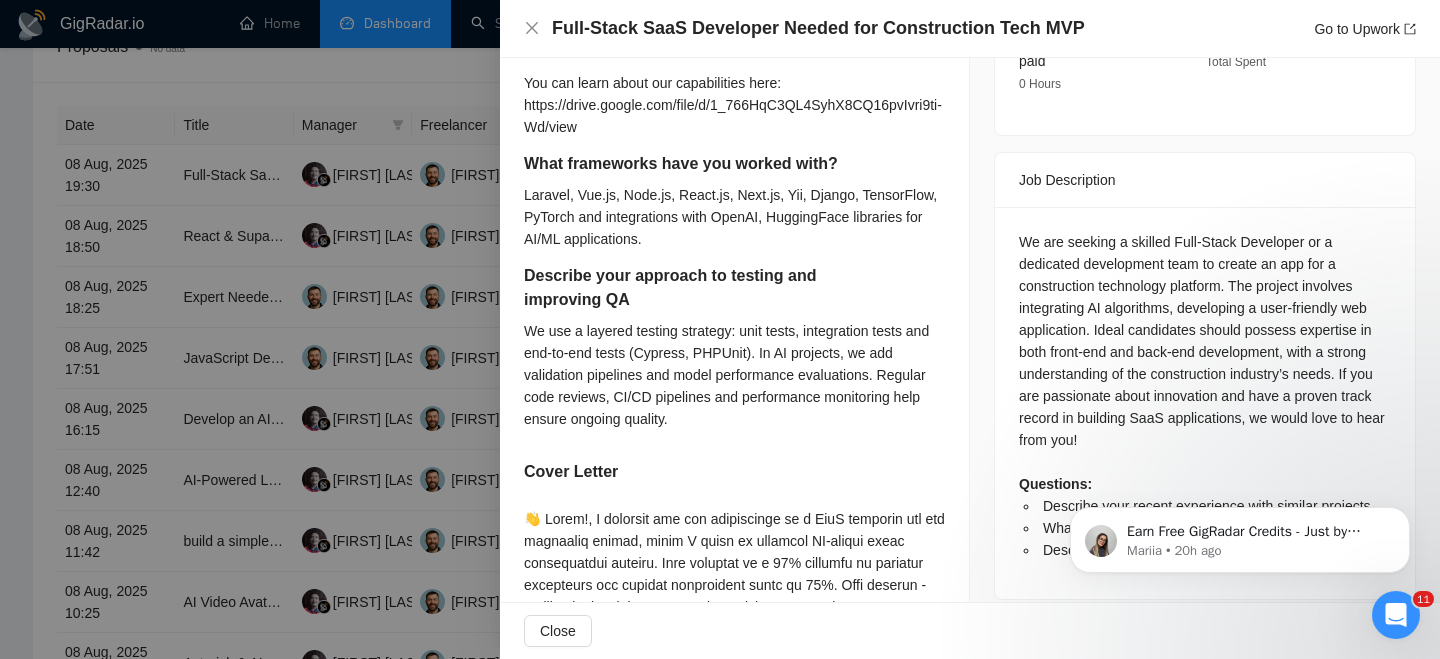 click on "We are seeking a skilled Full-Stack Developer or a dedicated development team to create an app for a construction technology platform. The project involves integrating AI algorithms, developing a user-friendly web application. Ideal candidates should possess expertise in both front-end and back-end development, with a strong understanding of the construction industry’s needs. If you are passionate about innovation and have a proven track record in building SaaS applications, we would love to hear from you! Questions: Describe your recent experience with similar projects What frameworks have you worked with? Describe your approach to testing and improving QA" at bounding box center [1205, 396] 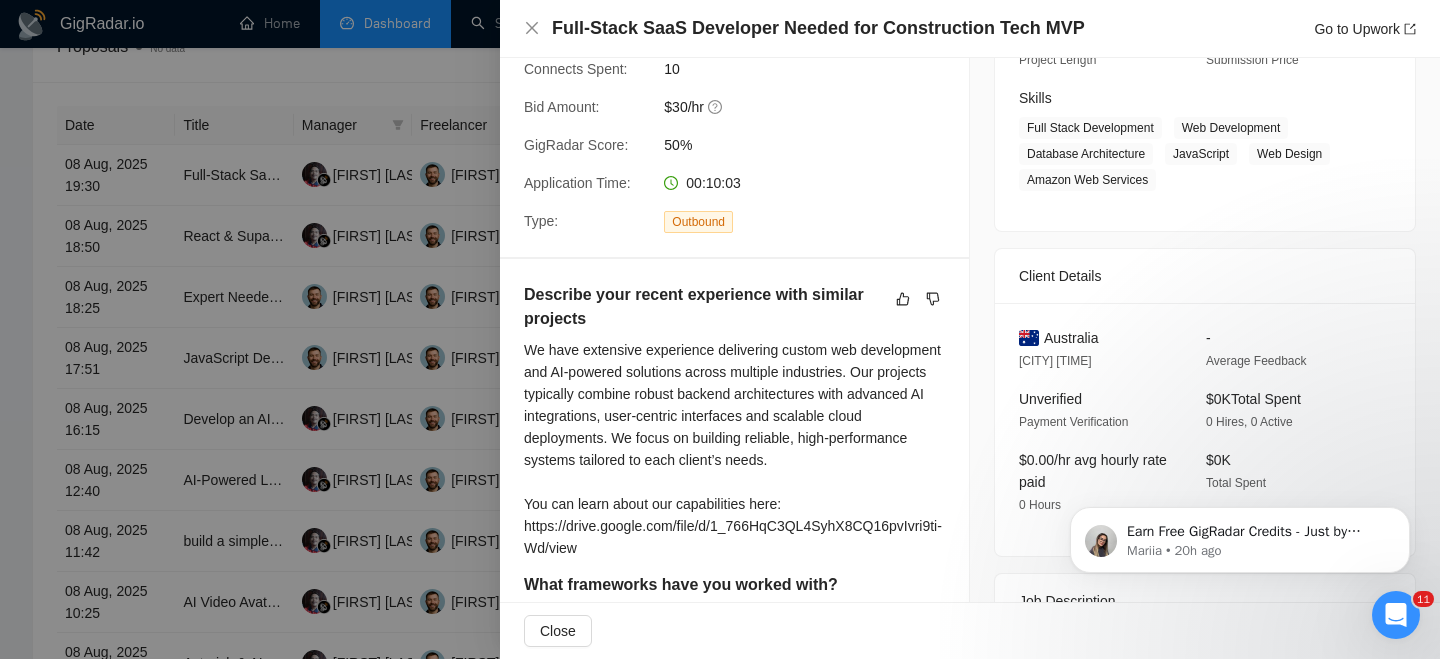 scroll, scrollTop: 205, scrollLeft: 0, axis: vertical 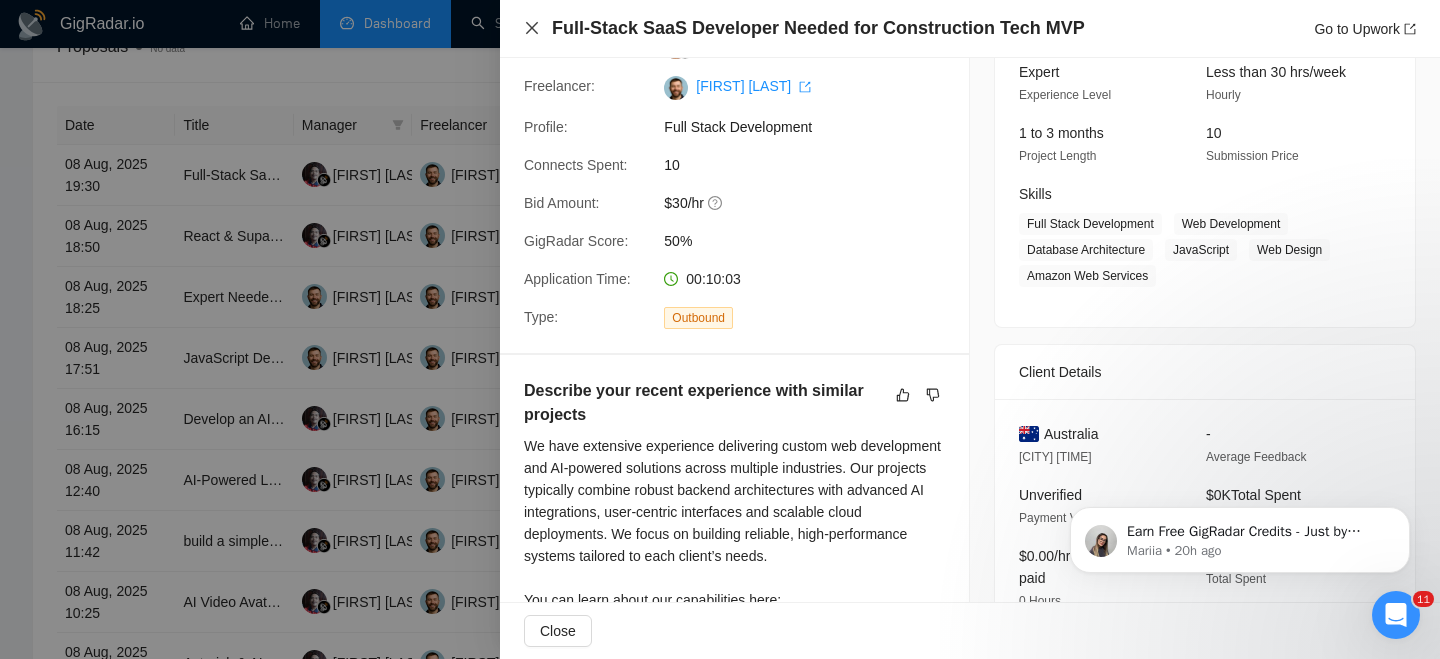 click 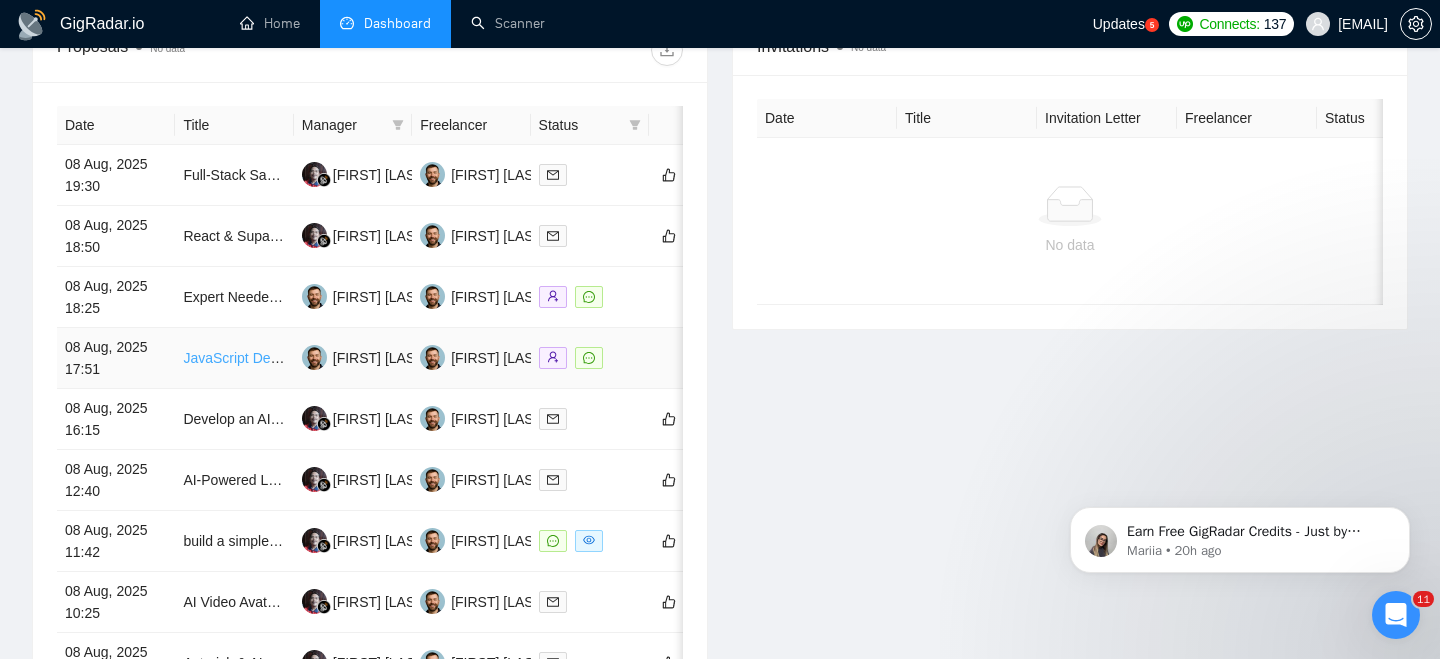 click on "JavaScript Developer for In-Browser ML Model Loading with Hardware-Aware Fallbacks" at bounding box center (455, 358) 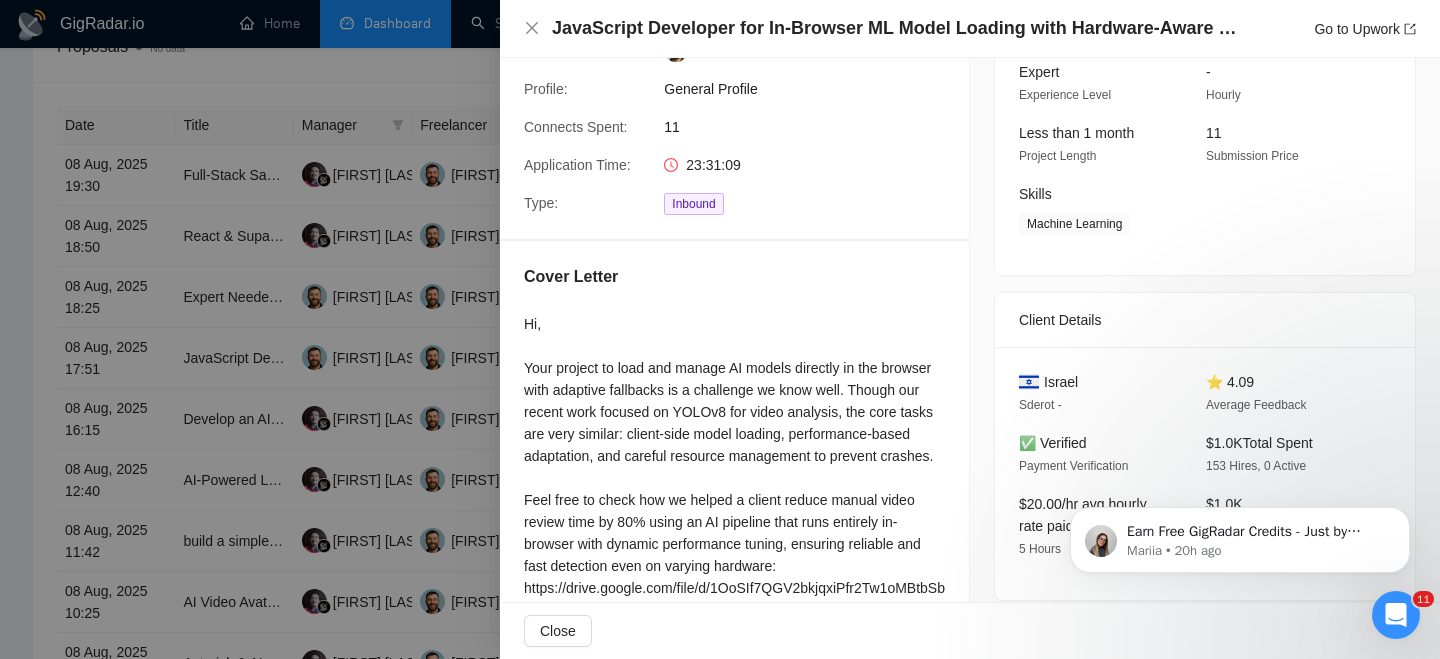 click at bounding box center [720, 329] 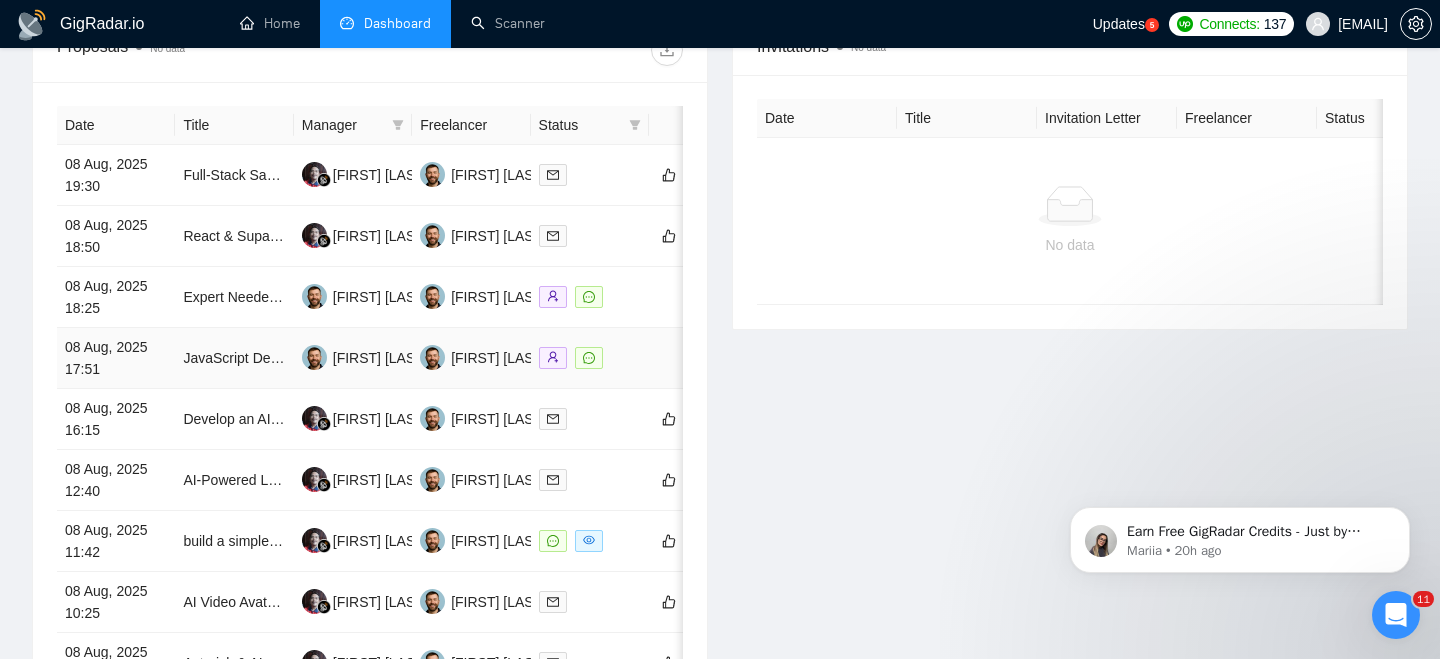 click on "08 Aug, 2025 17:51" at bounding box center (116, 358) 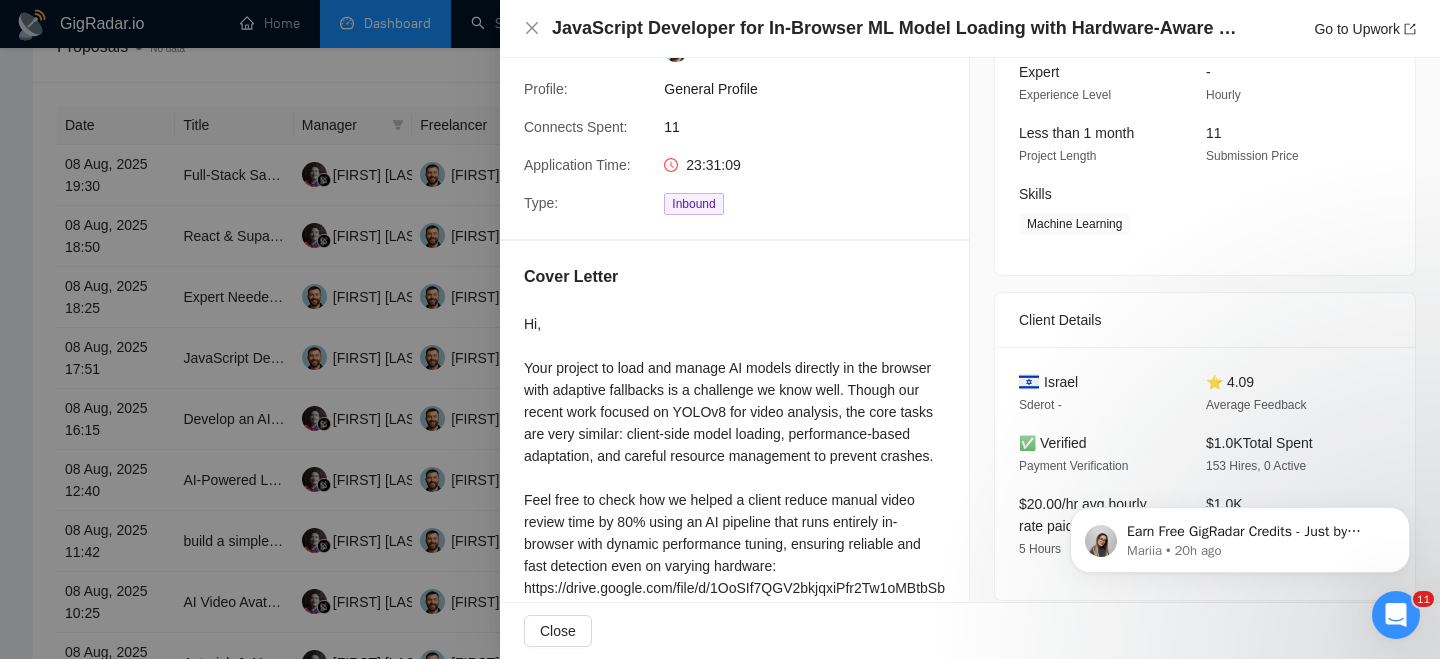 click on "JavaScript Developer for In-Browser ML Model Loading with Hardware-Aware Fallbacks" at bounding box center [897, 28] 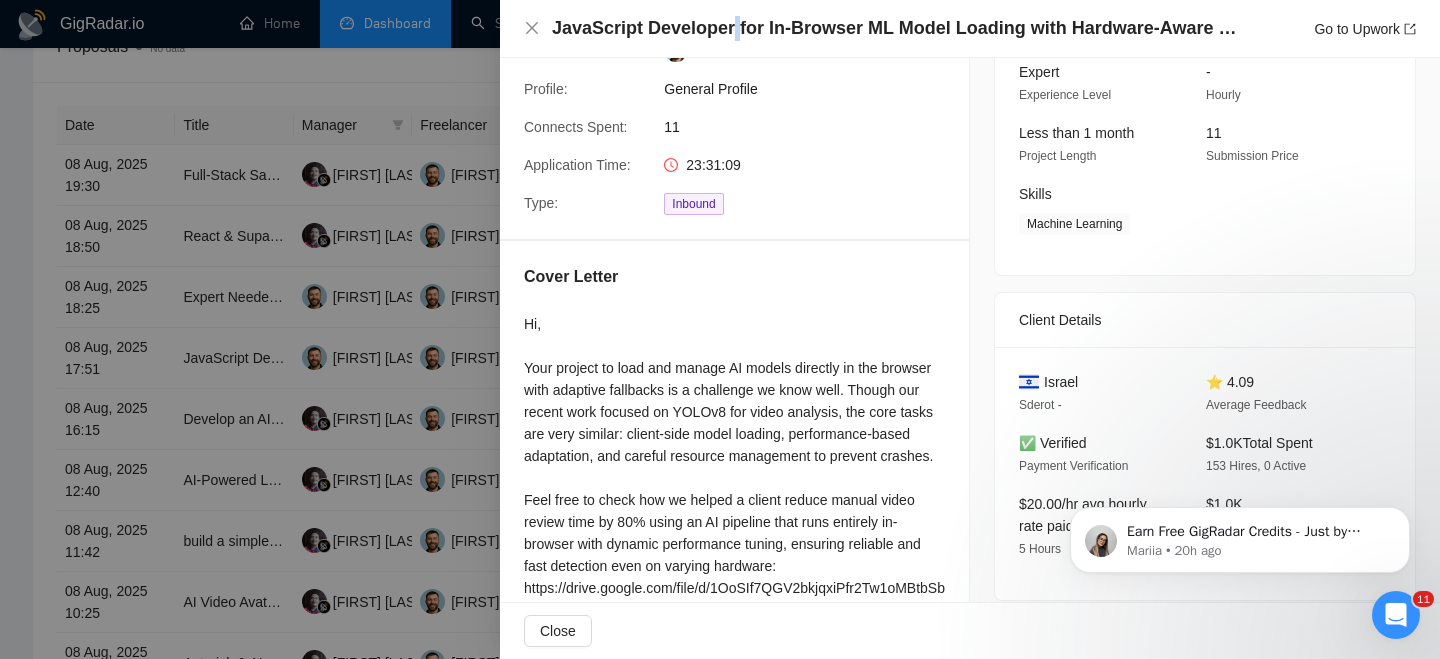 click on "JavaScript Developer for In-Browser ML Model Loading with Hardware-Aware Fallbacks" at bounding box center [897, 28] 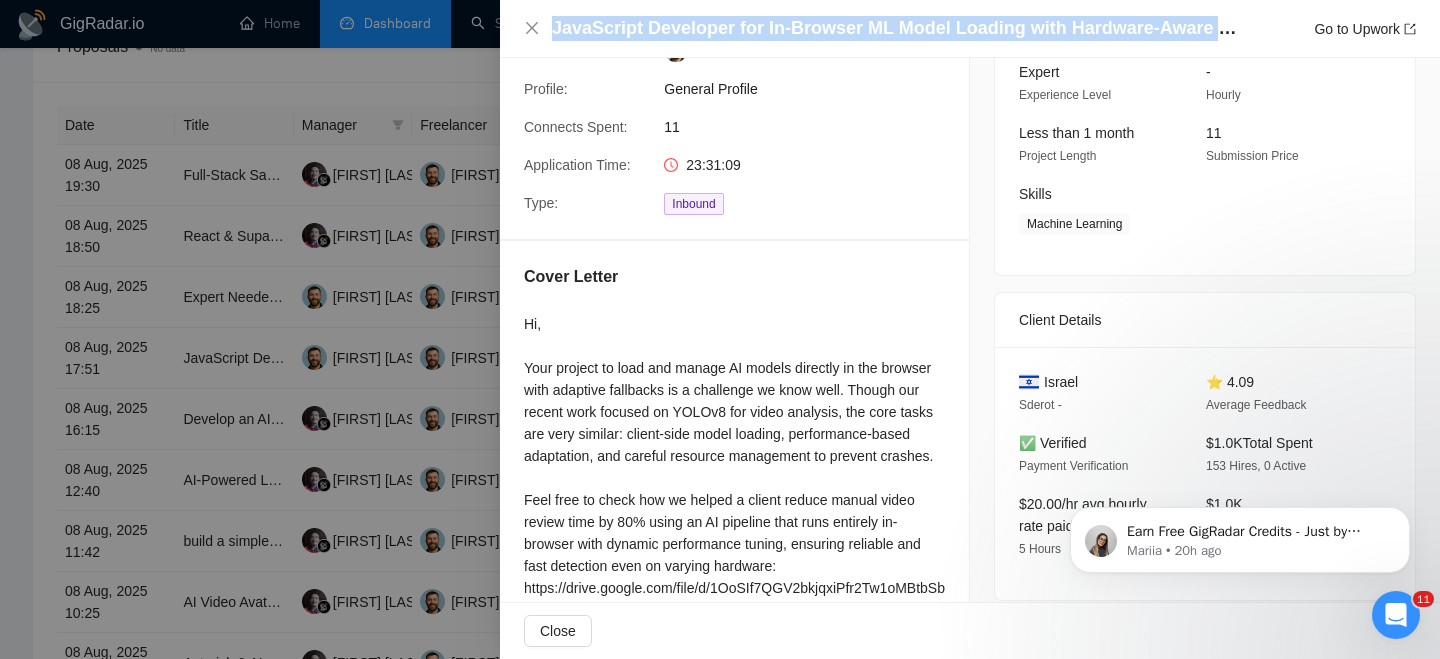 click on "JavaScript Developer for In-Browser ML Model Loading with Hardware-Aware Fallbacks" at bounding box center (897, 28) 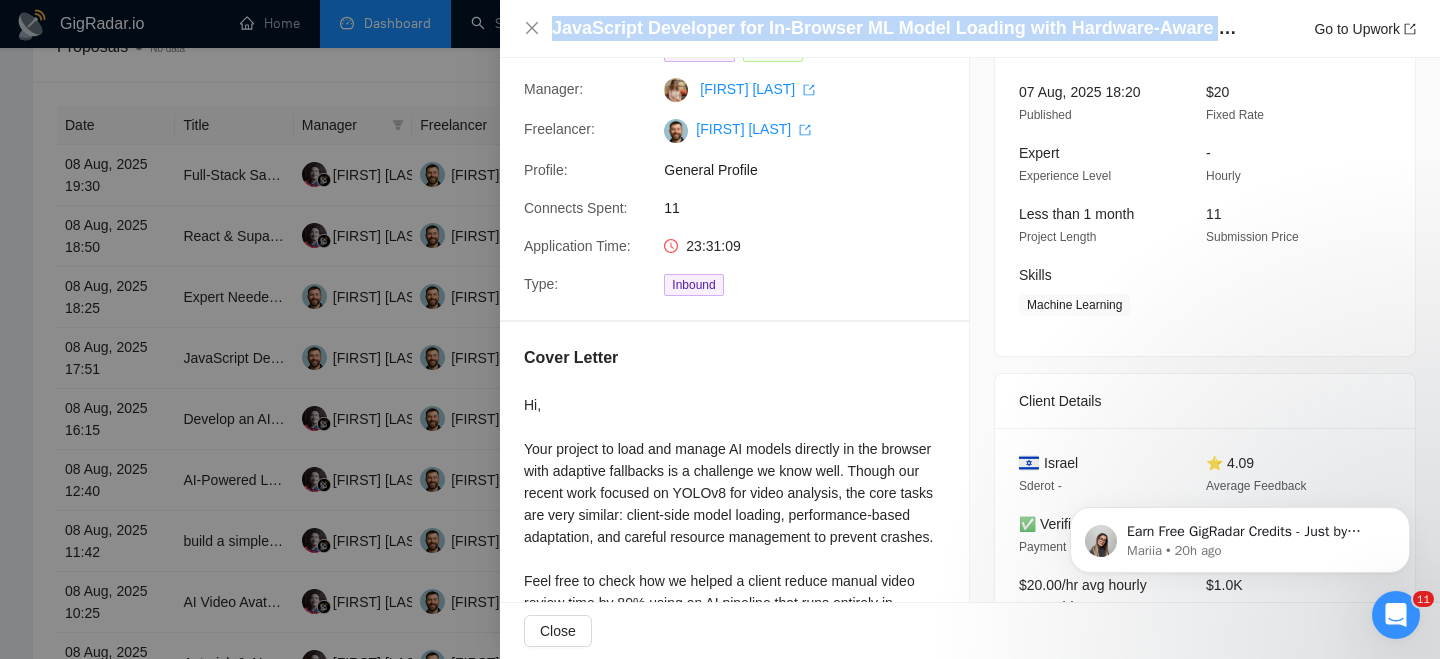 scroll, scrollTop: 149, scrollLeft: 0, axis: vertical 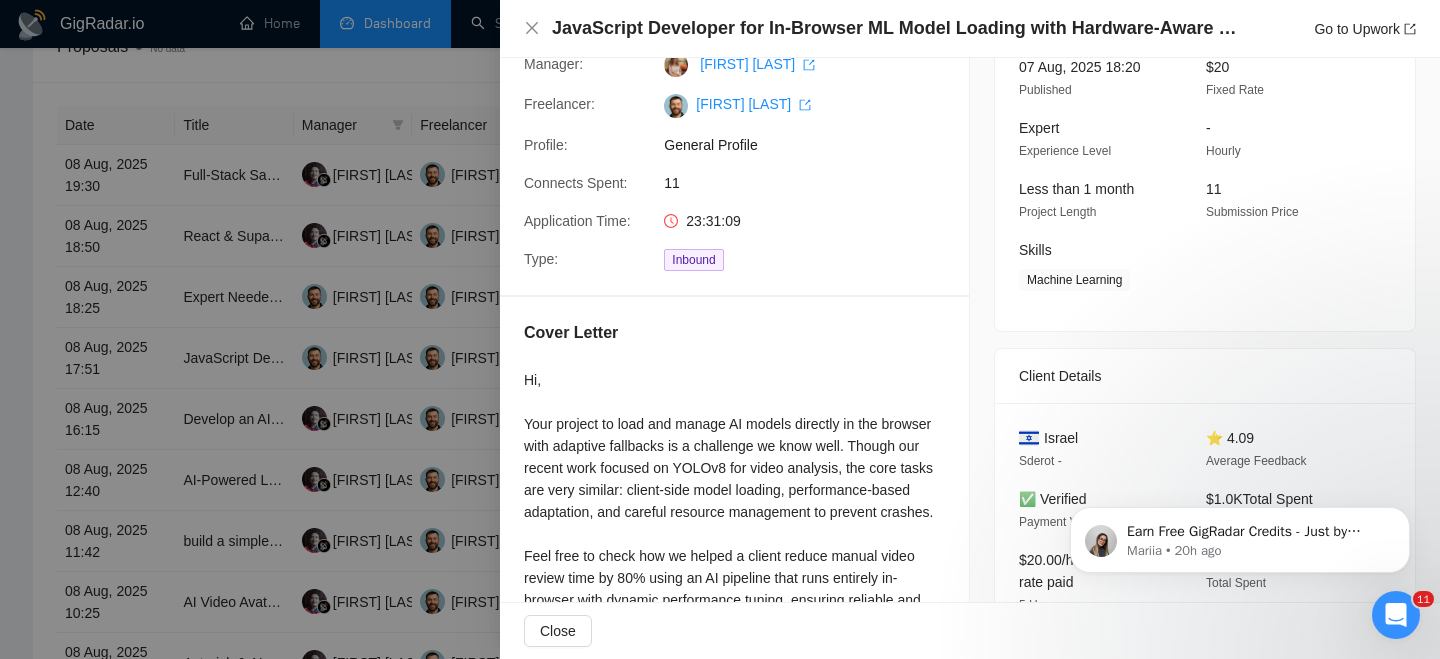 click on "JavaScript Developer for In-Browser ML Model Loading with Hardware-Aware Fallbacks Go to Upwork" at bounding box center [970, 28] 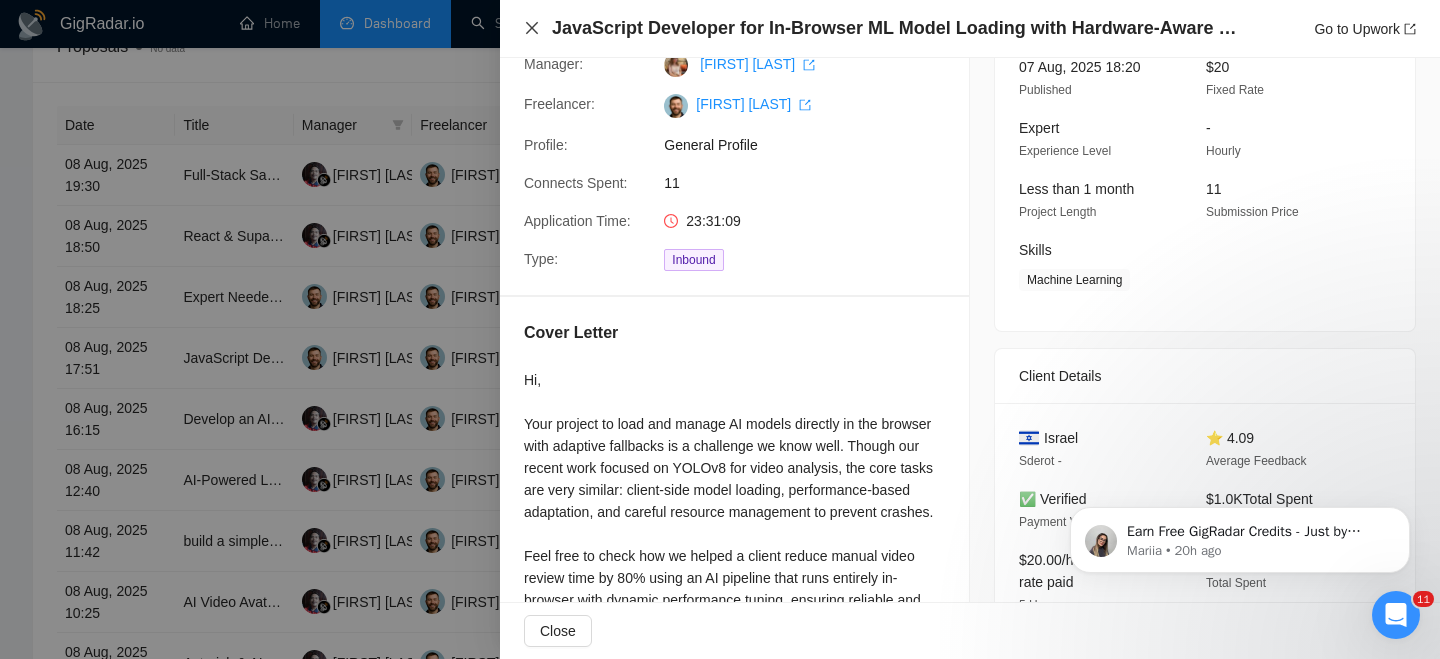 click 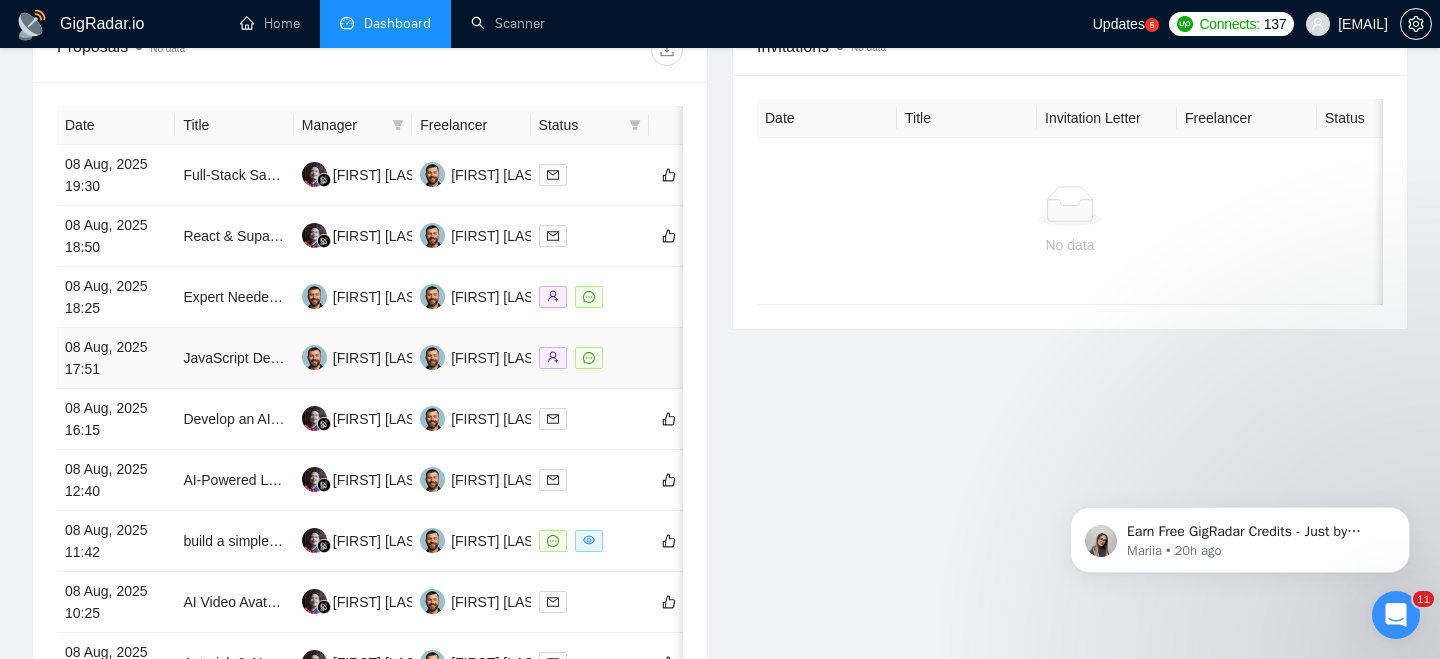 click on "08 Aug, 2025 17:51" at bounding box center (116, 358) 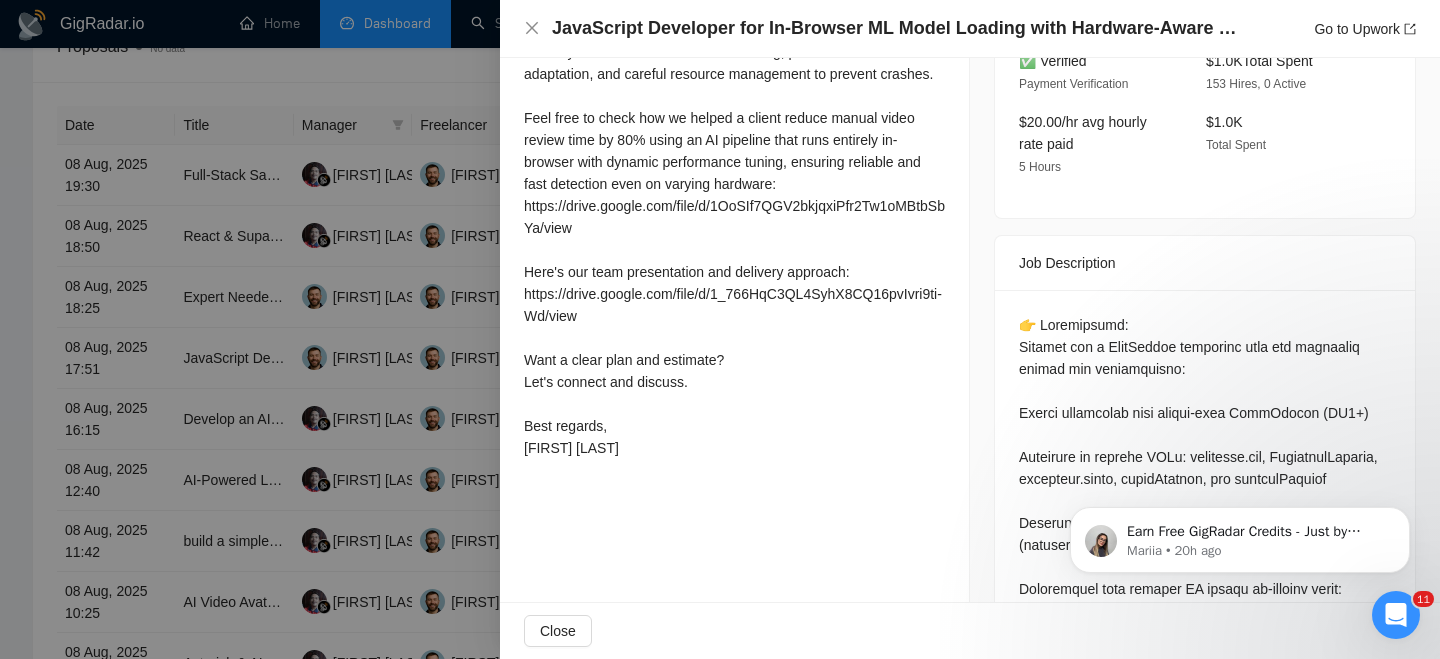 scroll, scrollTop: 658, scrollLeft: 0, axis: vertical 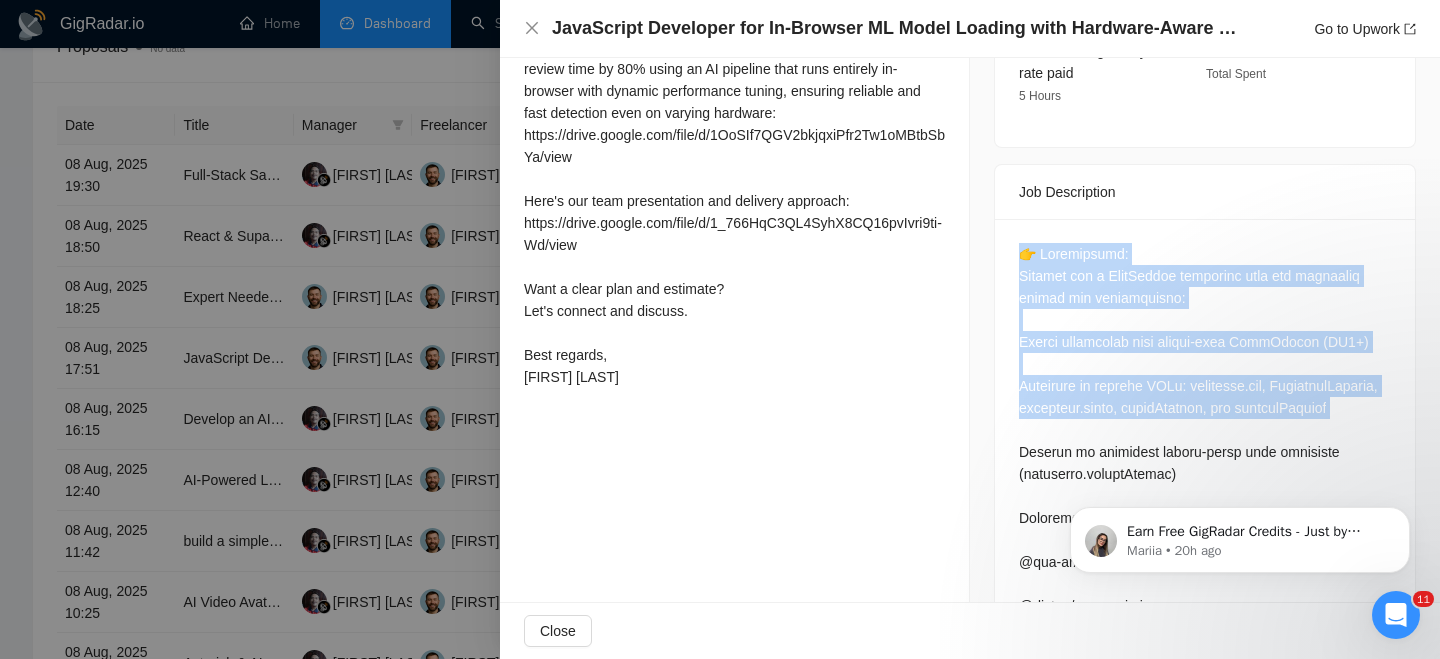 drag, startPoint x: 1018, startPoint y: 240, endPoint x: 1087, endPoint y: 440, distance: 211.56796 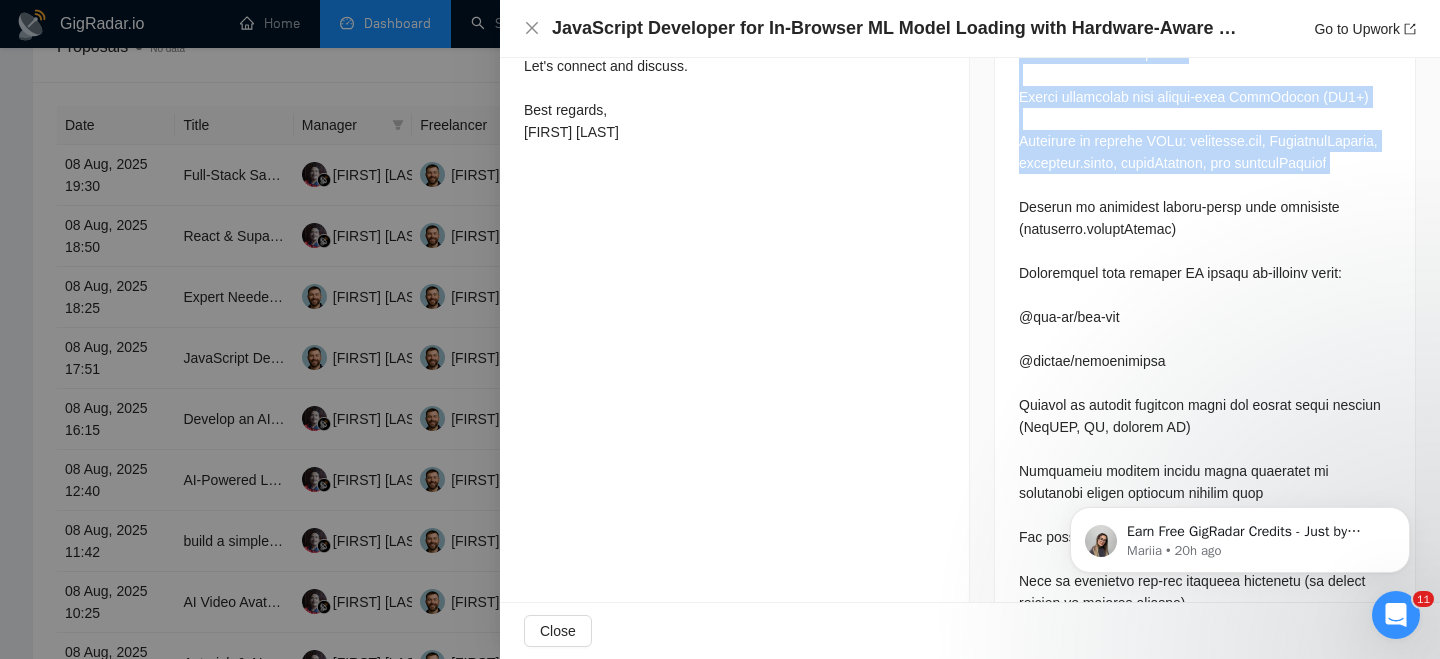 scroll, scrollTop: 797, scrollLeft: 0, axis: vertical 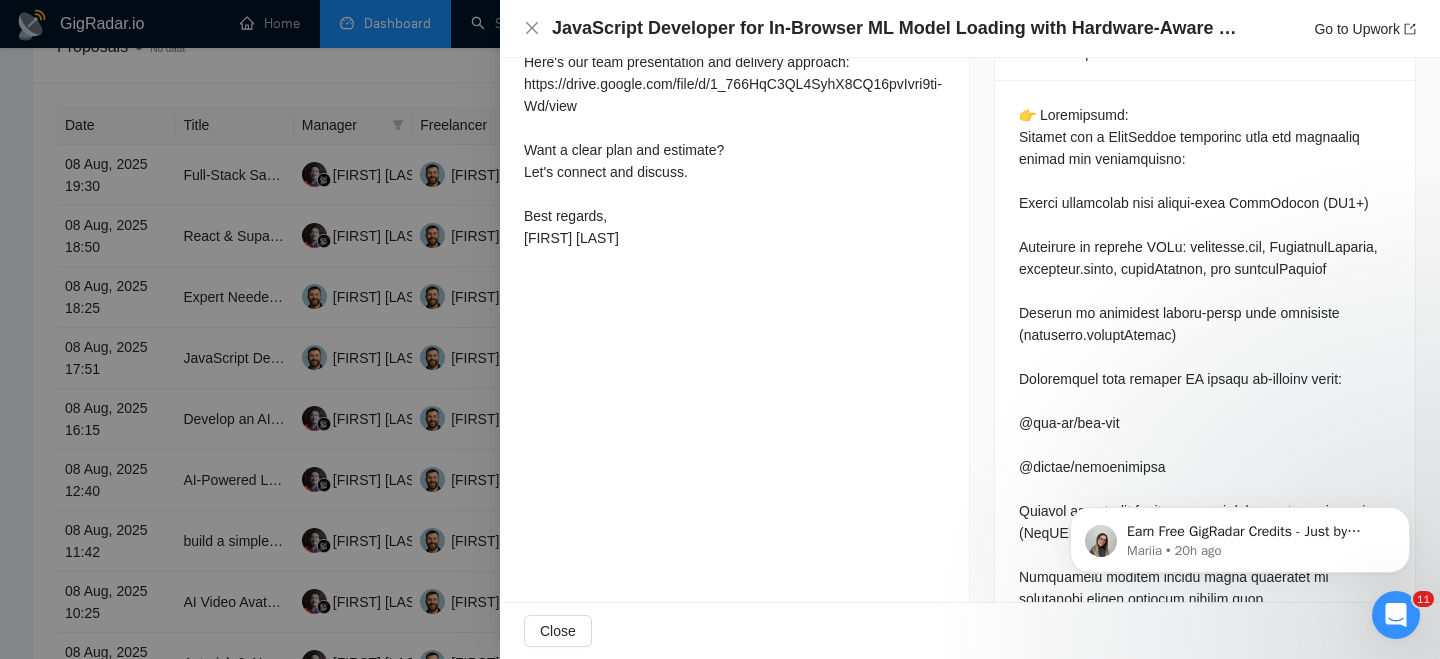 click at bounding box center [1205, 896] 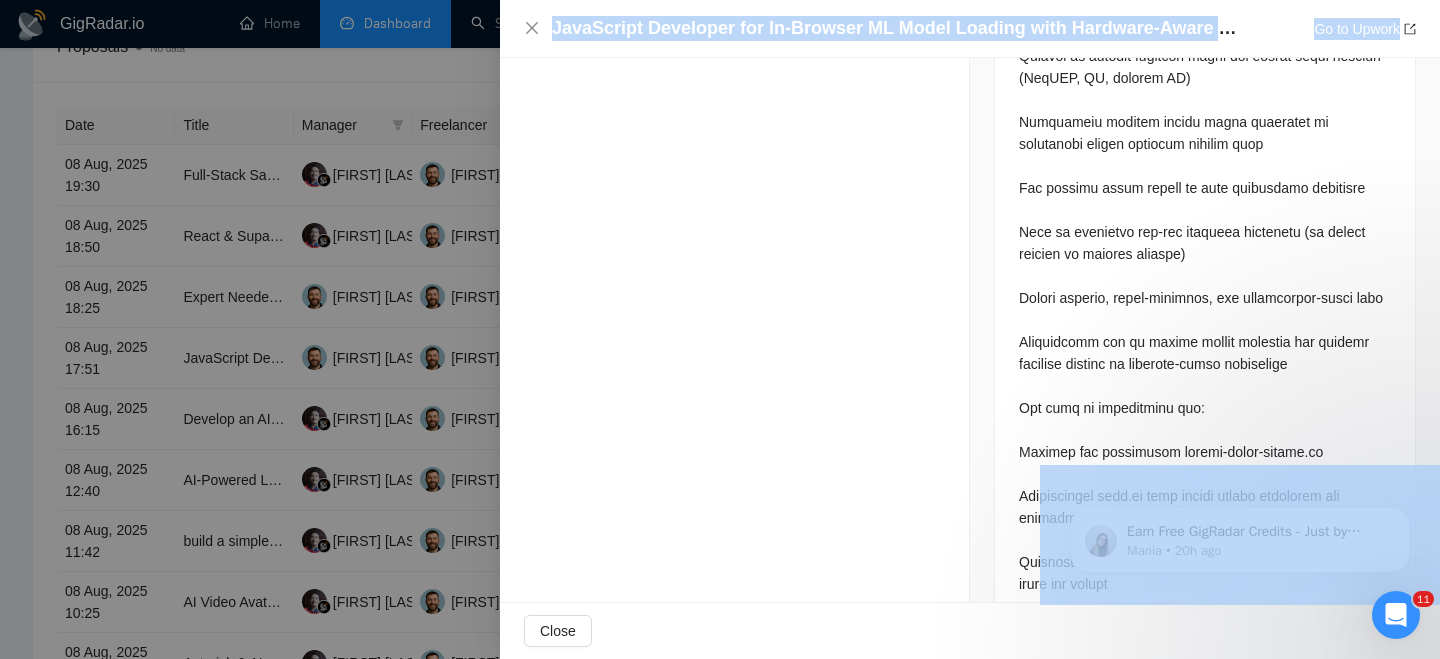 scroll, scrollTop: 1981, scrollLeft: 0, axis: vertical 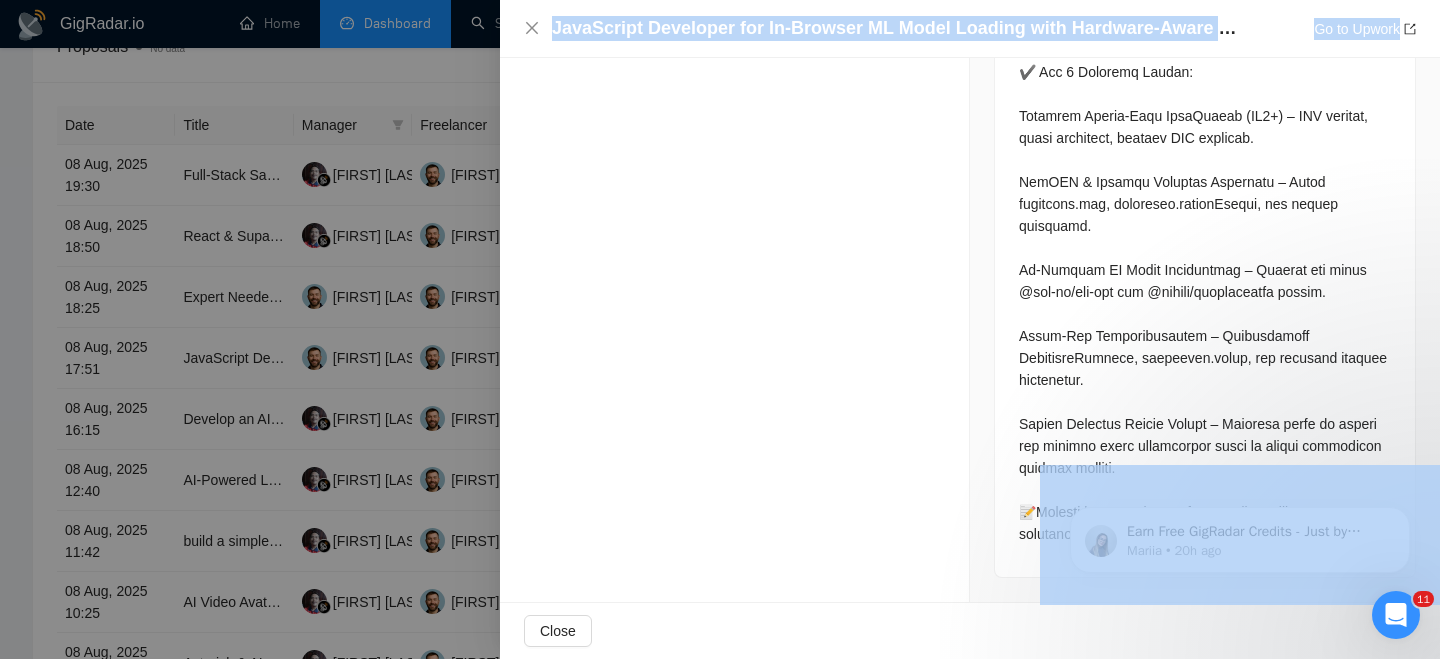 drag, startPoint x: 2058, startPoint y: 577, endPoint x: 1044, endPoint y: 545, distance: 1014.5048 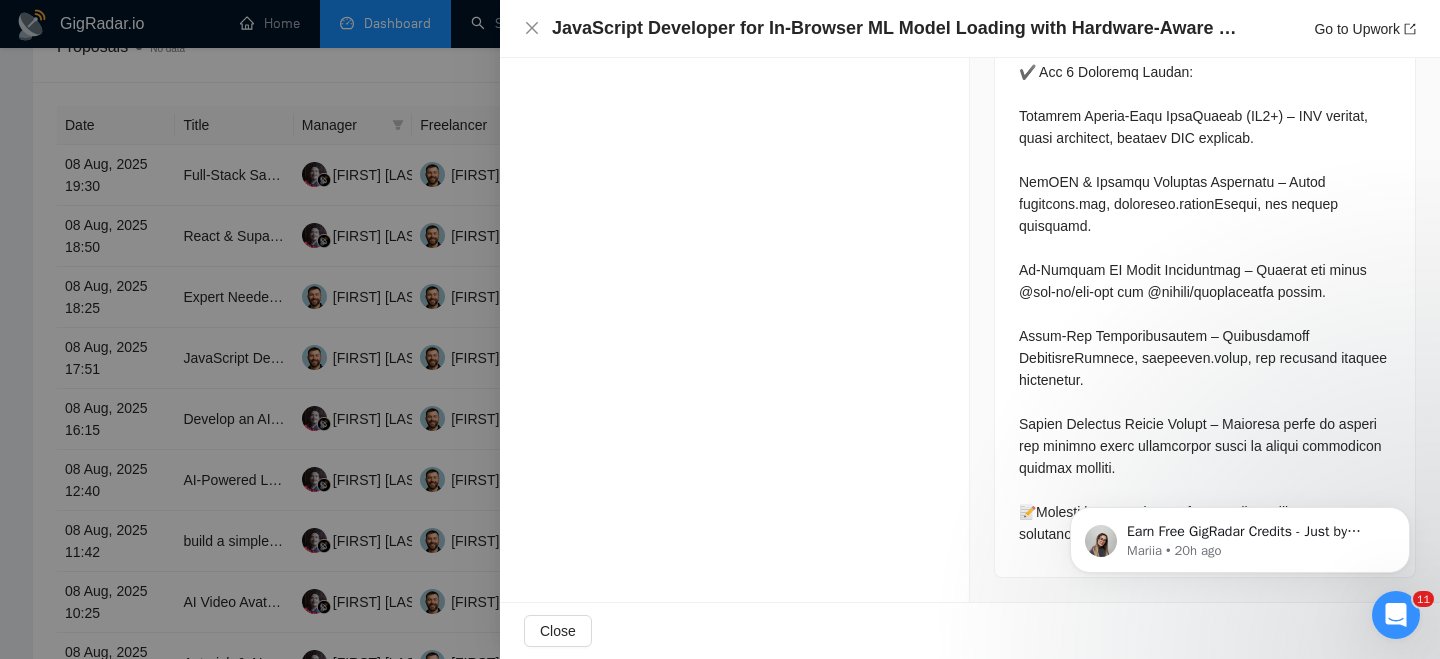 click on "Earn Free GigRadar Credits - Just by Sharing Your Story! 💬 Want more credits for sending proposals? It’s simple - share, inspire, and get rewarded! 🤫 Here’s how you can earn free credits: Introduce yourself in the #intros channel of the GigRadar Upwork Community and grab +20 credits for sending bids., Post your success story (closed projects, high LRR, etc.) in the #general channel and claim +50 credits for sending bids. Why? GigRadar is building a powerful network of freelancers and agencies. We want you to make valuable connections, showcase your wins, and inspire others while getting rewarded! 🚀 Not a member yet? Join our Slack community now 👉 Join Slack Community Claiming your credits is easy: Reply to this message with a screenshot of your post, and our Tech Support Team will instantly top up your credits! 💸 [FIRST] [LAST] • 20h ago" 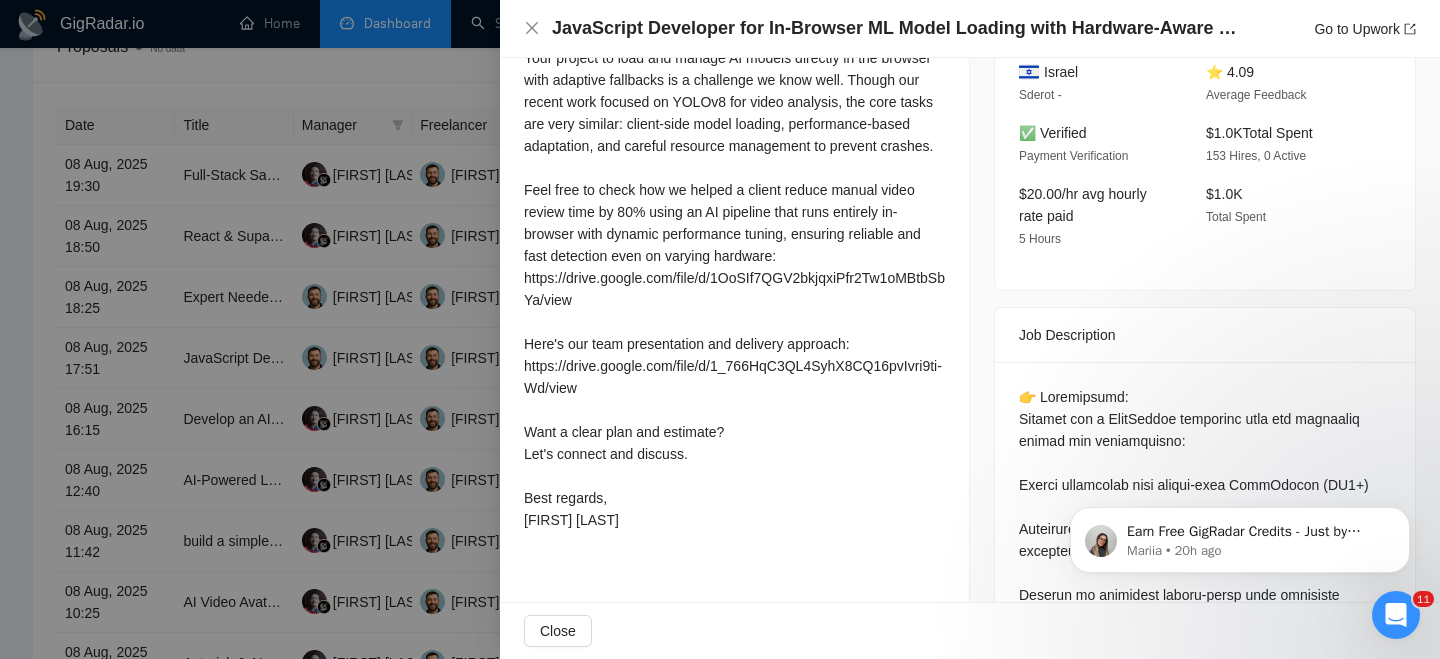 scroll, scrollTop: 563, scrollLeft: 0, axis: vertical 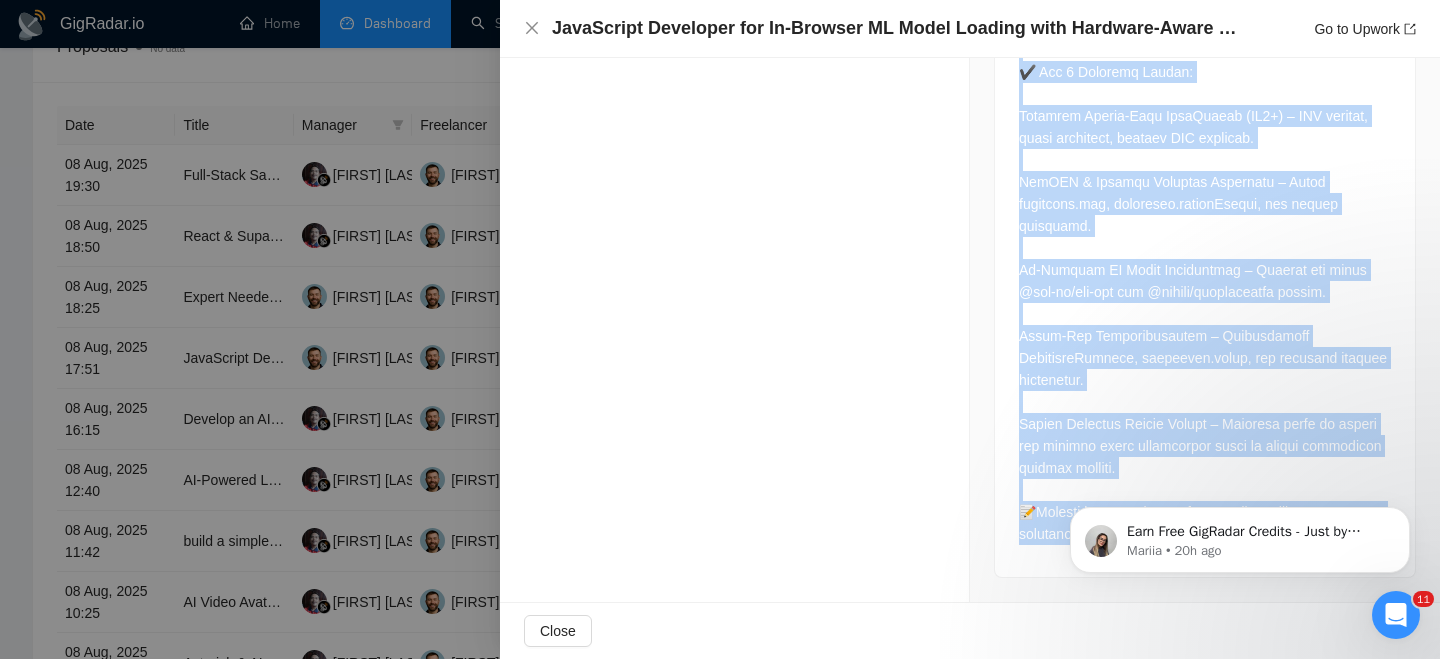 drag, startPoint x: 1014, startPoint y: 350, endPoint x: 1041, endPoint y: 546, distance: 197.85095 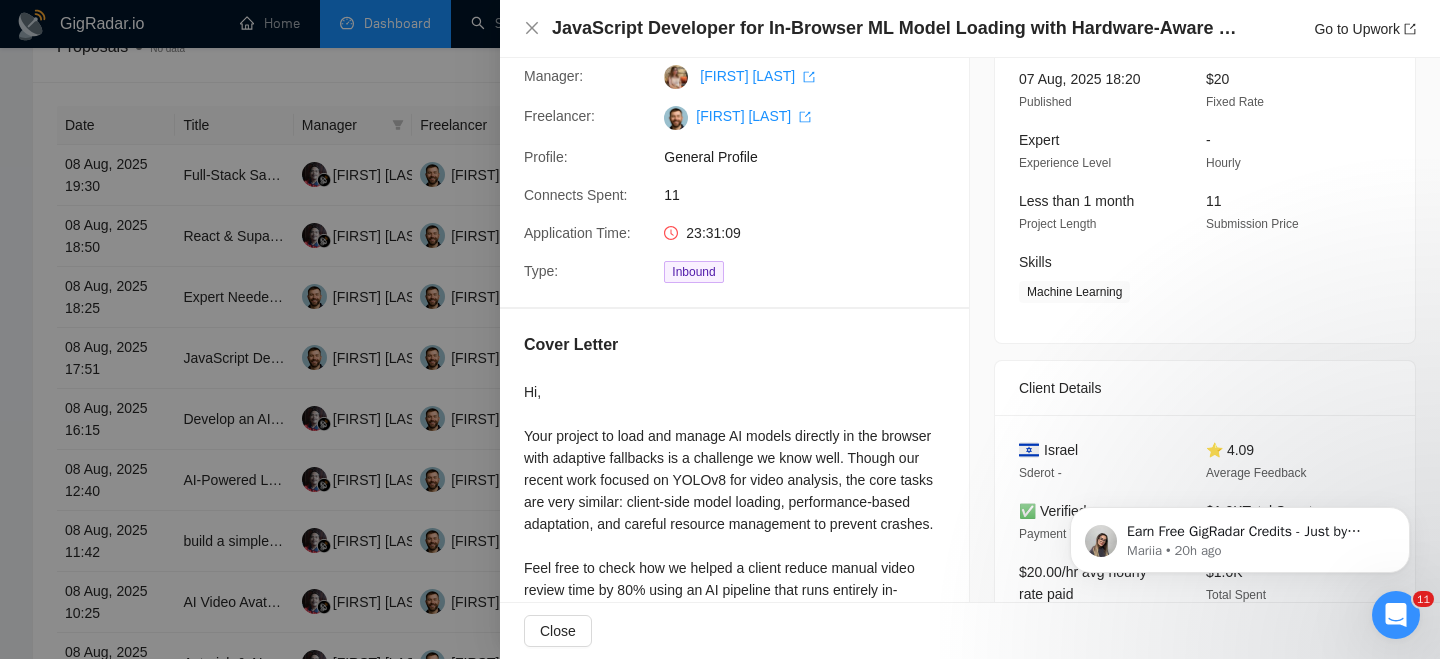 scroll, scrollTop: 346, scrollLeft: 0, axis: vertical 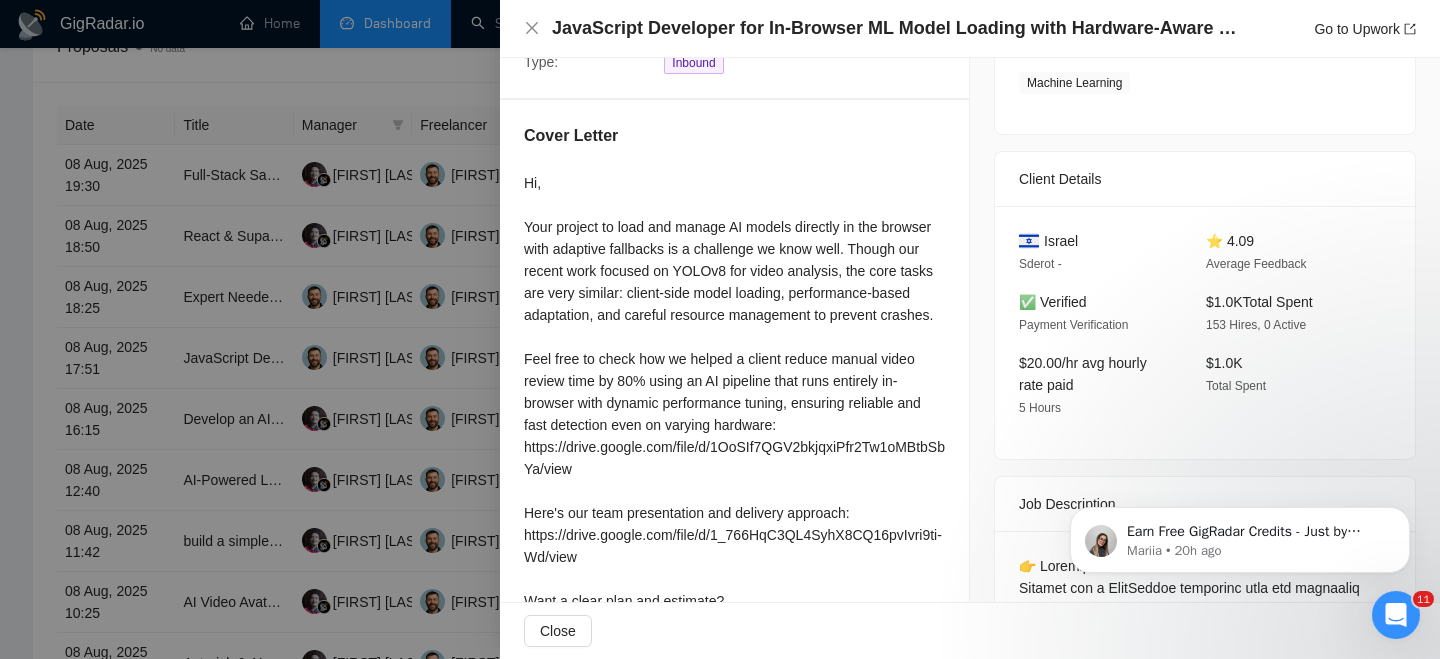 click on "Hi,
Your project to load and manage AI models directly in the browser with adaptive fallbacks is a challenge we know well. Though our recent work focused on YOLOv8 for video analysis, the core tasks are very similar: client-side model loading, performance-based adaptation, and careful resource management to prevent crashes.
Feel free to check how we helped a client reduce manual video review time by 80% using an AI pipeline that runs entirely in-browser with dynamic performance tuning, ensuring reliable and fast detection even on varying hardware:
https://drive.google.com/file/d/1OoSIf7QGV2bkjqxiPfr2Tw1oMBtbSbYa/view
Here's our team presentation and delivery approach:
https://drive.google.com/file/d/1_766HqC3QL4SyhX8CQ16pvIvri9ti-Wd/view
Want a clear plan and estimate?
Let's connect and discuss.
Best regards,
[FIRST] [LAST]" at bounding box center (734, 436) 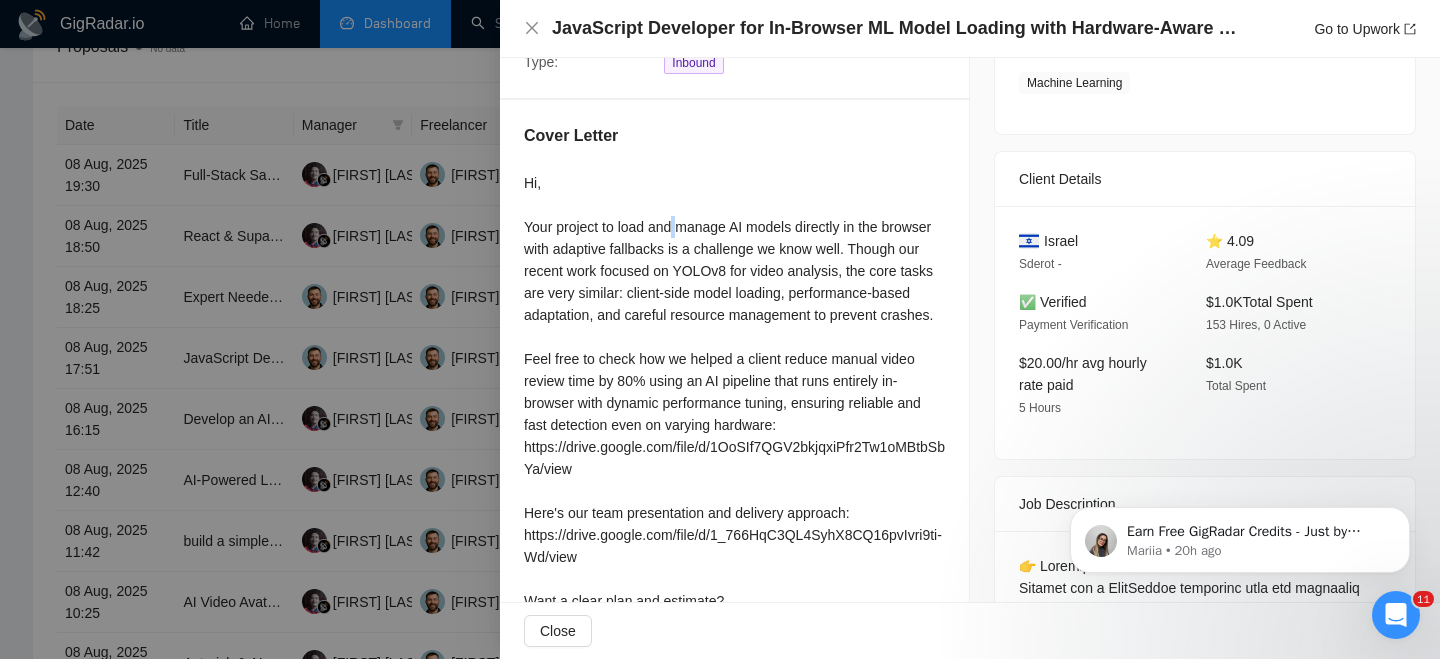 click on "Hi,
Your project to load and manage AI models directly in the browser with adaptive fallbacks is a challenge we know well. Though our recent work focused on YOLOv8 for video analysis, the core tasks are very similar: client-side model loading, performance-based adaptation, and careful resource management to prevent crashes.
Feel free to check how we helped a client reduce manual video review time by 80% using an AI pipeline that runs entirely in-browser with dynamic performance tuning, ensuring reliable and fast detection even on varying hardware:
https://drive.google.com/file/d/1OoSIf7QGV2bkjqxiPfr2Tw1oMBtbSbYa/view
Here's our team presentation and delivery approach:
https://drive.google.com/file/d/1_766HqC3QL4SyhX8CQ16pvIvri9ti-Wd/view
Want a clear plan and estimate?
Let's connect and discuss.
Best regards,
[FIRST] [LAST]" at bounding box center (734, 436) 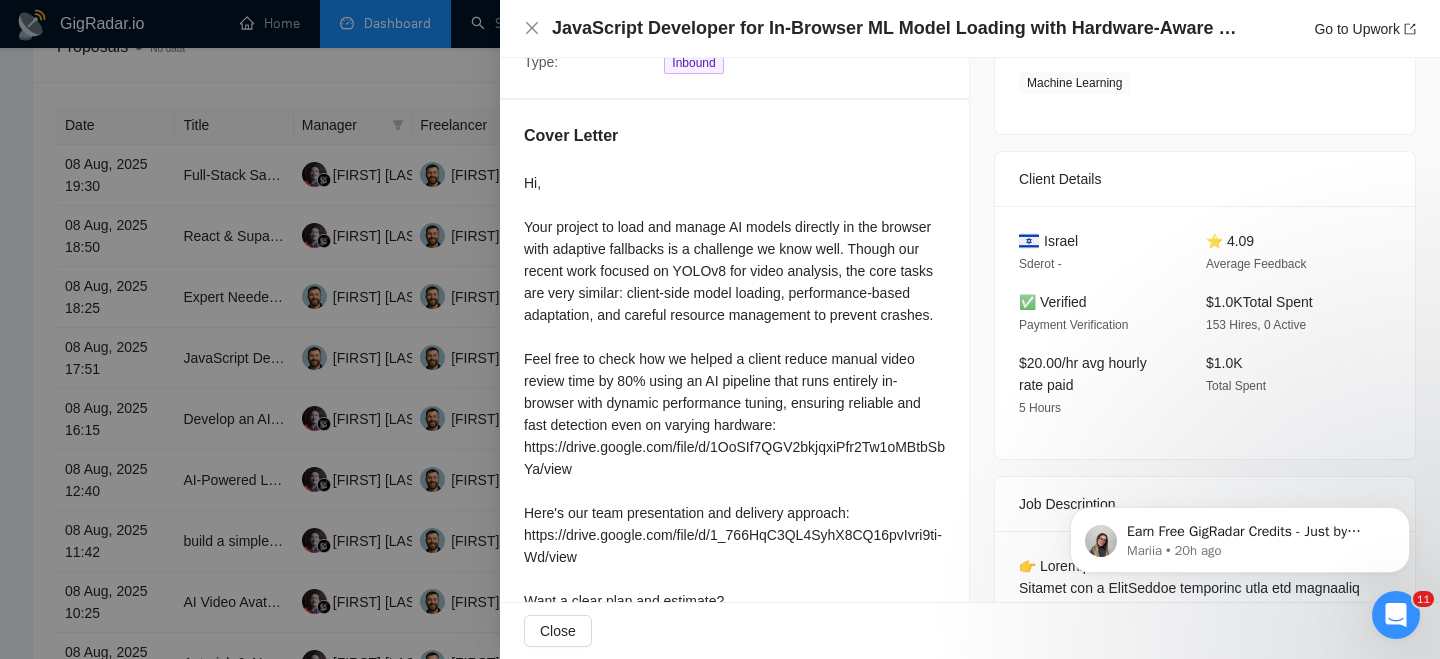 click on "$20.00/hr avg hourly rate paid 5 Hours" at bounding box center (1096, 385) 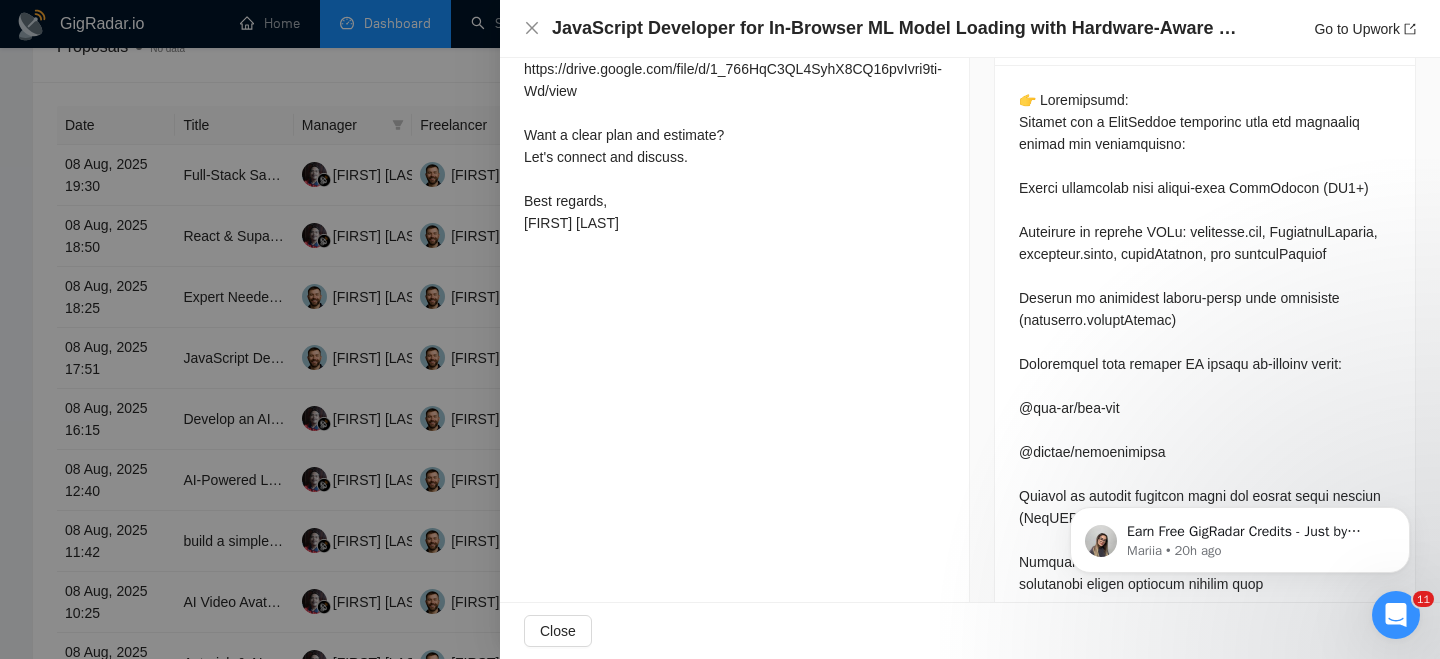 scroll, scrollTop: 753, scrollLeft: 0, axis: vertical 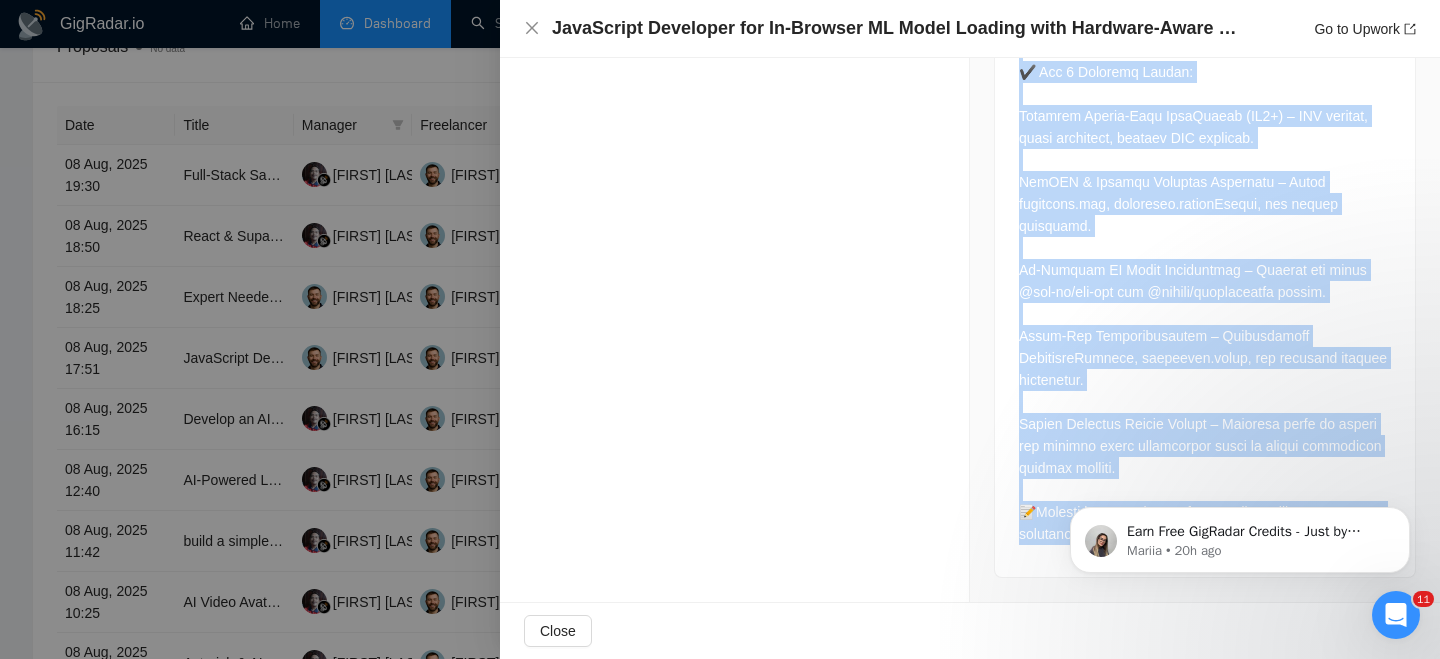 drag, startPoint x: 1017, startPoint y: 155, endPoint x: 1041, endPoint y: 548, distance: 393.73215 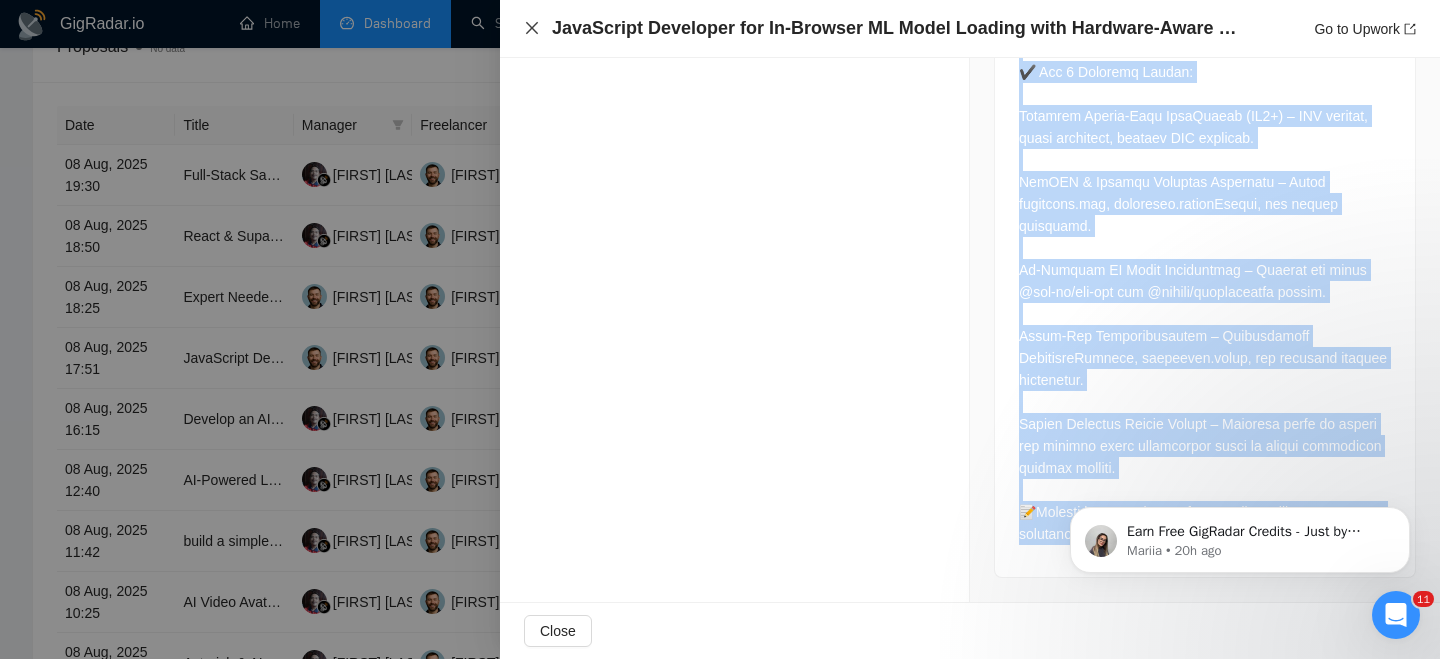 click 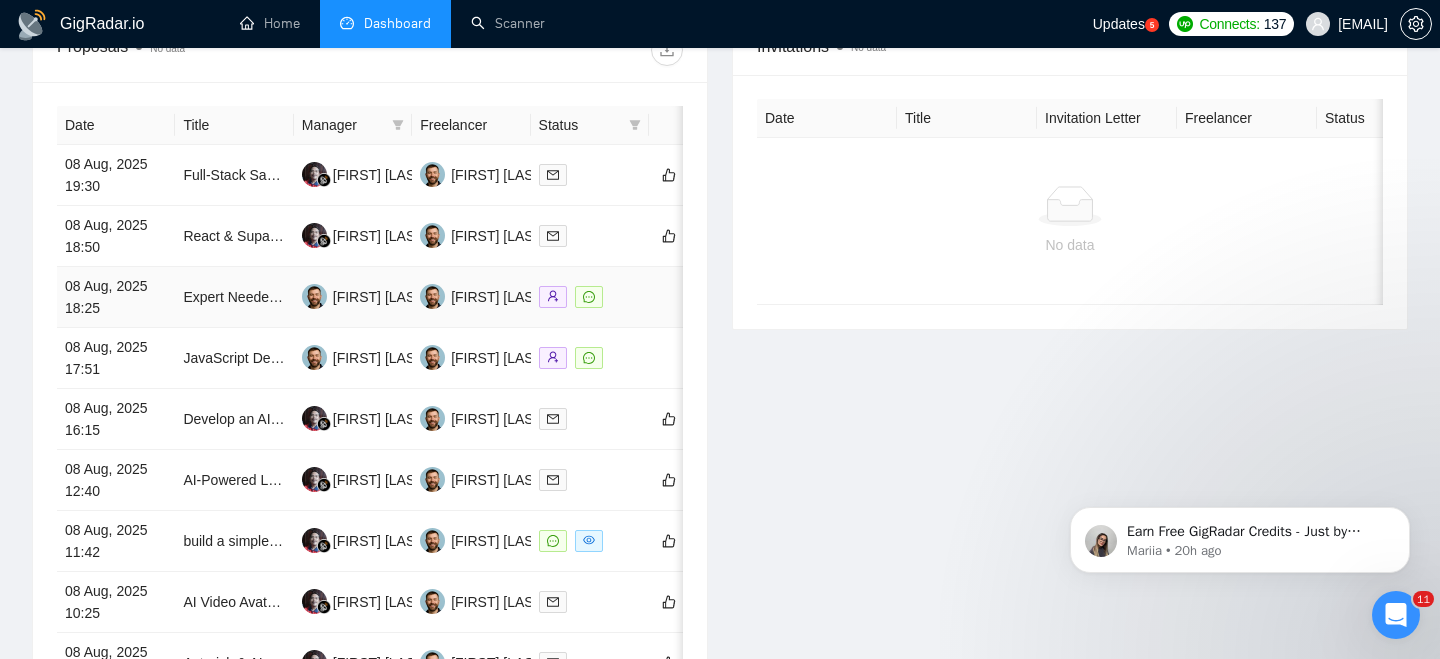 click on "08 Aug, 2025 18:25" at bounding box center (116, 297) 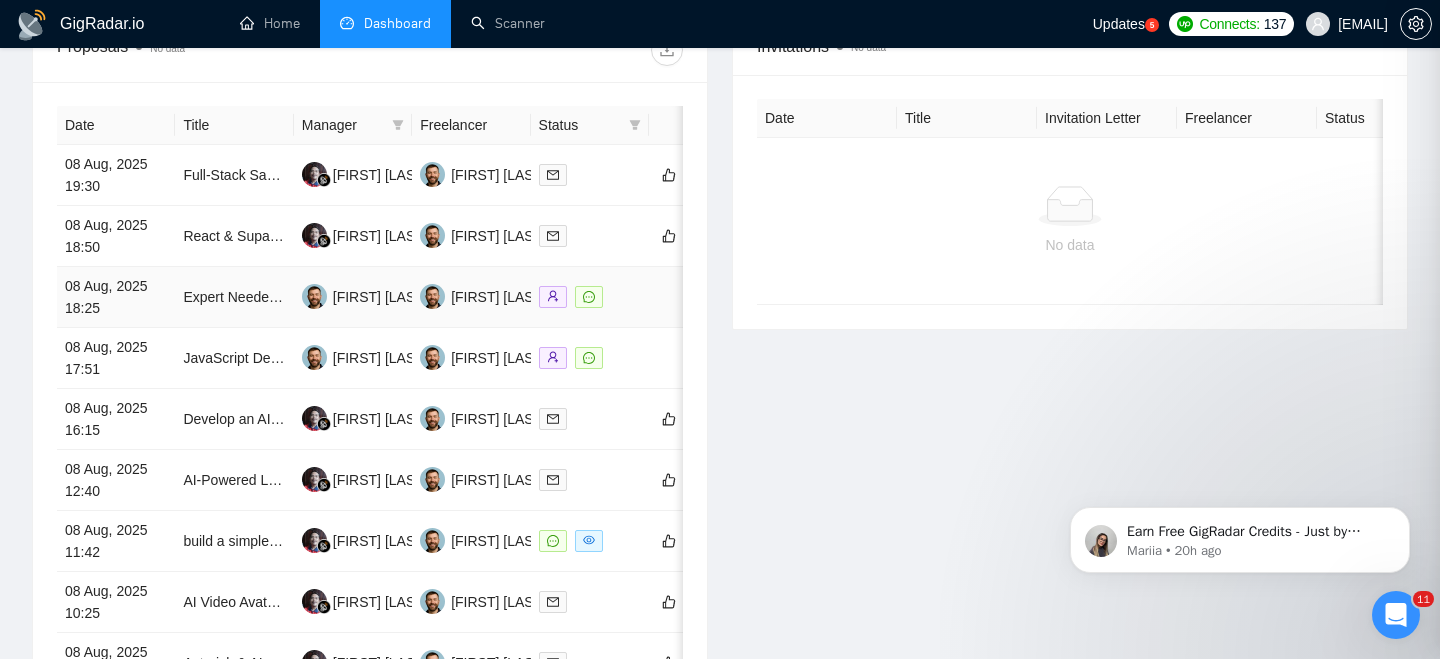 scroll, scrollTop: 803, scrollLeft: 0, axis: vertical 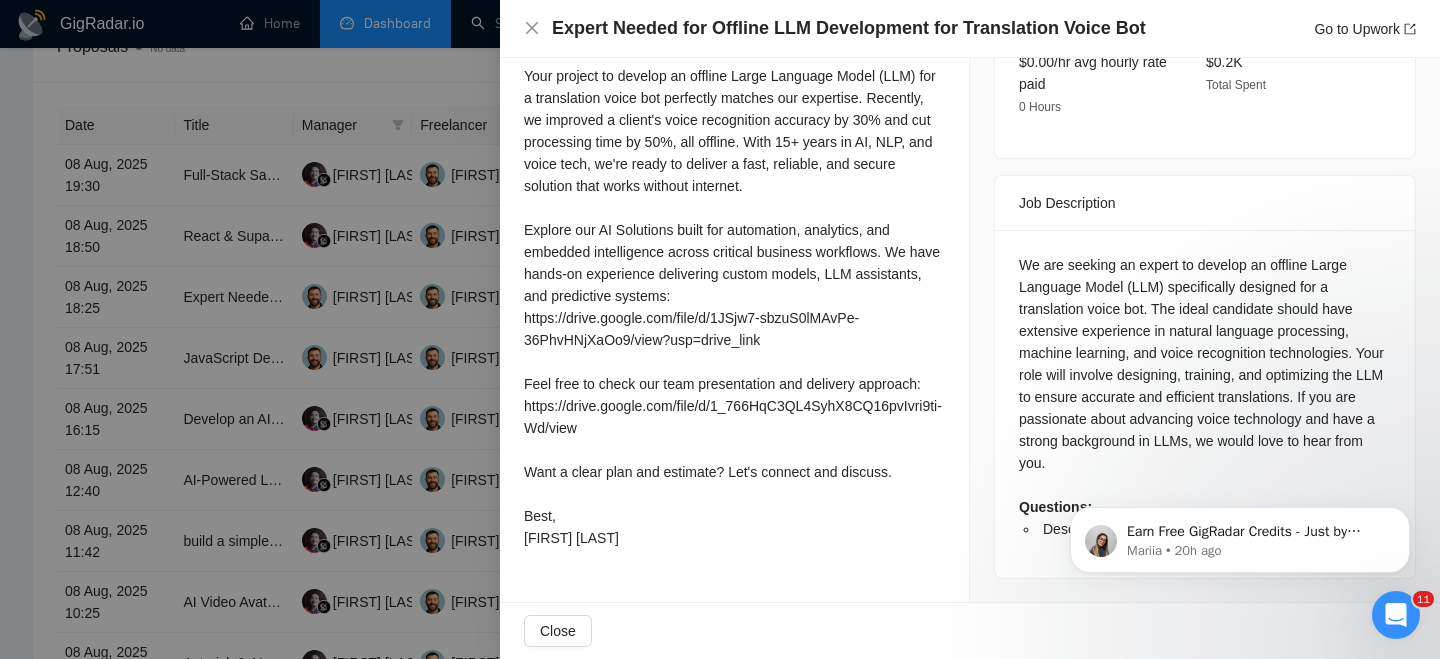 click on "Expert Needed for Offline LLM Development for Translation Voice Bot" at bounding box center [849, 28] 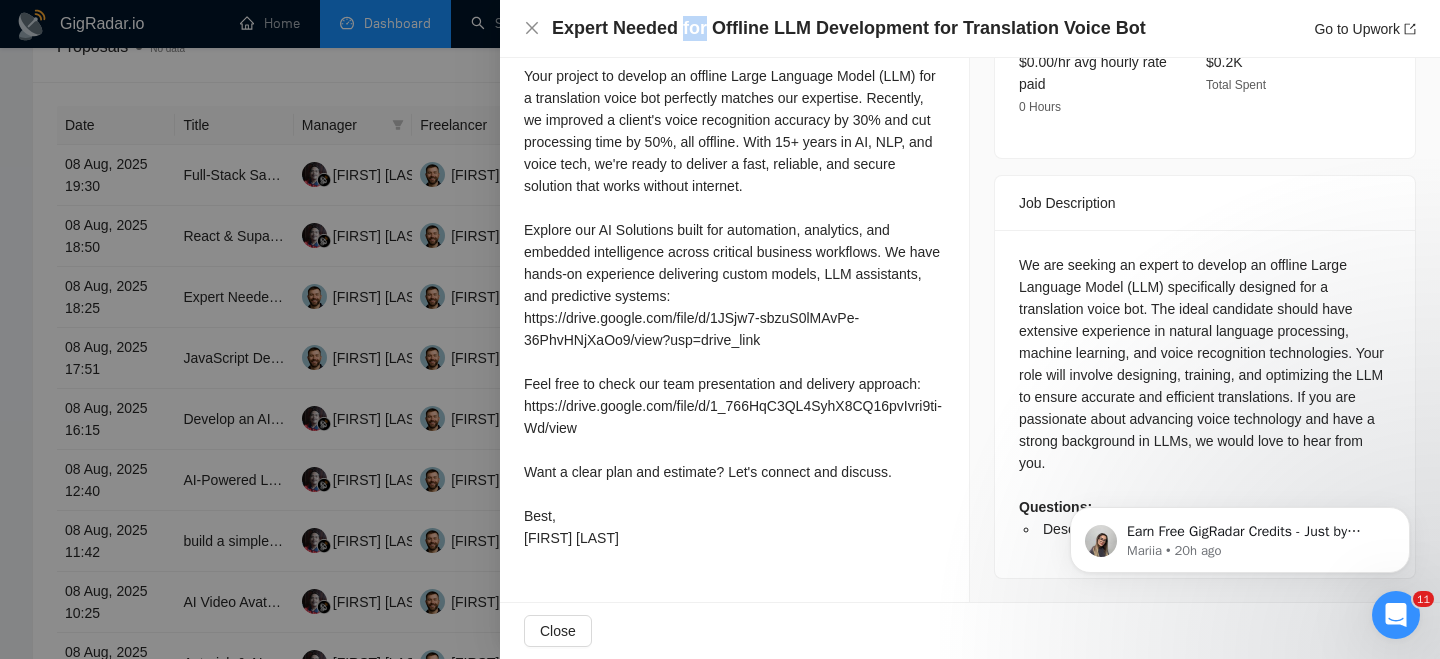 click on "Expert Needed for Offline LLM Development for Translation Voice Bot" at bounding box center (849, 28) 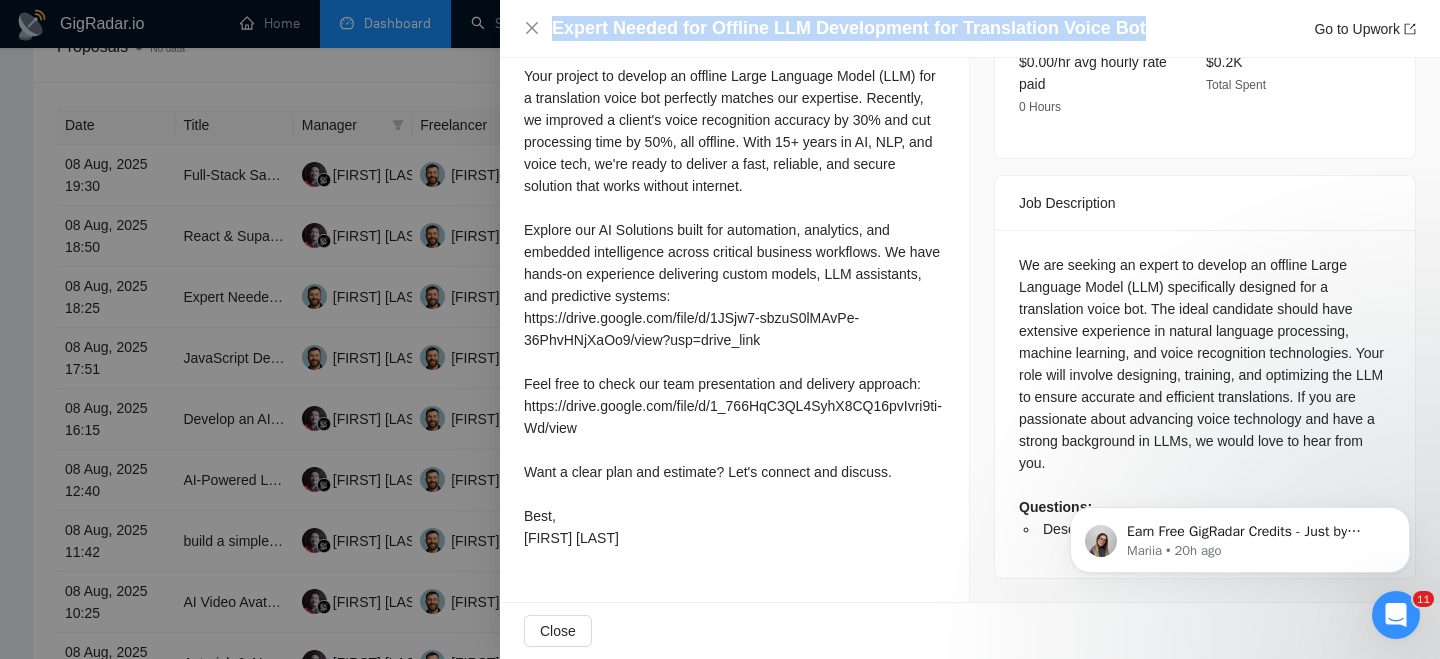 click on "Expert Needed for Offline LLM Development for Translation Voice Bot" at bounding box center [849, 28] 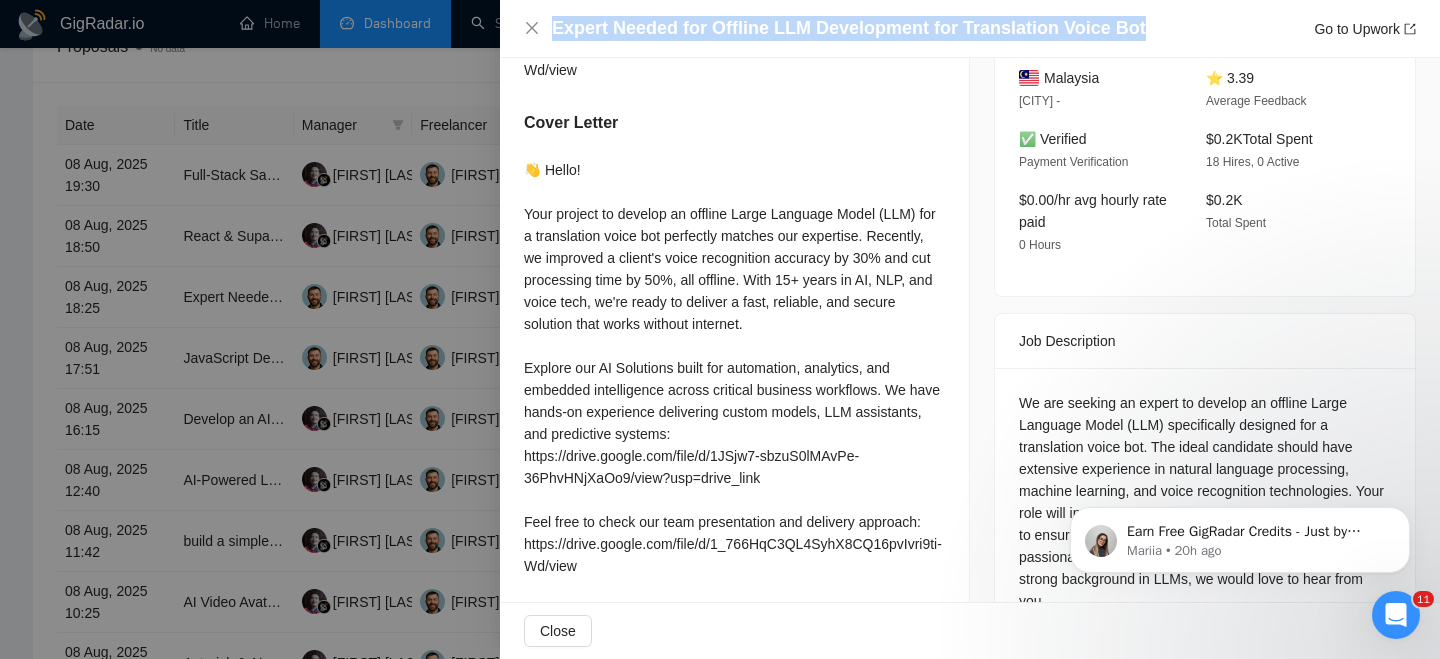 scroll, scrollTop: 672, scrollLeft: 0, axis: vertical 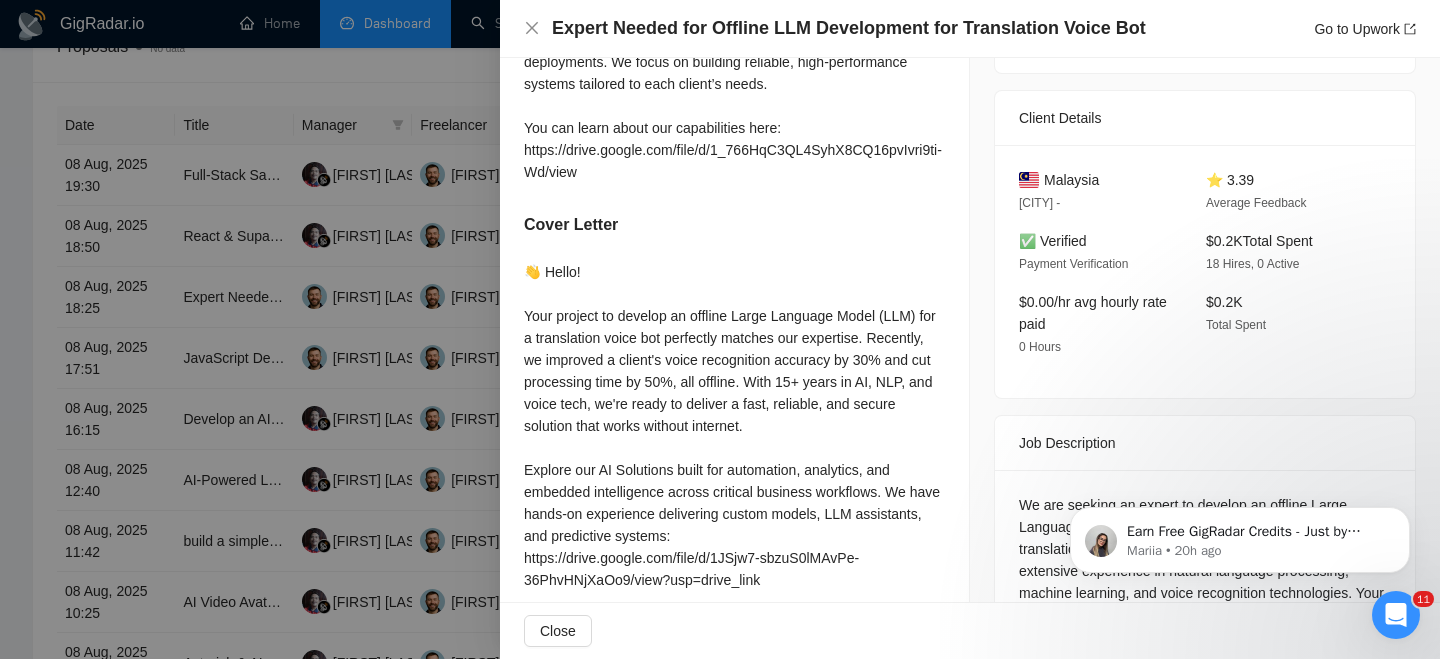 click on "Malaysia" at bounding box center [1071, 180] 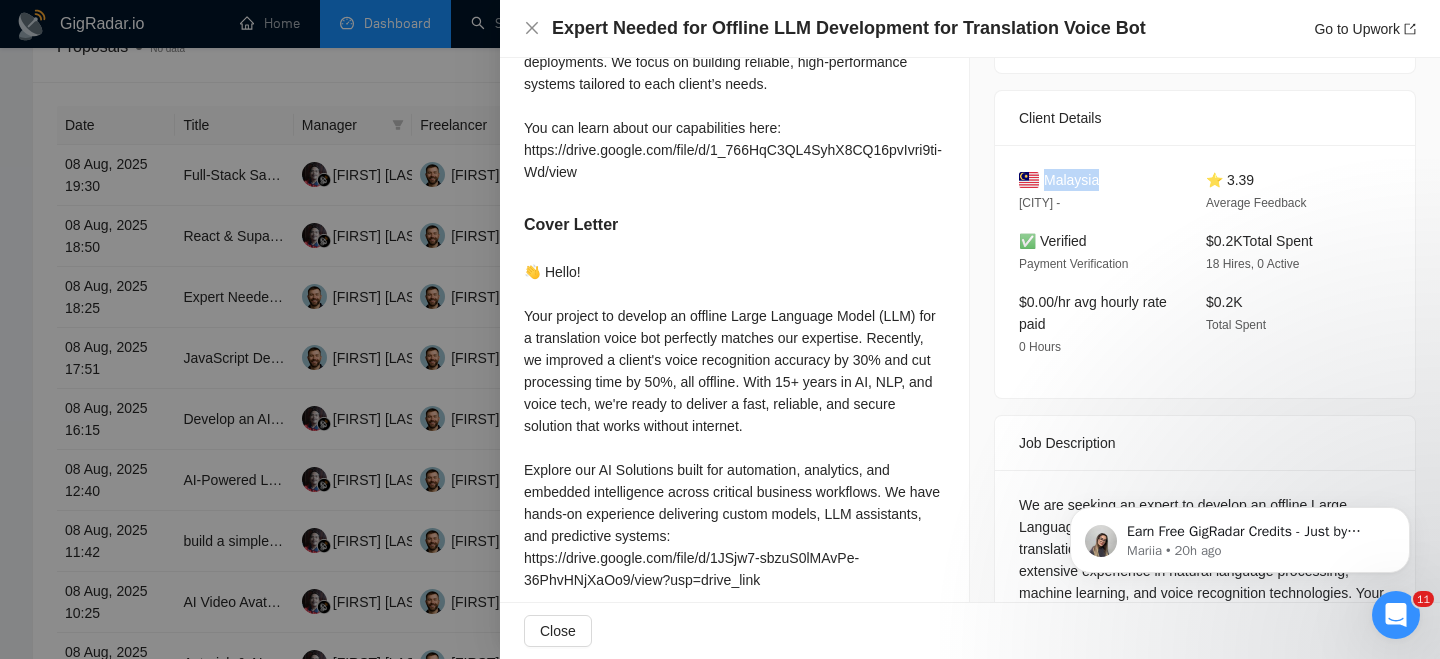 click on "Malaysia" at bounding box center (1071, 180) 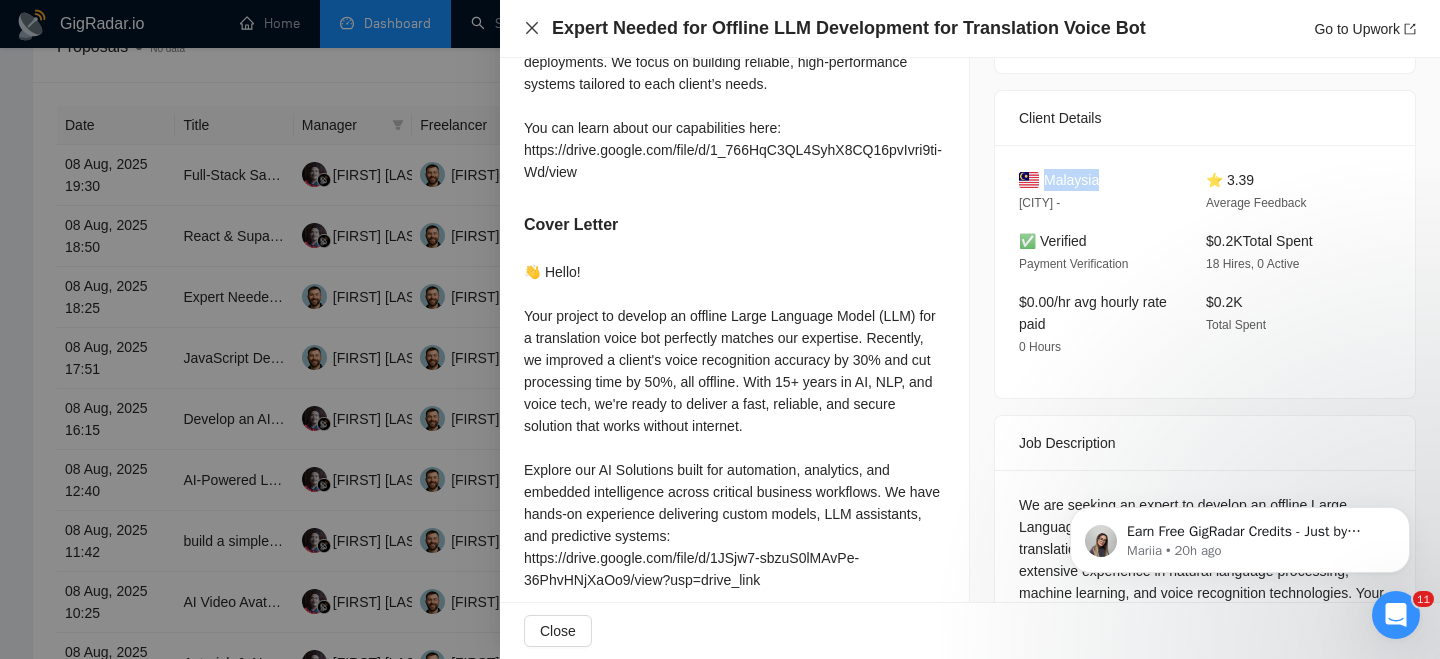 click 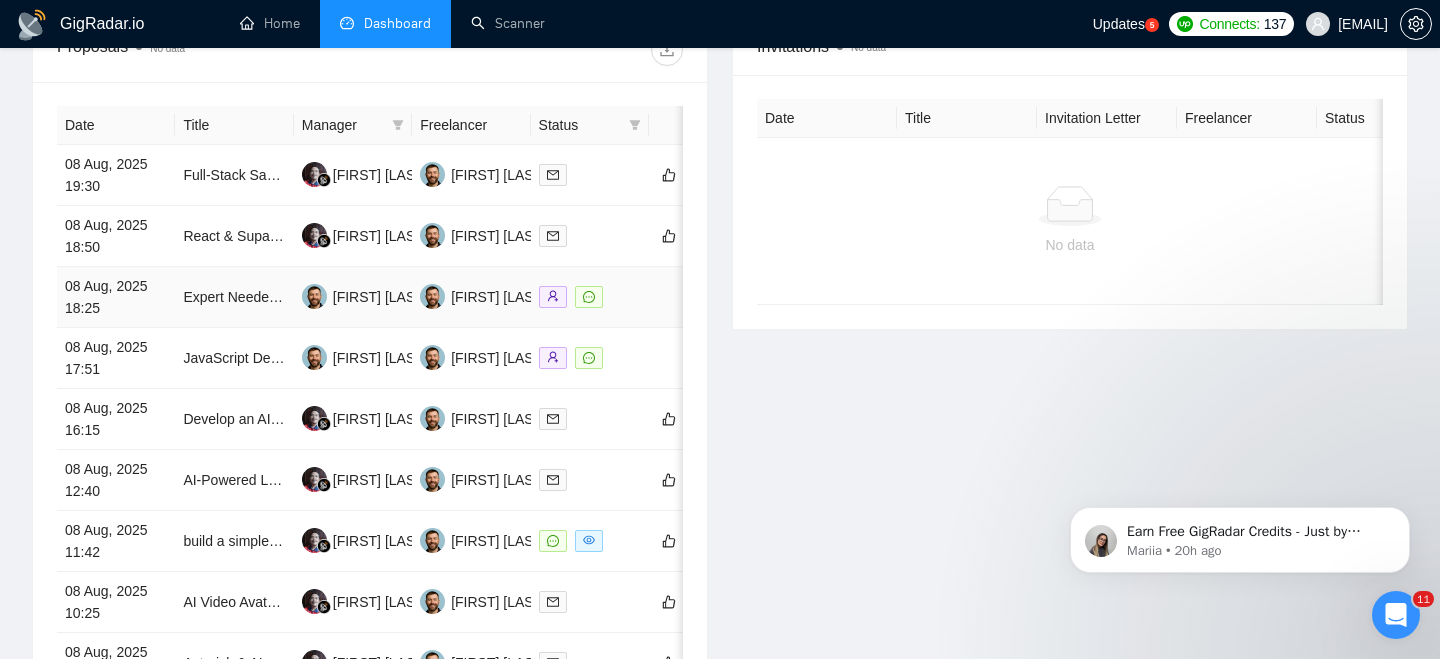 click on "08 Aug, 2025 18:25" at bounding box center [116, 297] 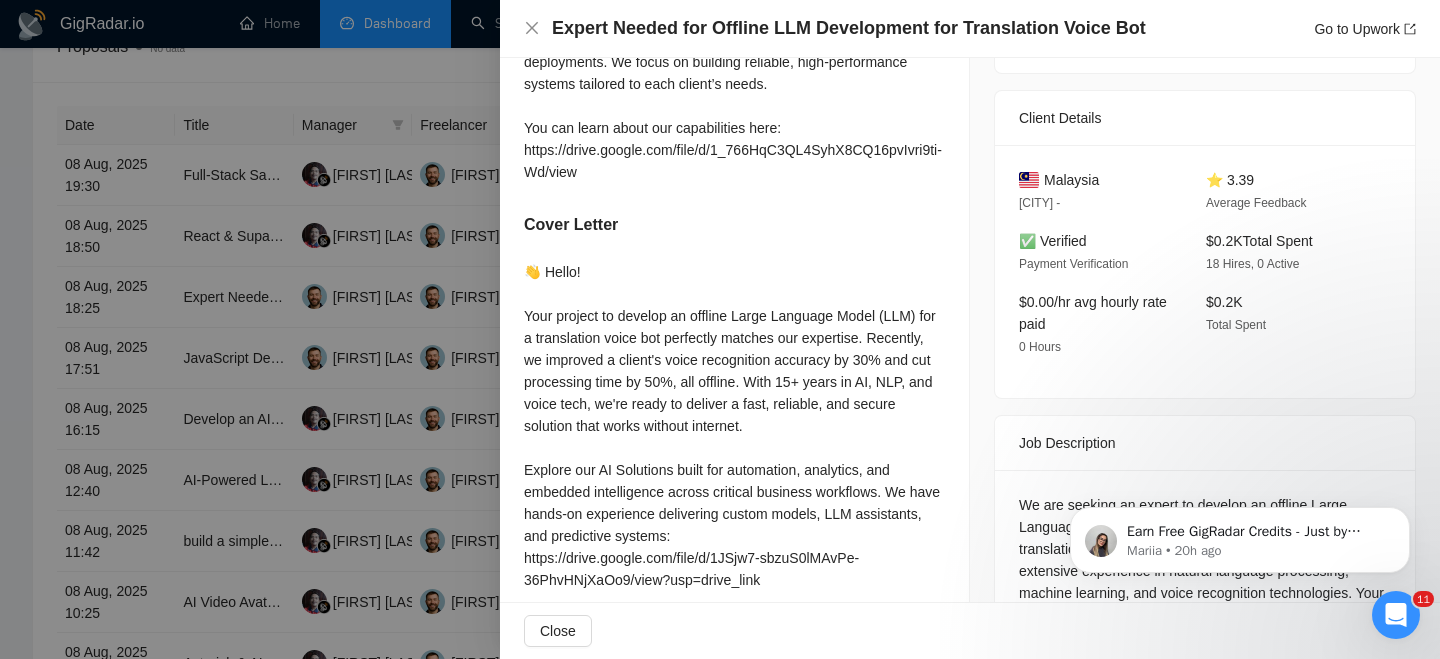 scroll, scrollTop: 803, scrollLeft: 0, axis: vertical 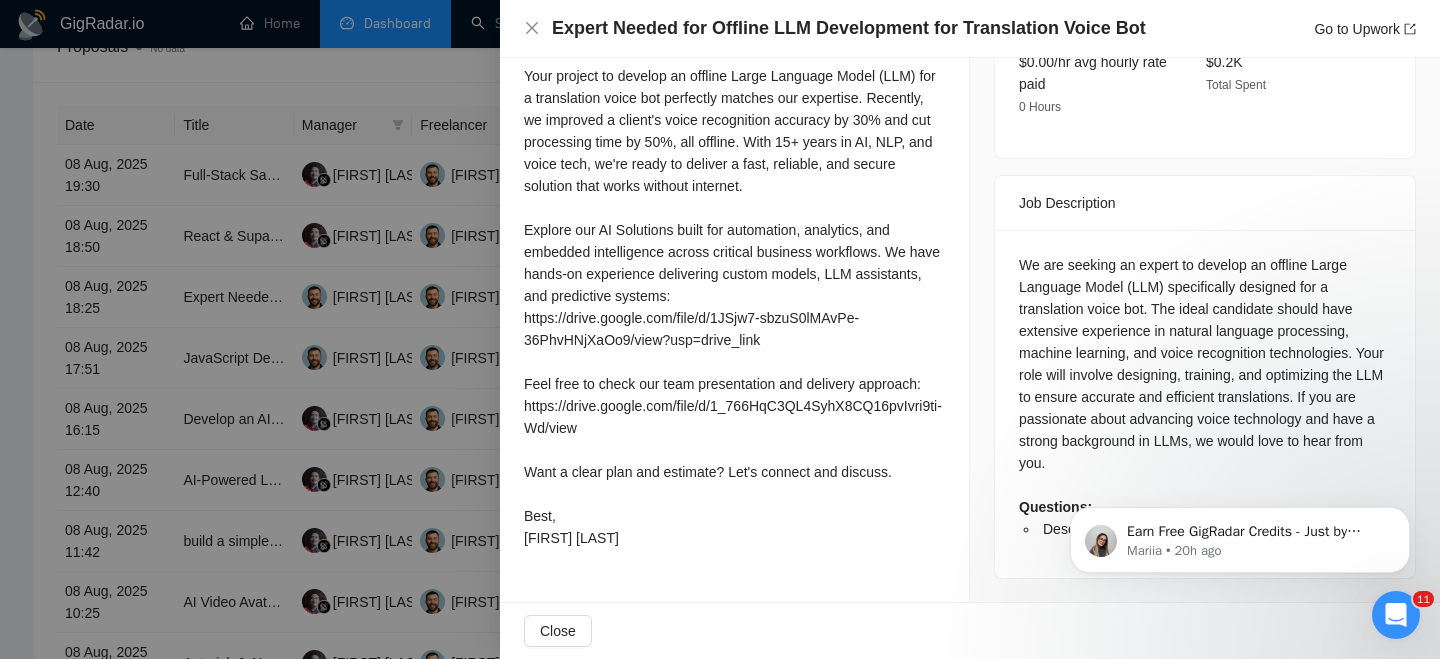 drag, startPoint x: 1119, startPoint y: 478, endPoint x: 1001, endPoint y: 245, distance: 261.17618 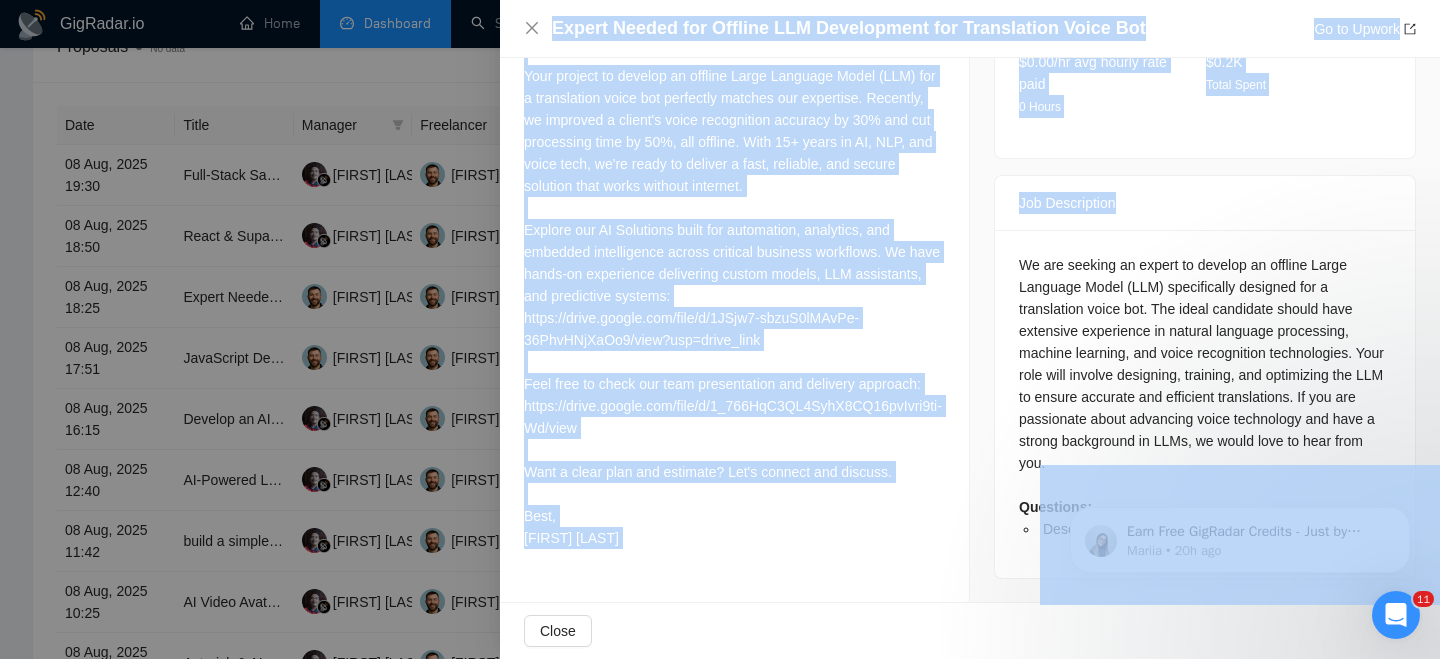 drag, startPoint x: 1011, startPoint y: 247, endPoint x: 1128, endPoint y: 464, distance: 246.53195 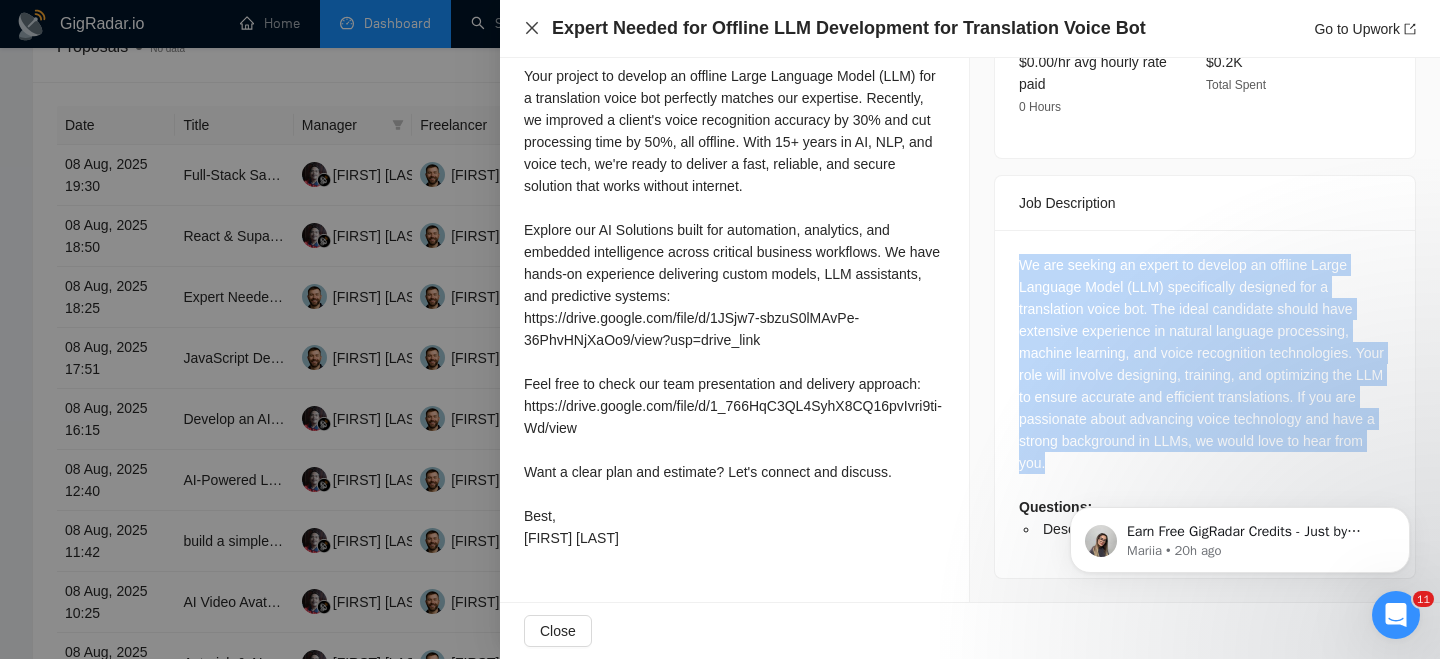 click 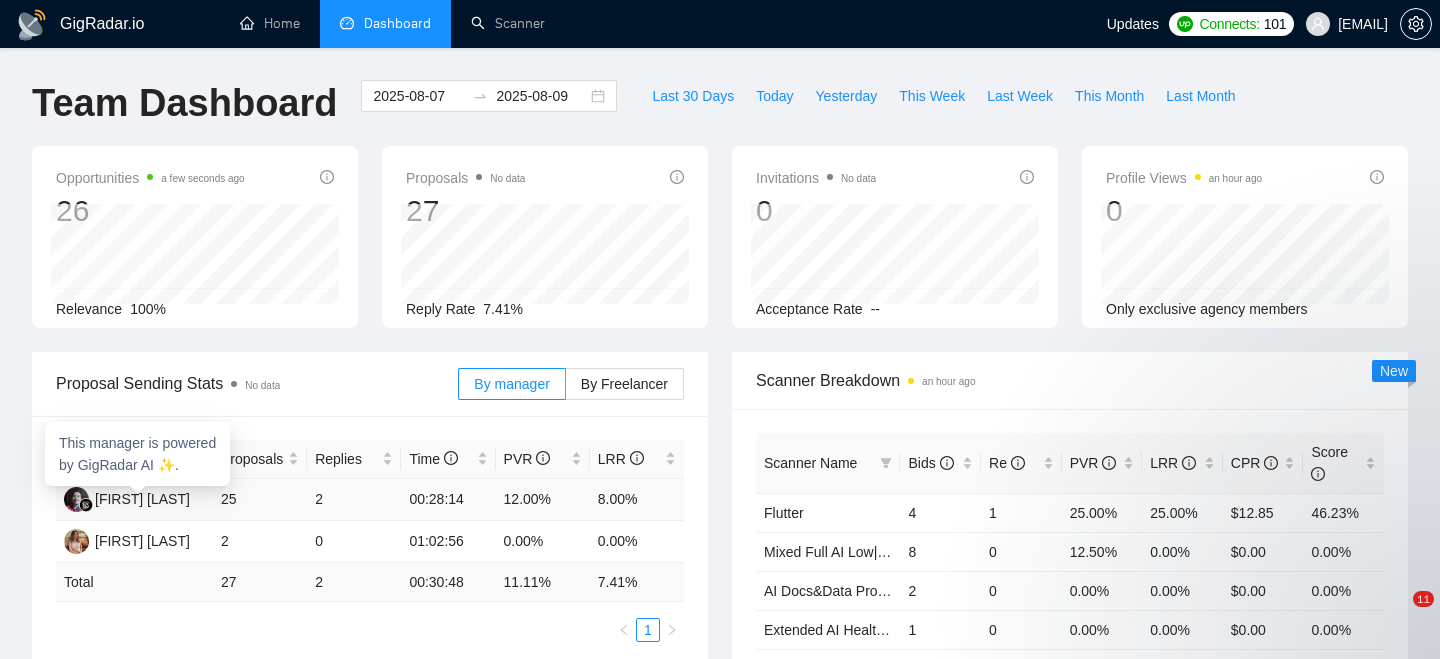 scroll, scrollTop: 160, scrollLeft: 0, axis: vertical 